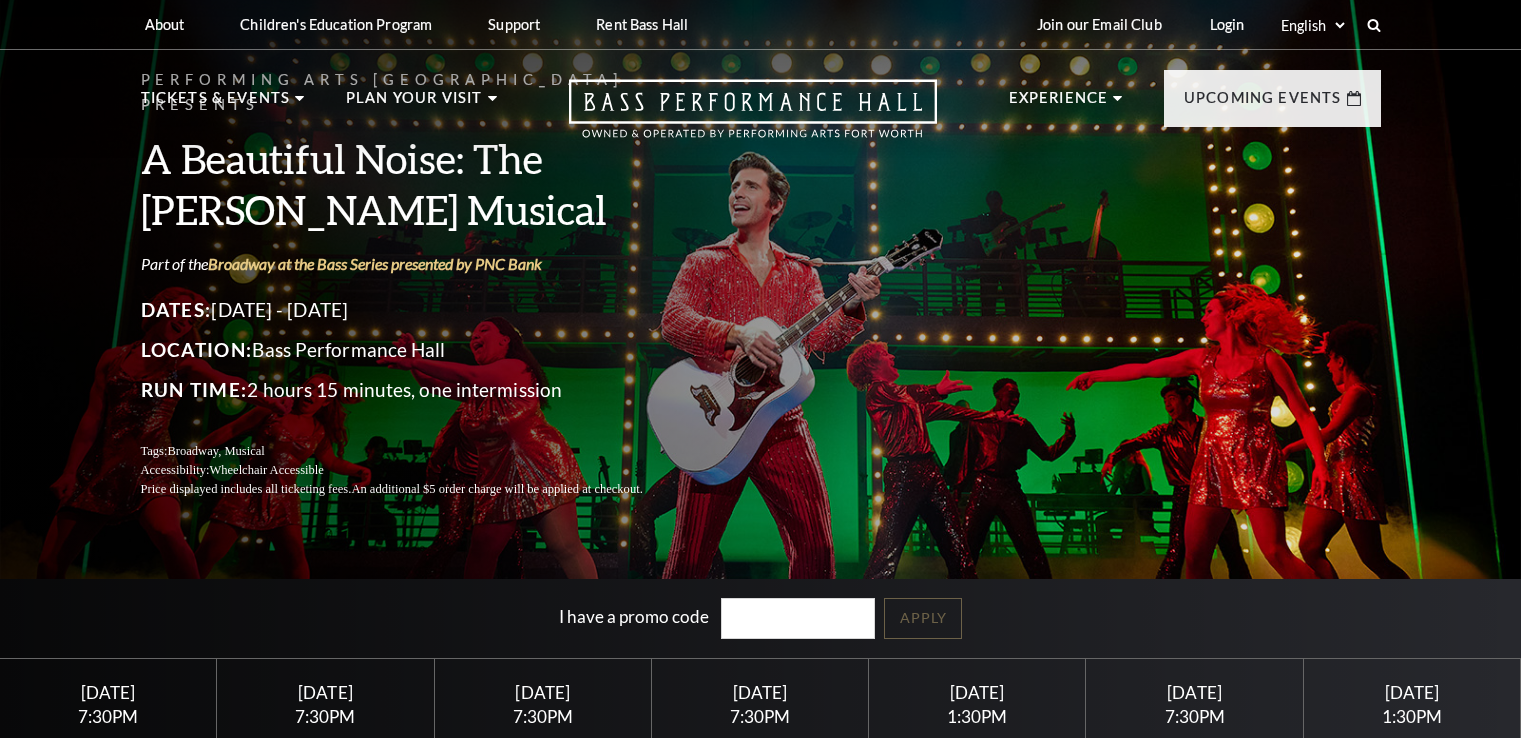 scroll, scrollTop: 0, scrollLeft: 0, axis: both 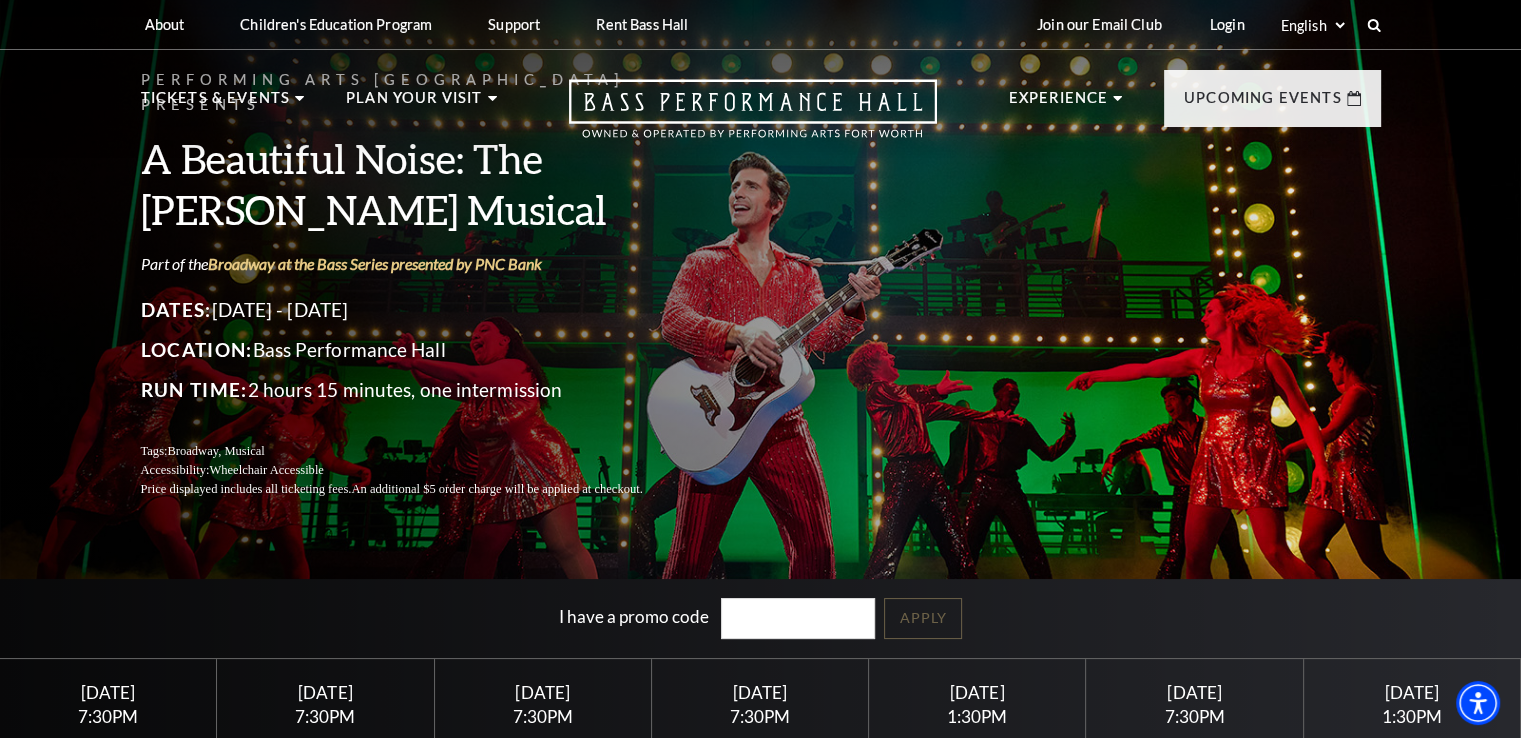 click on "Performing Arts Fort Worth Presents
A Beautiful Noise: The Neil Diamond Musical
Part of the  Broadway at the Bass Series presented by PNC Bank
Dates:  October 28 - November 2, 2025
Location:  Bass Performance Hall
Run Time:  2 hours 15 minutes, one intermission
Tags:  Broadway, Musical
Accessibility:  Wheelchair Accessible
Price displayed includes all ticketing fees.
An additional $5 order charge will be applied at checkout.
I have a promo code     Apply
Select a Performance
| | | |" at bounding box center (760, 536) 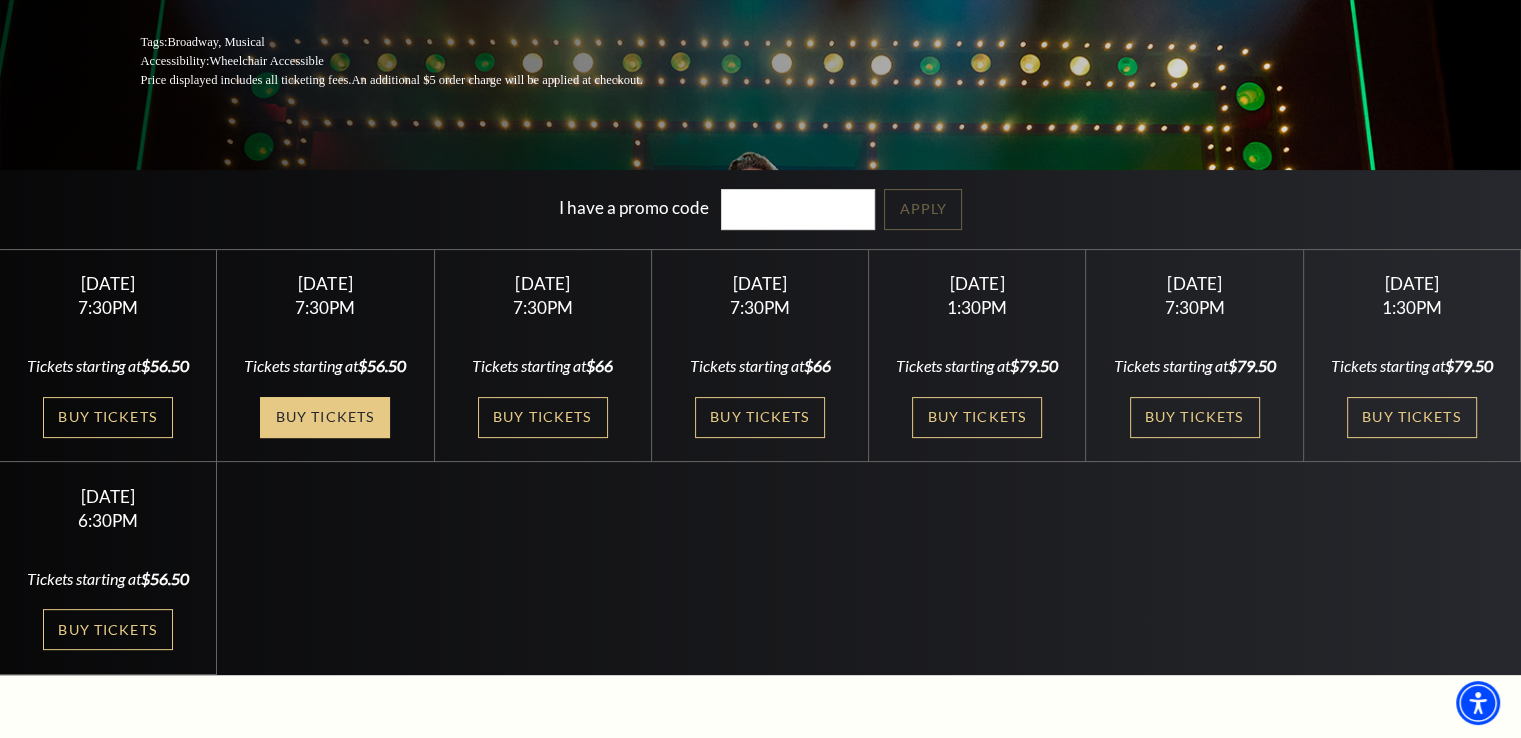 scroll, scrollTop: 440, scrollLeft: 0, axis: vertical 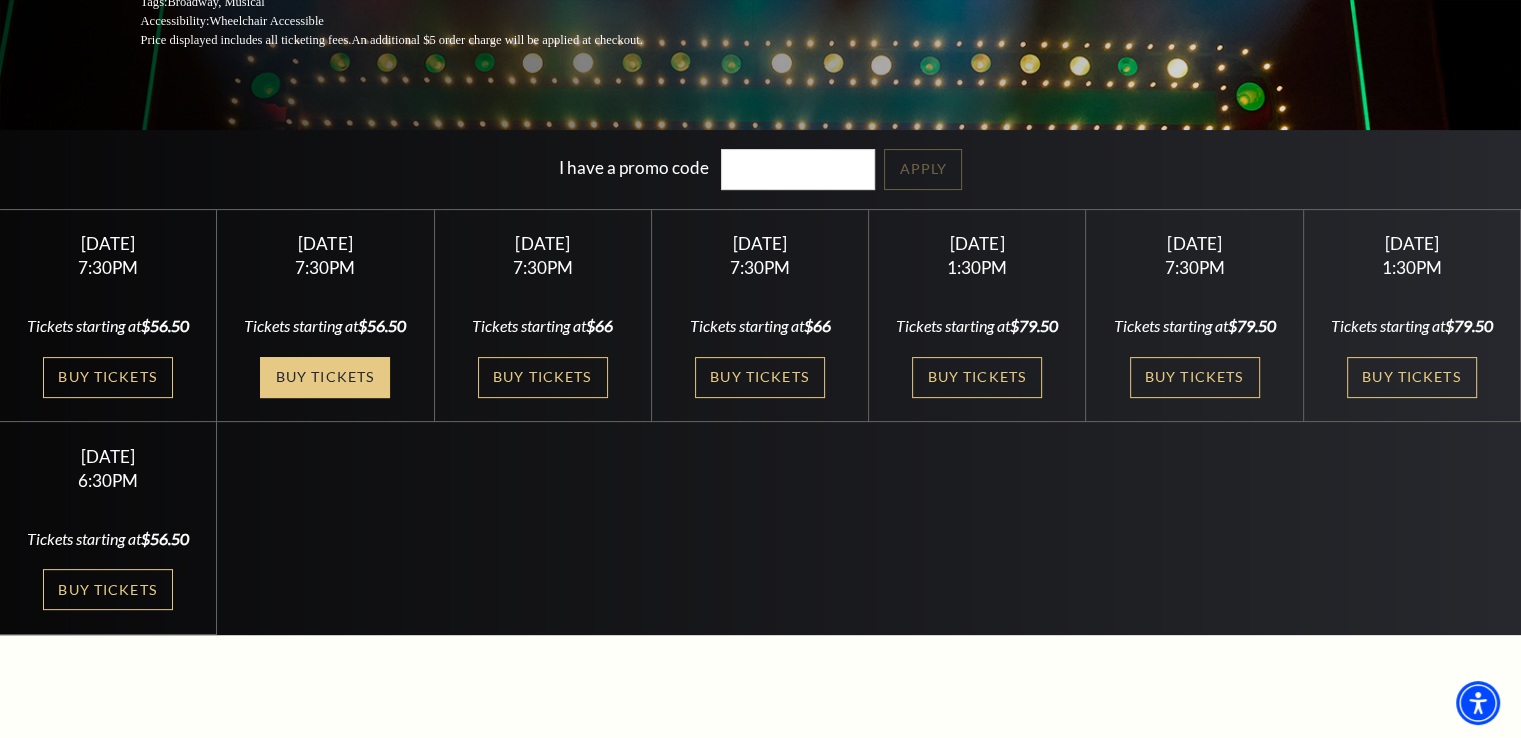 click on "Buy Tickets" at bounding box center [325, 377] 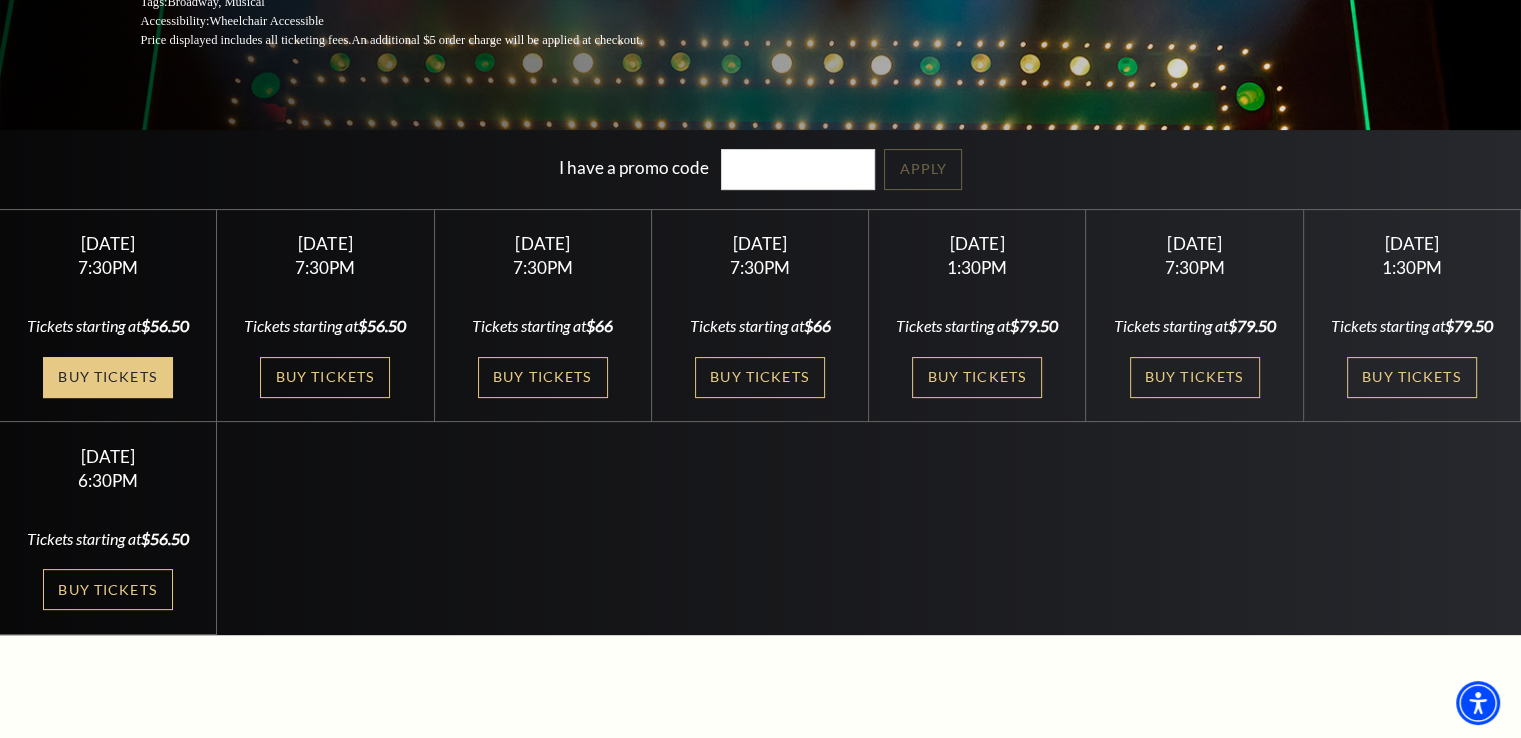 click on "Buy Tickets" at bounding box center [108, 377] 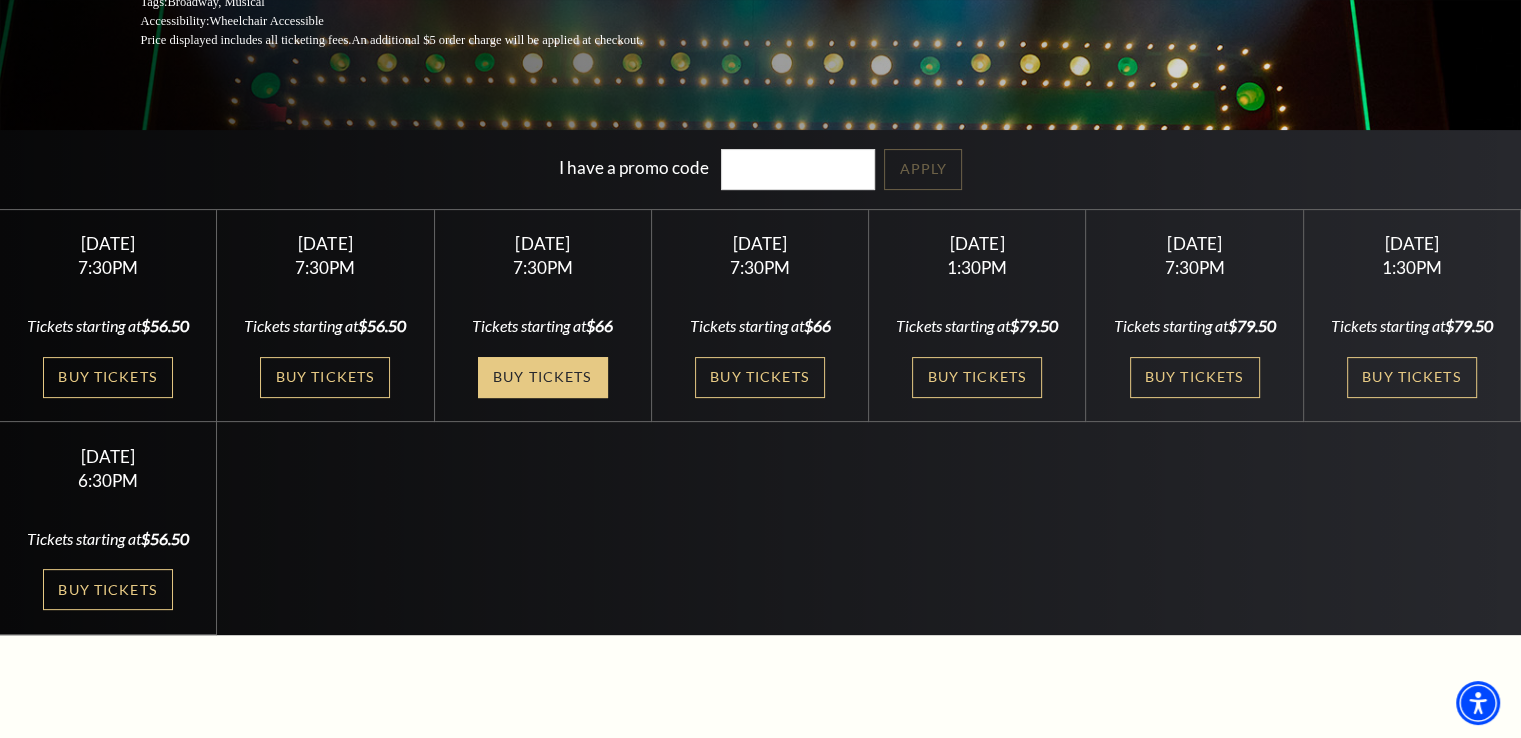 click on "Buy Tickets" at bounding box center [543, 377] 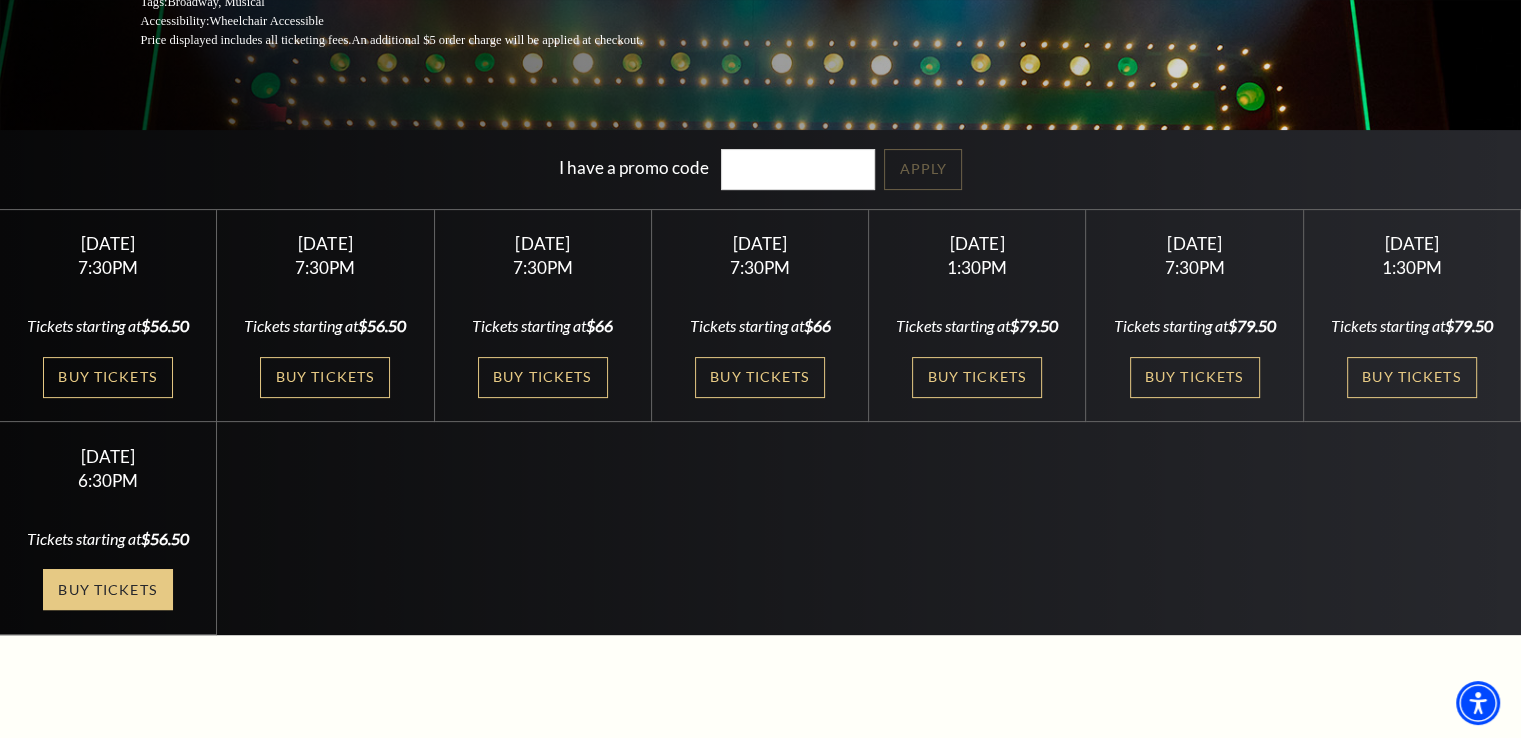 click on "Buy Tickets" at bounding box center (108, 589) 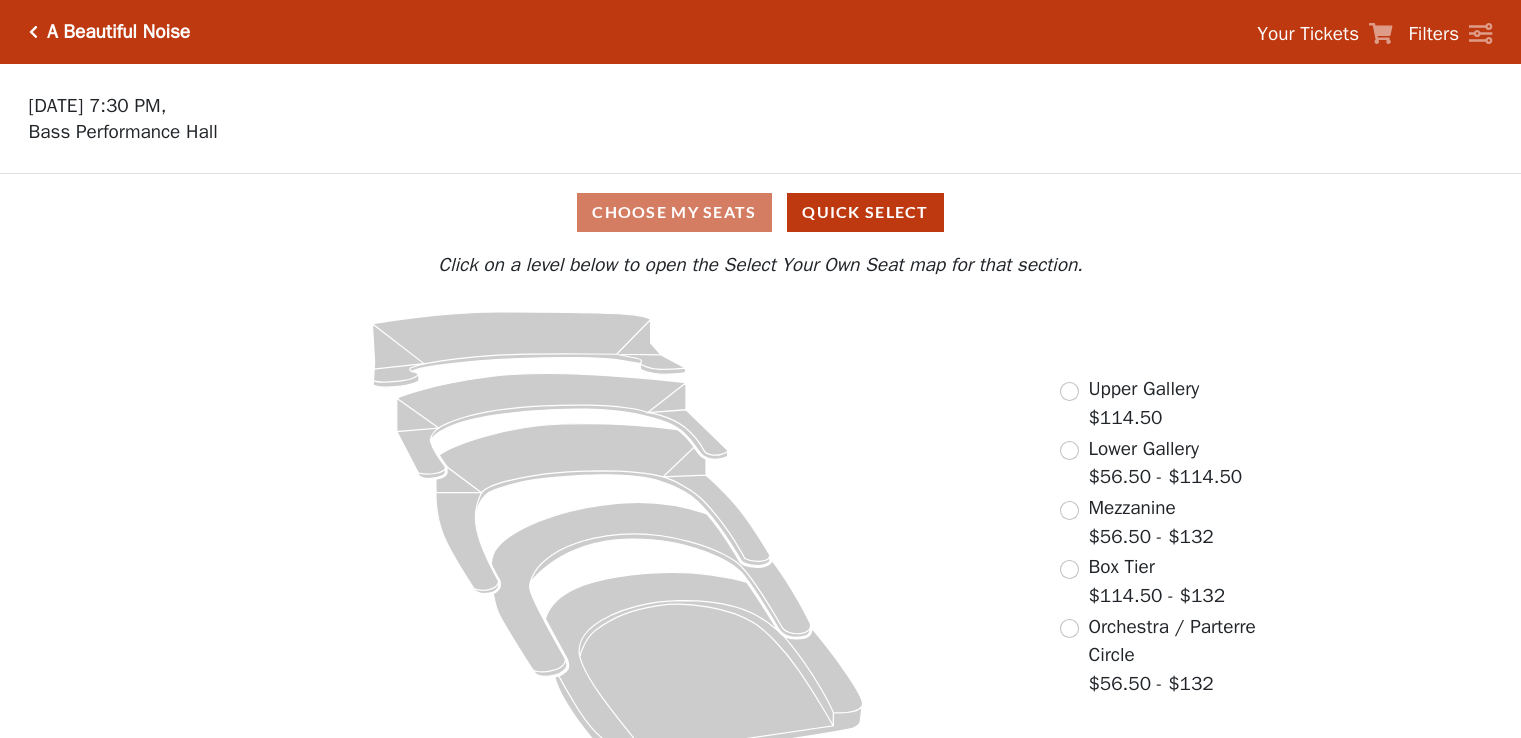 scroll, scrollTop: 0, scrollLeft: 0, axis: both 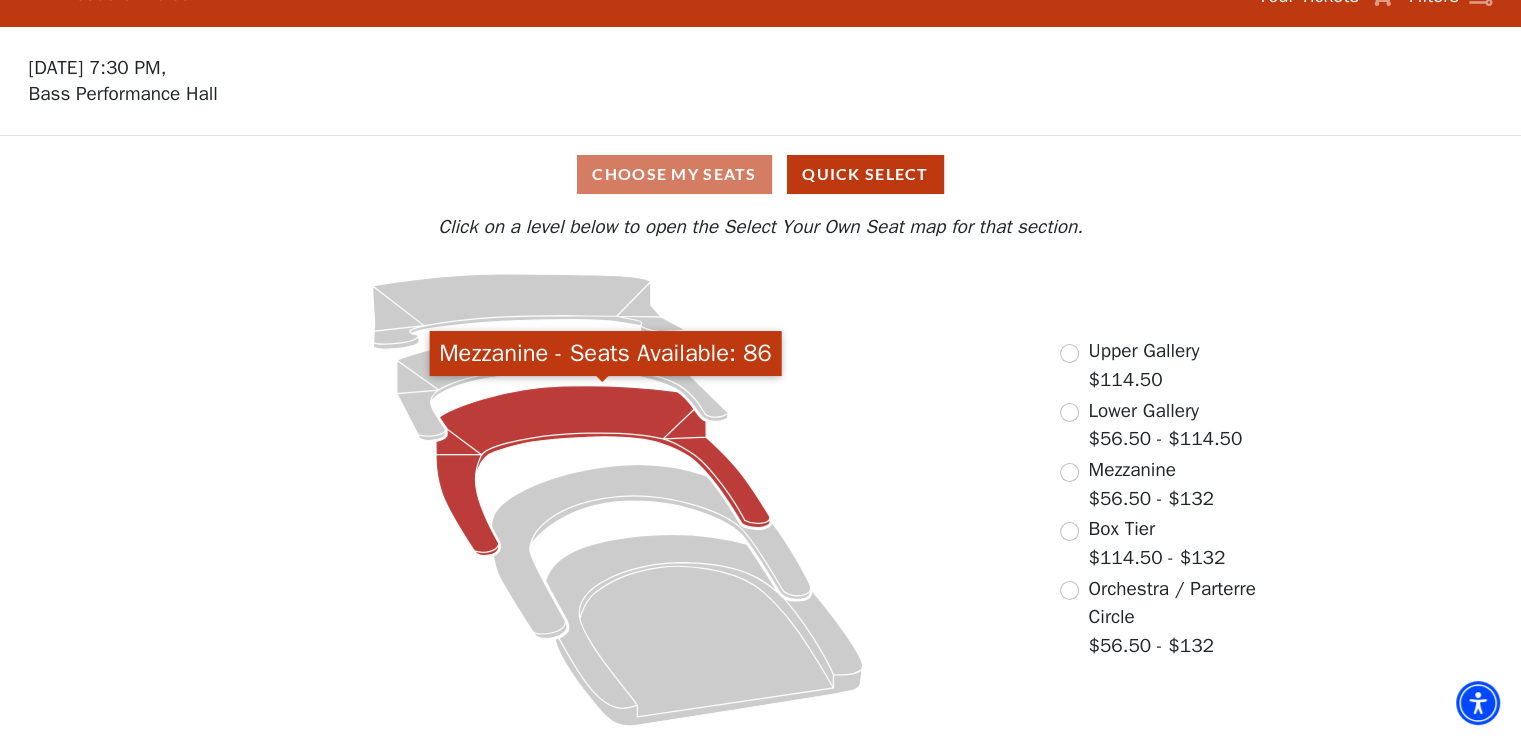 click 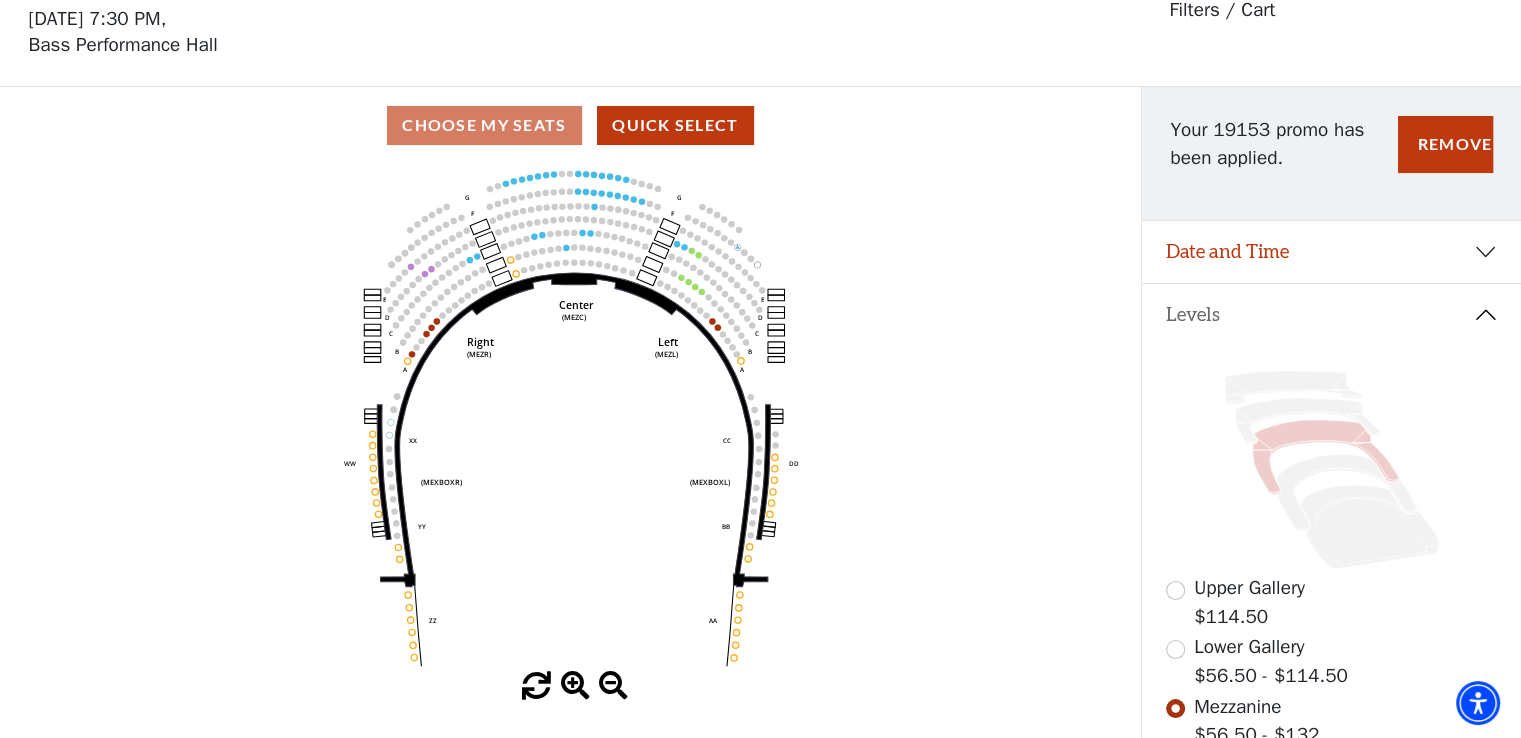 scroll, scrollTop: 92, scrollLeft: 0, axis: vertical 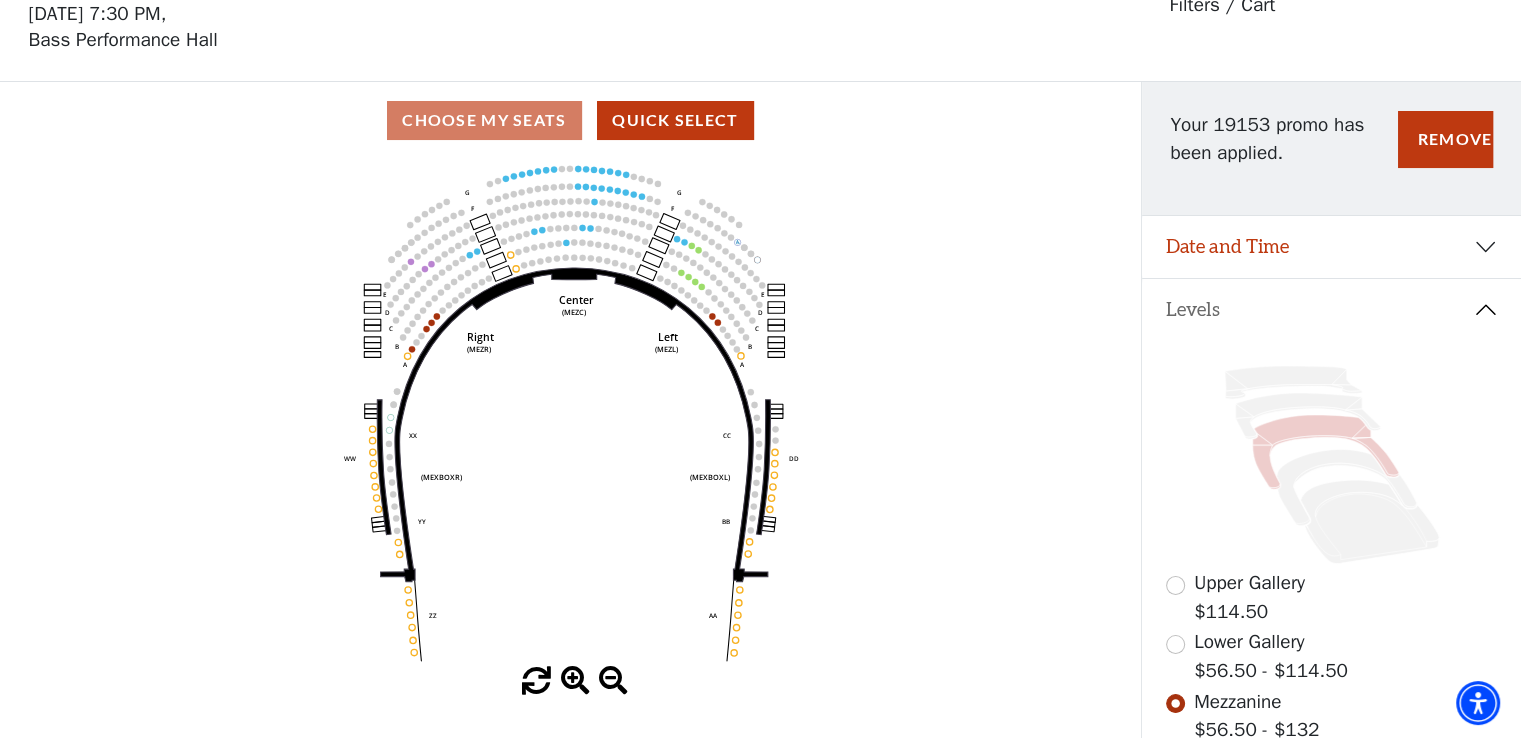 click 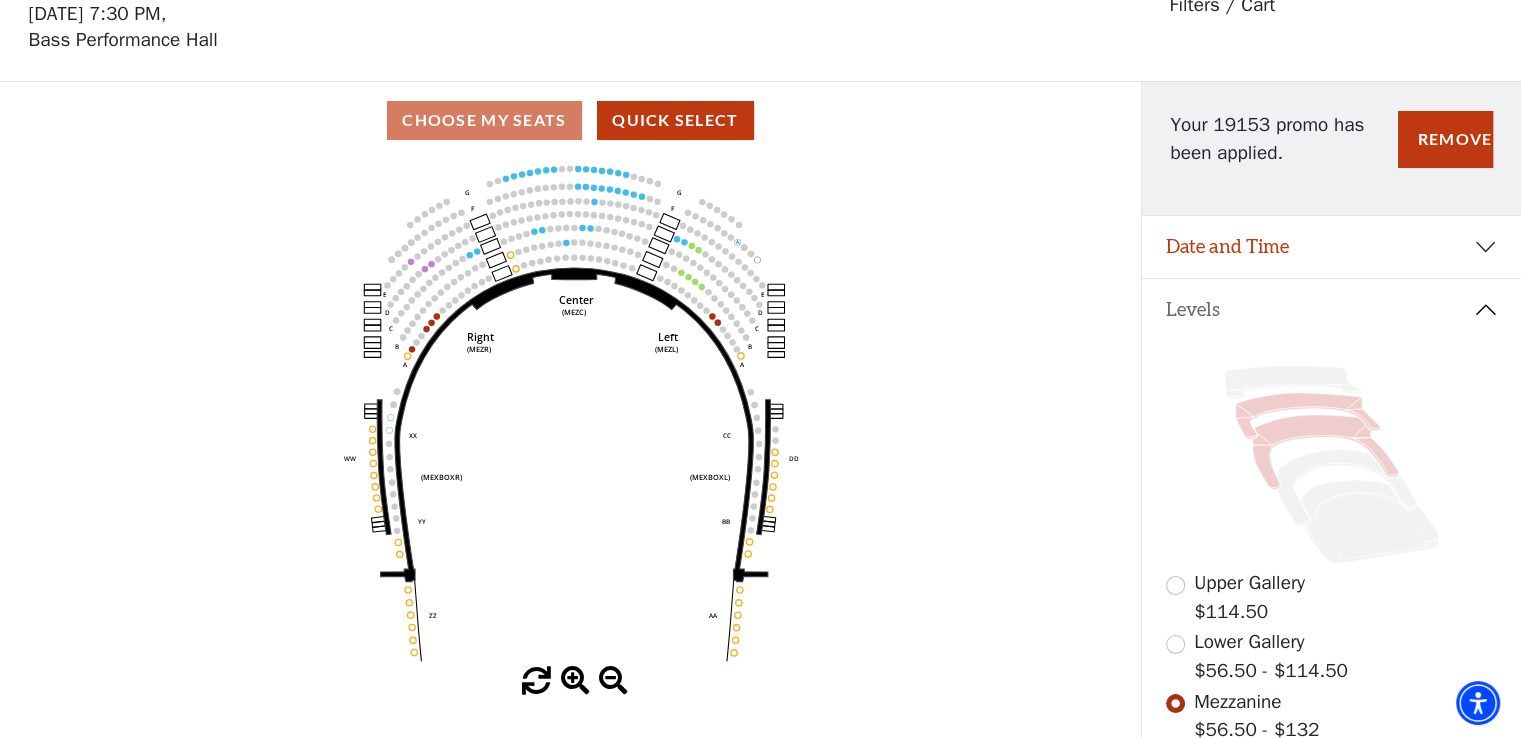 click 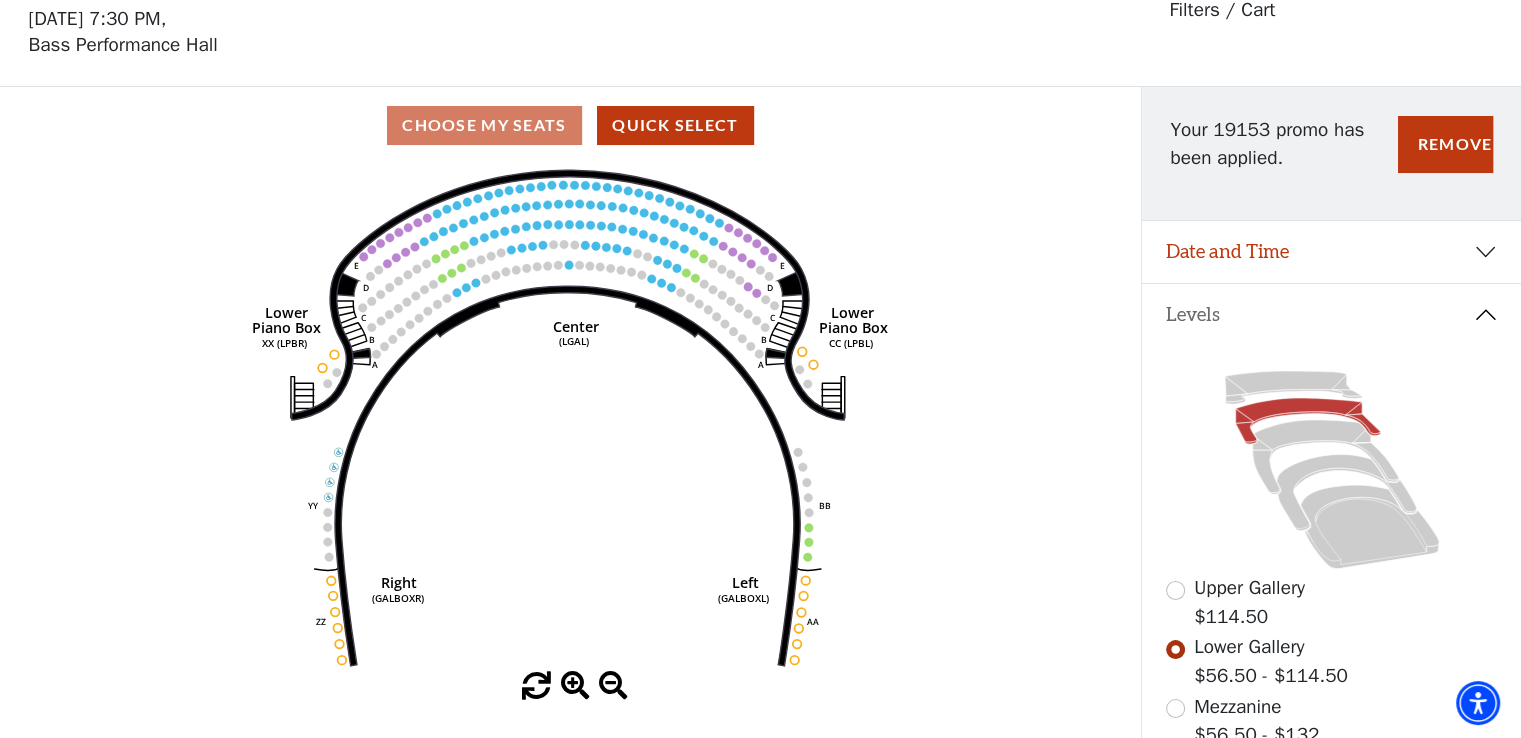 scroll, scrollTop: 92, scrollLeft: 0, axis: vertical 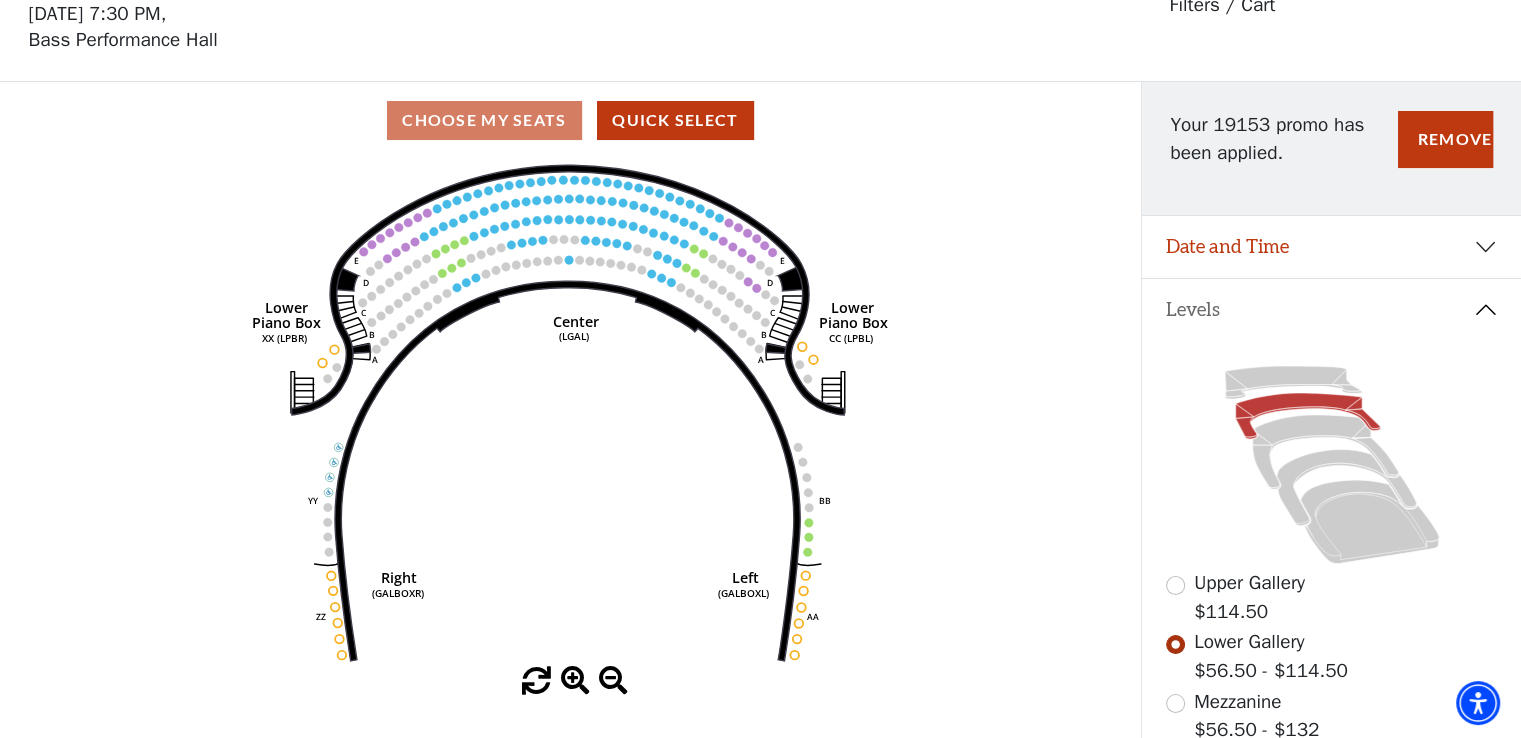 click on "Right   (GALBOXR)   E   D   C   B   A   E   D   C   B   A   YY   ZZ   Left   (GALBOXL)   BB   AA   Center   Lower   Piano Box   (LGAL)   CC (LPBL)   Lower   Piano Box   XX (LPBR)" 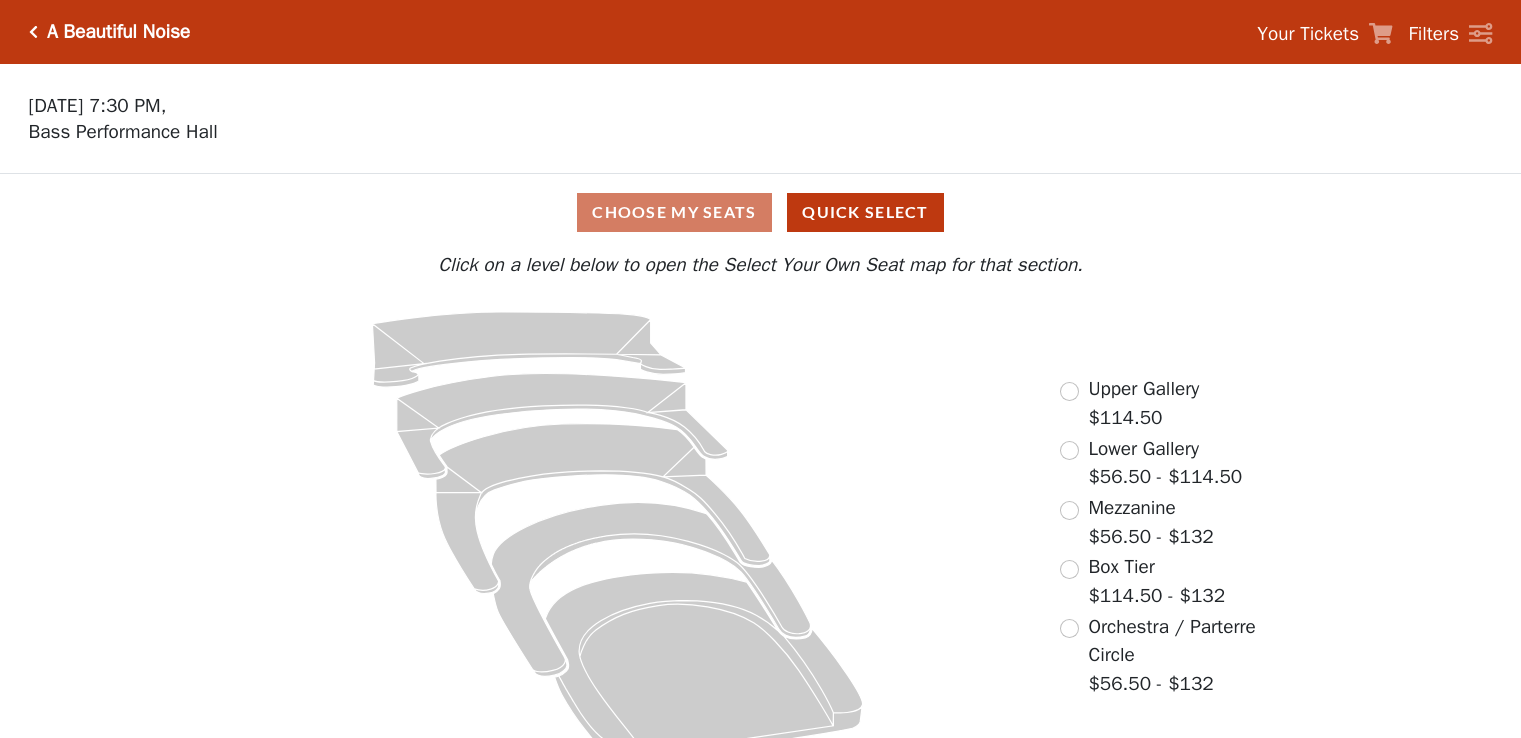 scroll, scrollTop: 0, scrollLeft: 0, axis: both 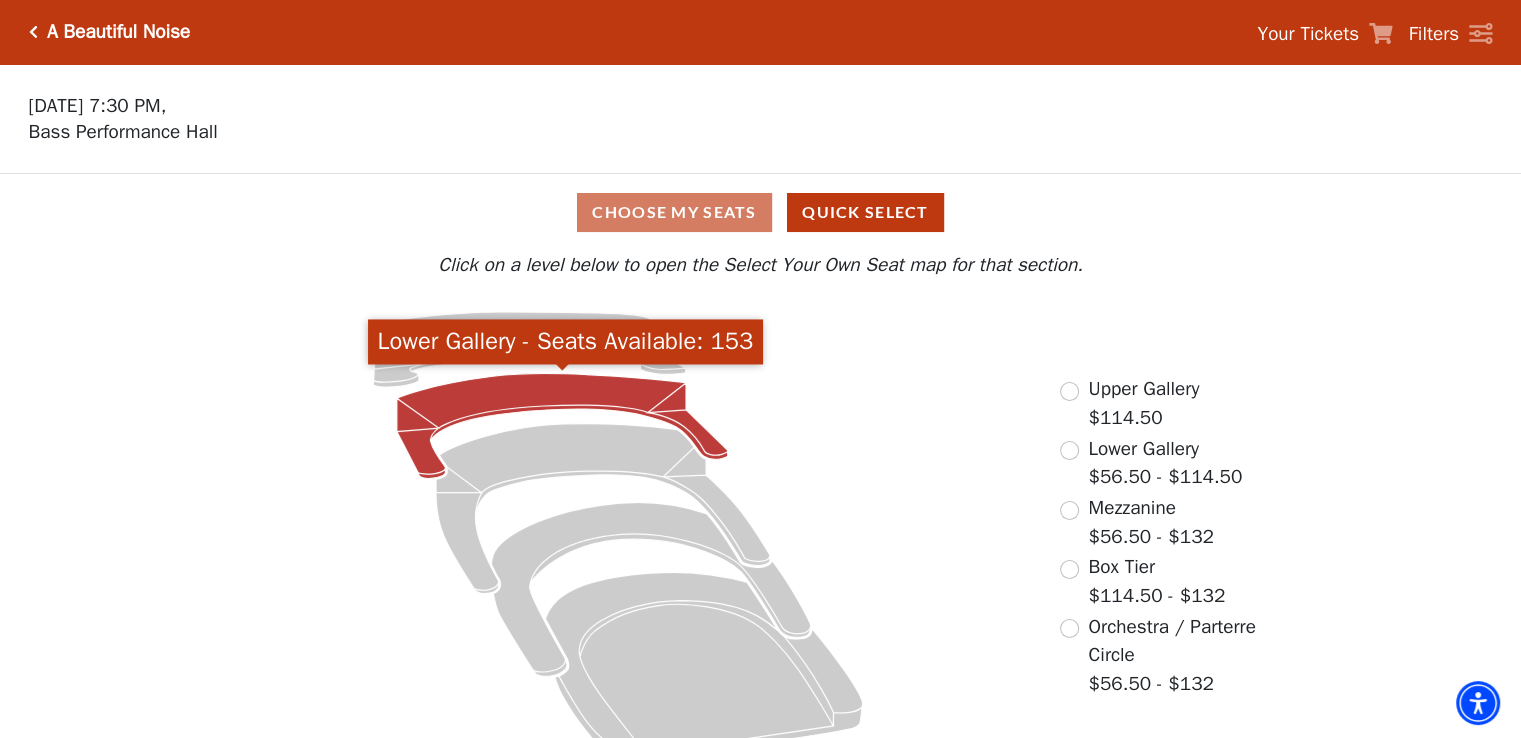 click 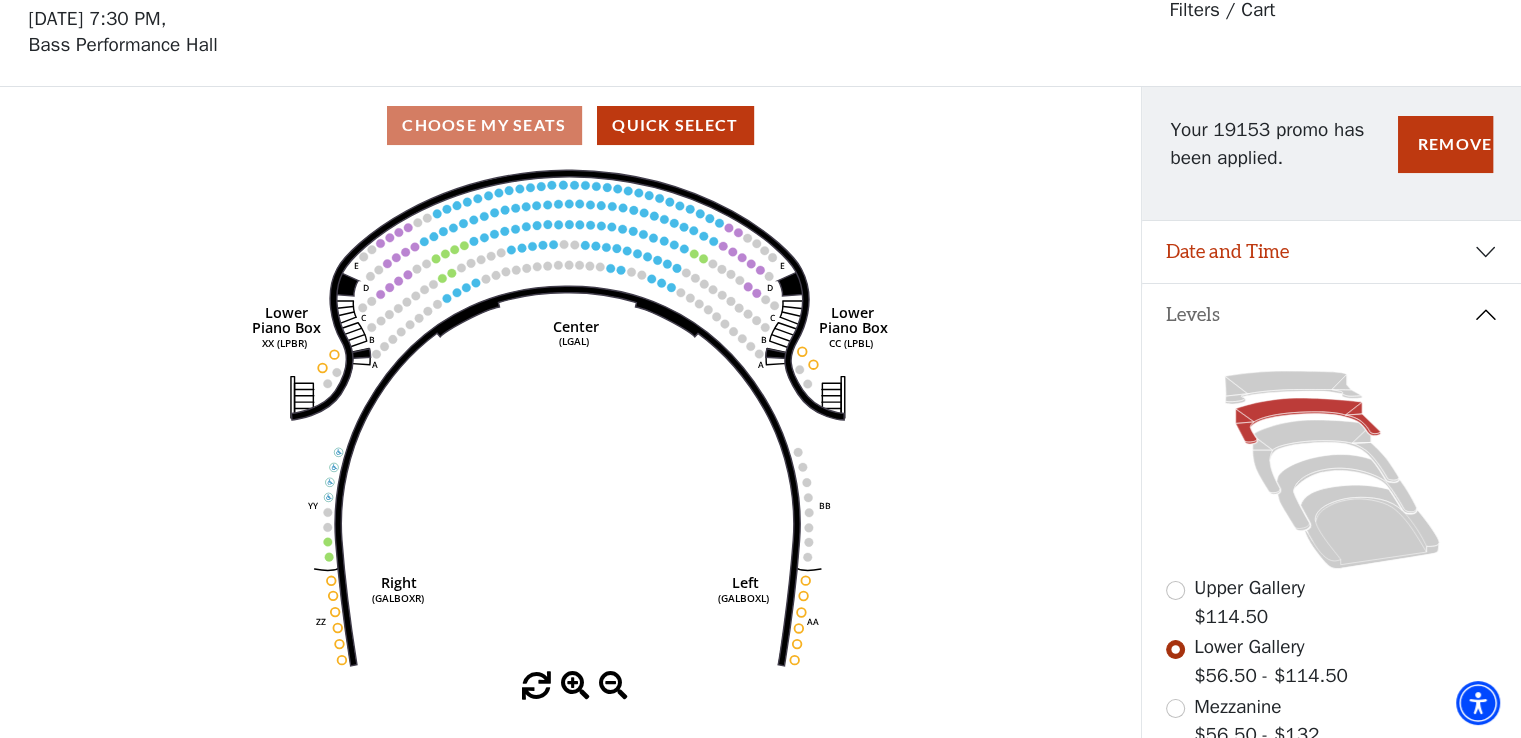 scroll, scrollTop: 92, scrollLeft: 0, axis: vertical 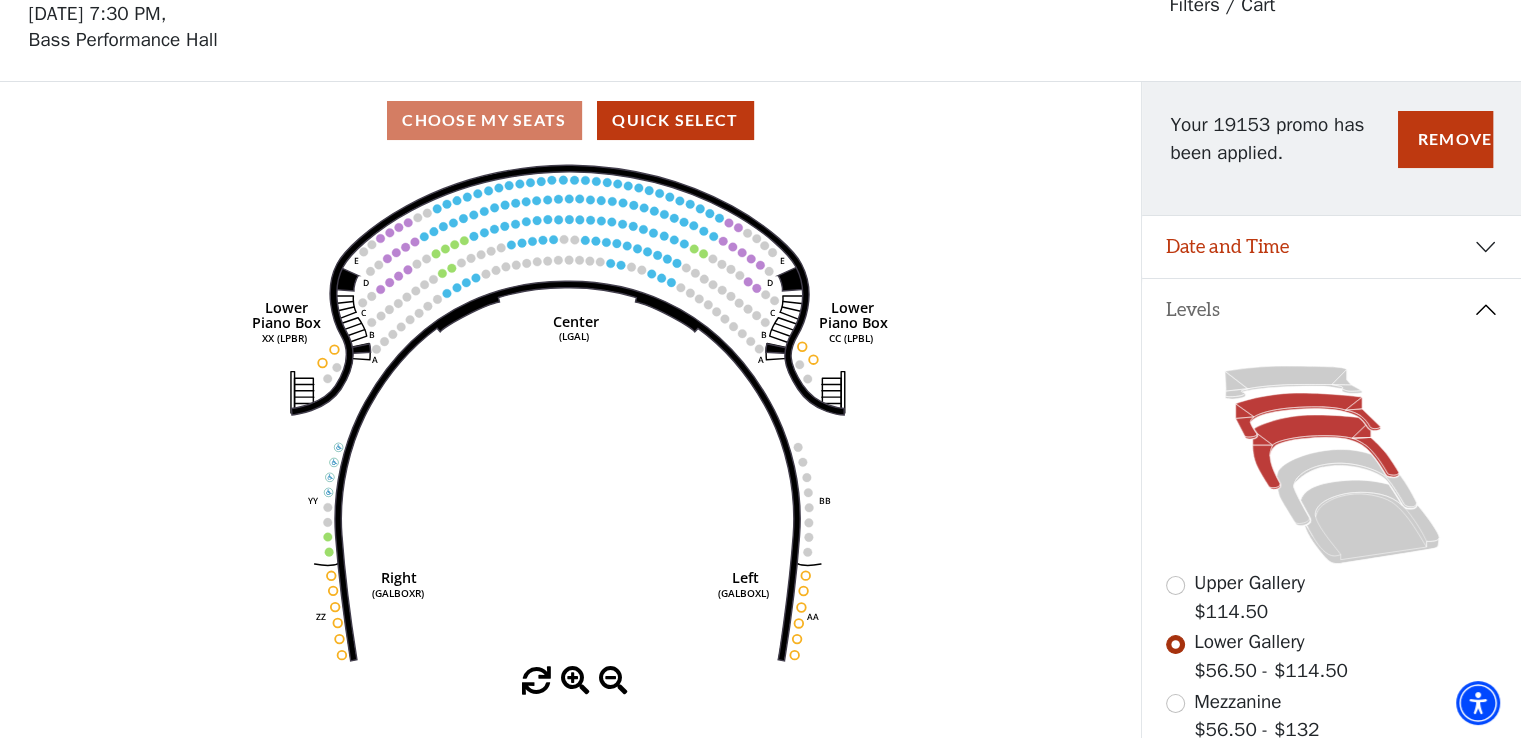 click 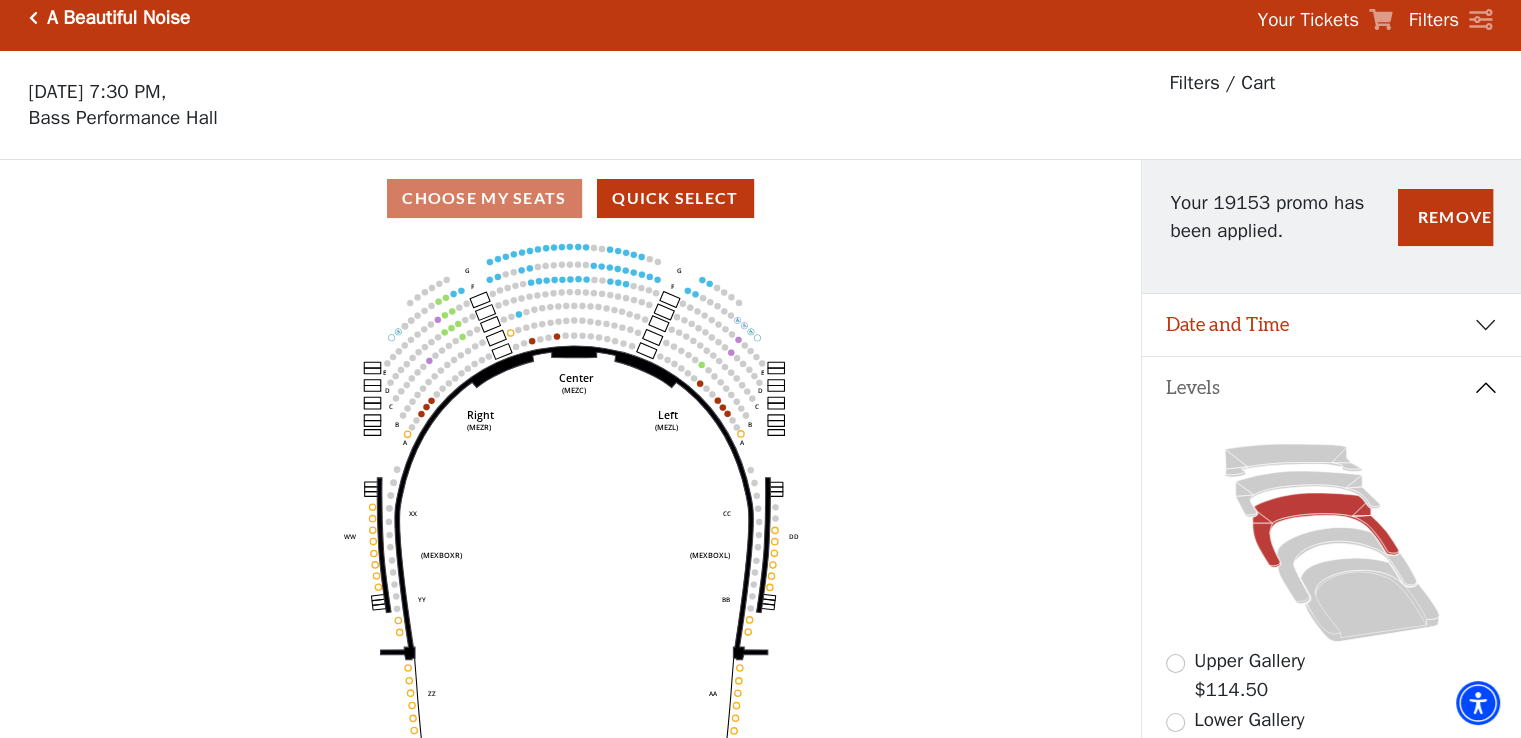 scroll, scrollTop: 92, scrollLeft: 0, axis: vertical 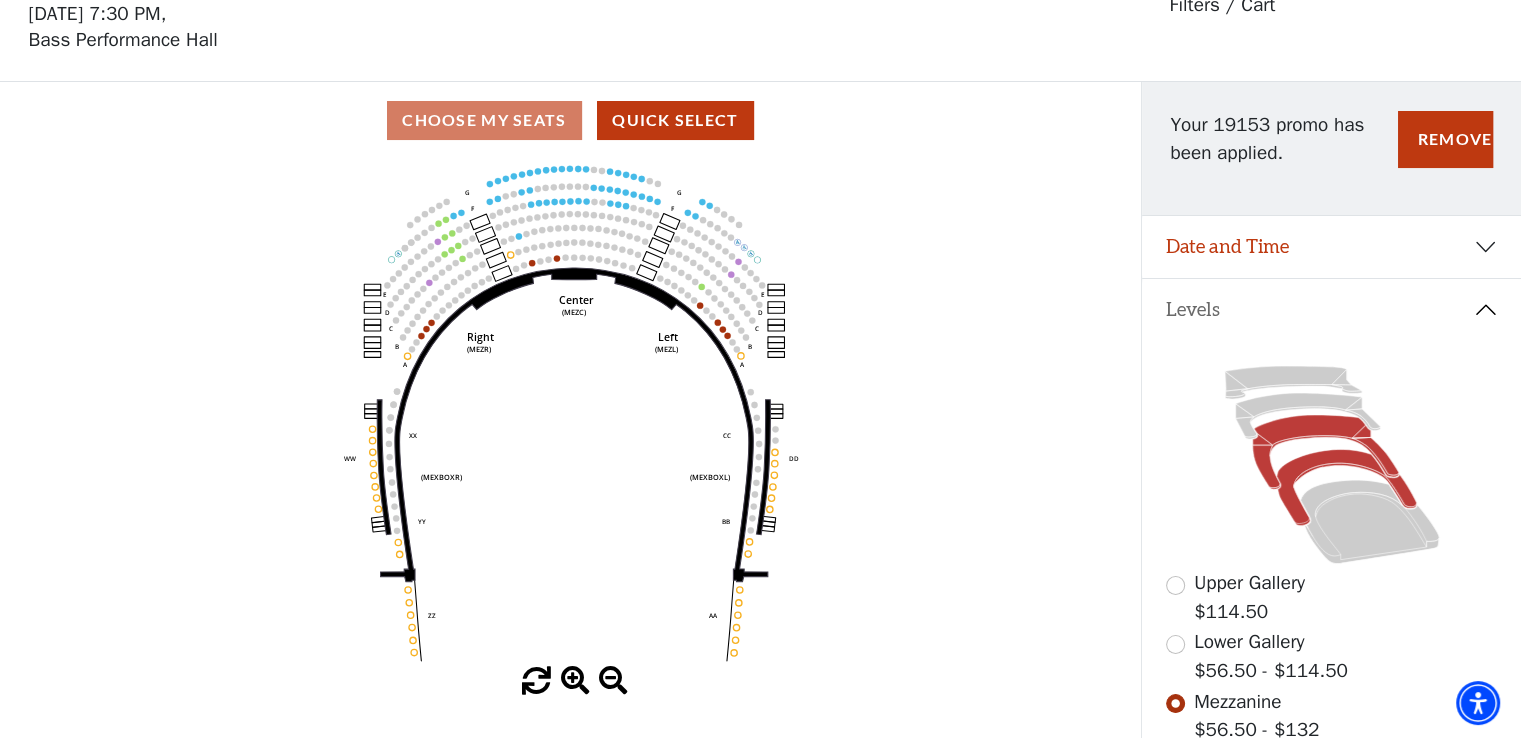 click 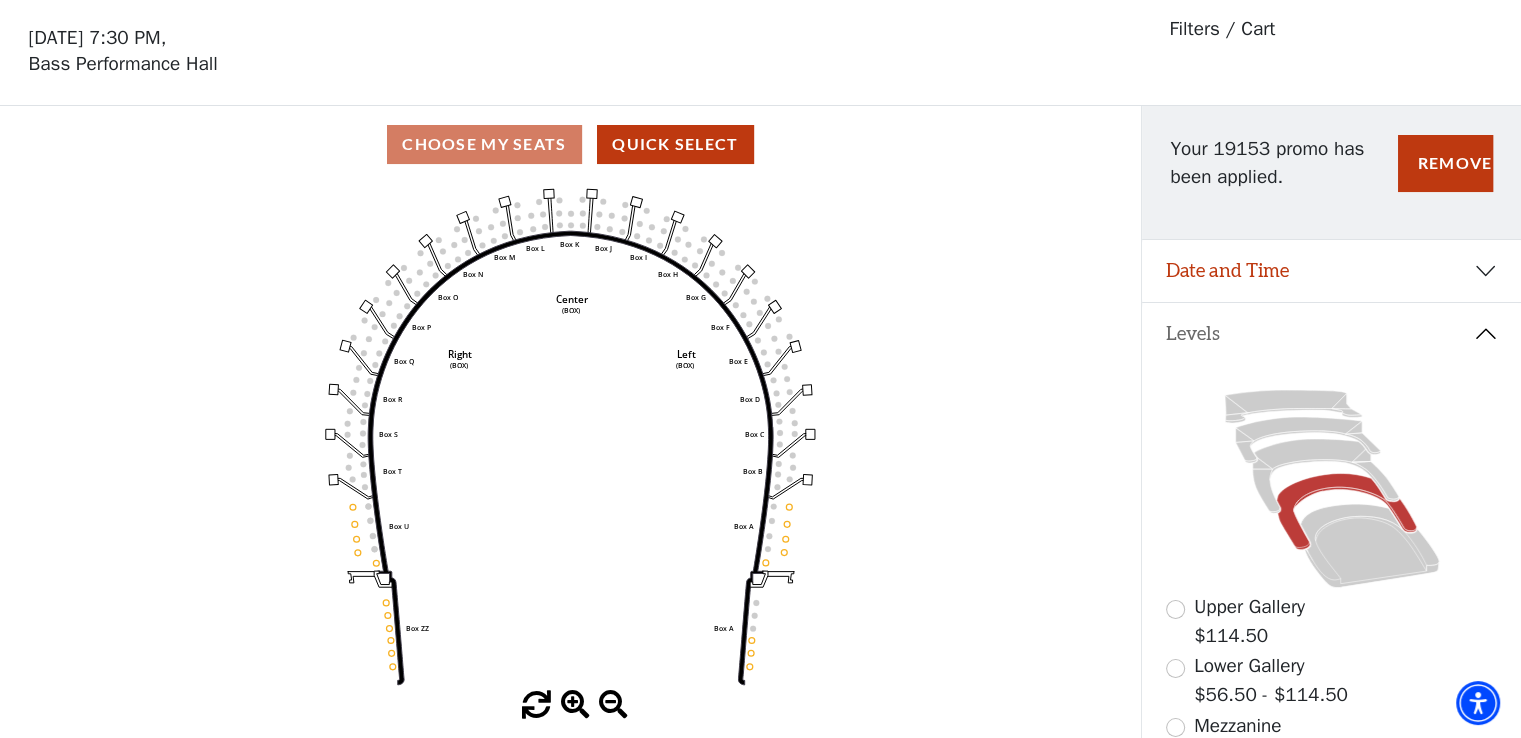scroll, scrollTop: 92, scrollLeft: 0, axis: vertical 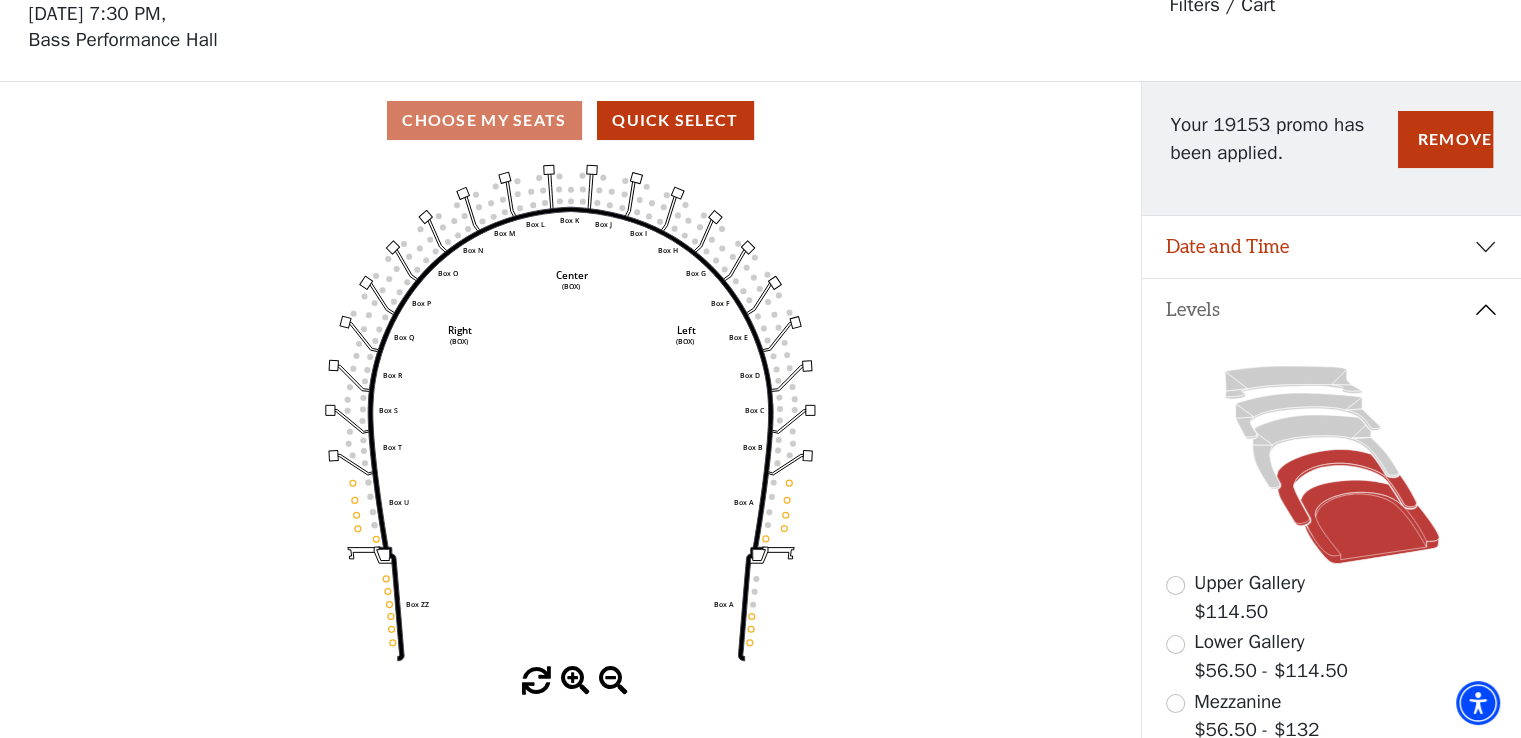 click 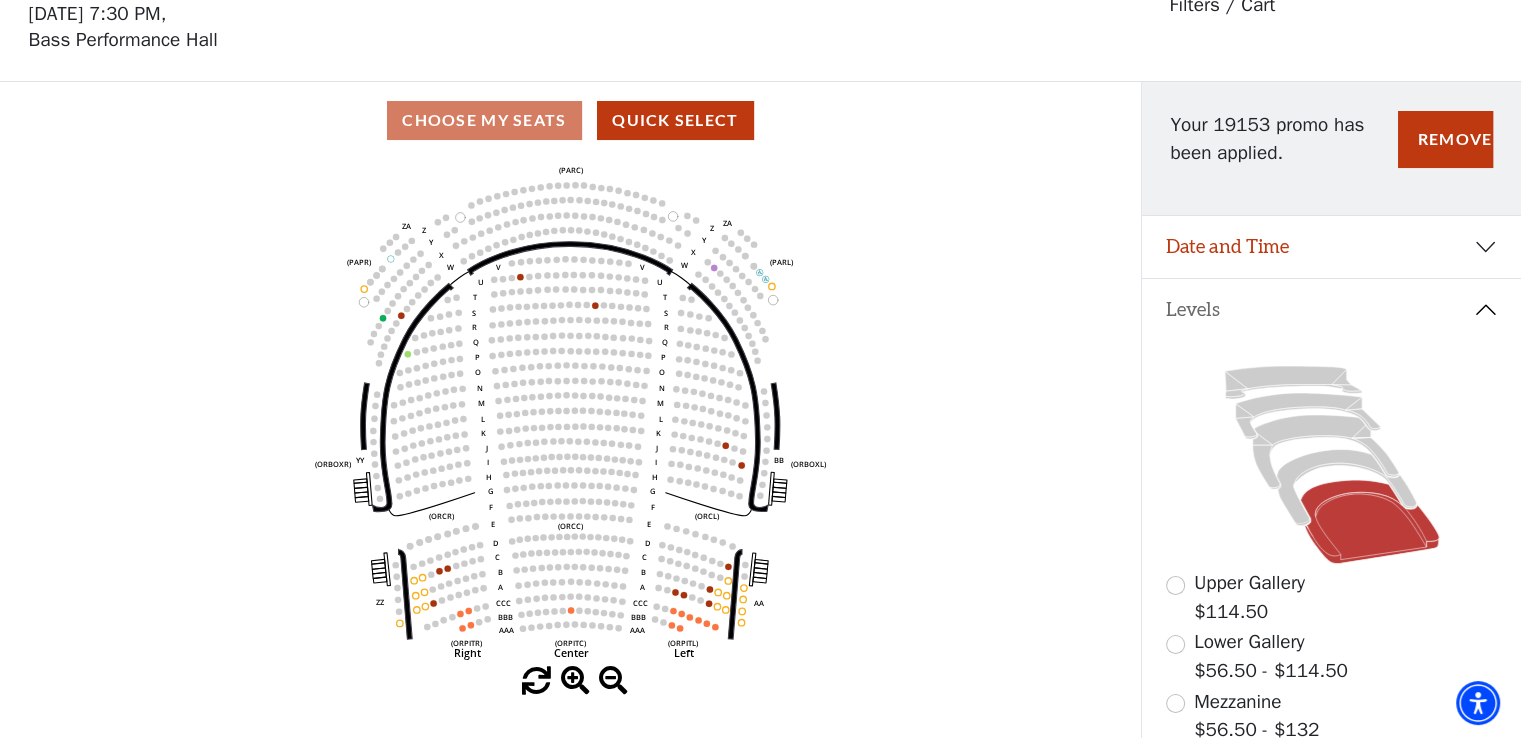 scroll, scrollTop: 92, scrollLeft: 0, axis: vertical 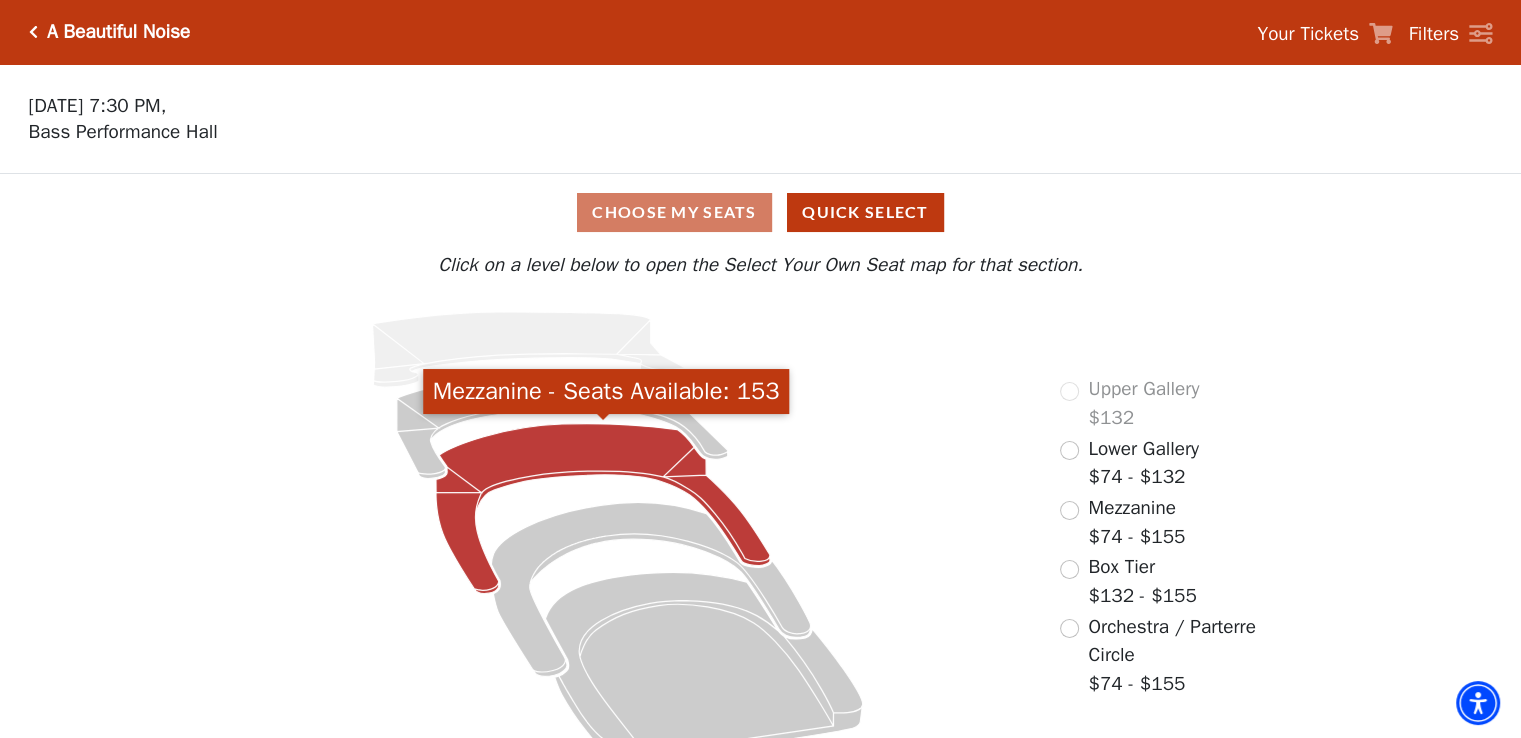 click 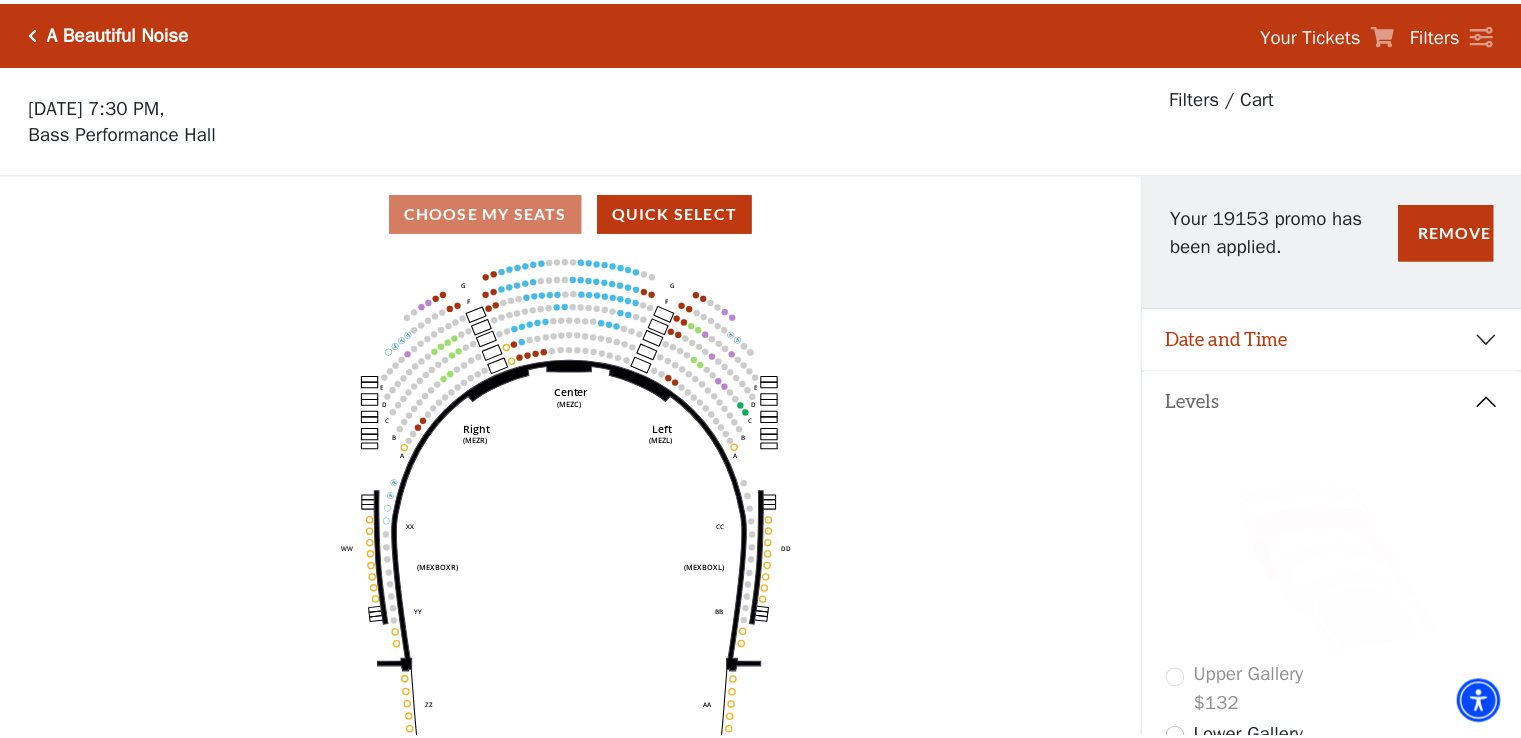 scroll, scrollTop: 92, scrollLeft: 0, axis: vertical 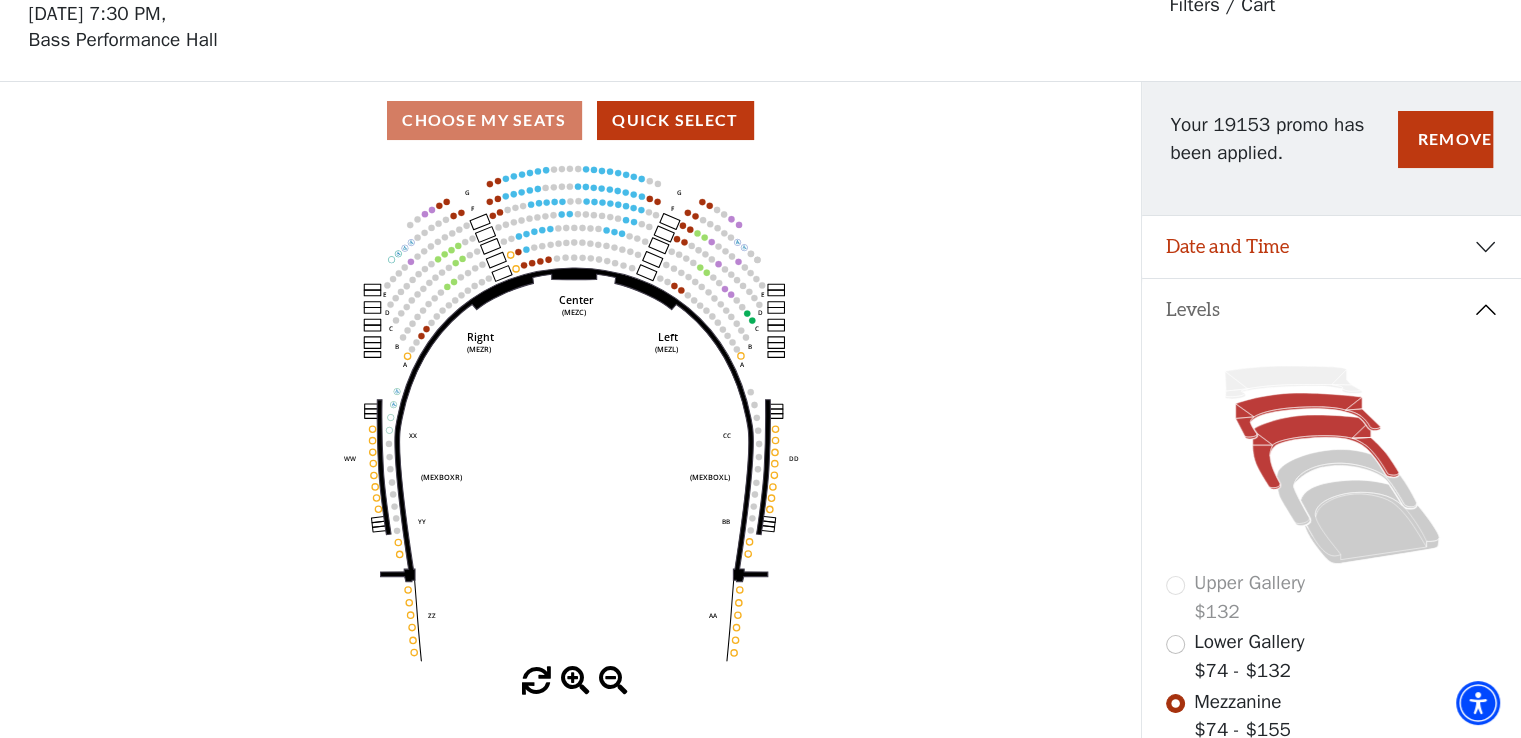 click 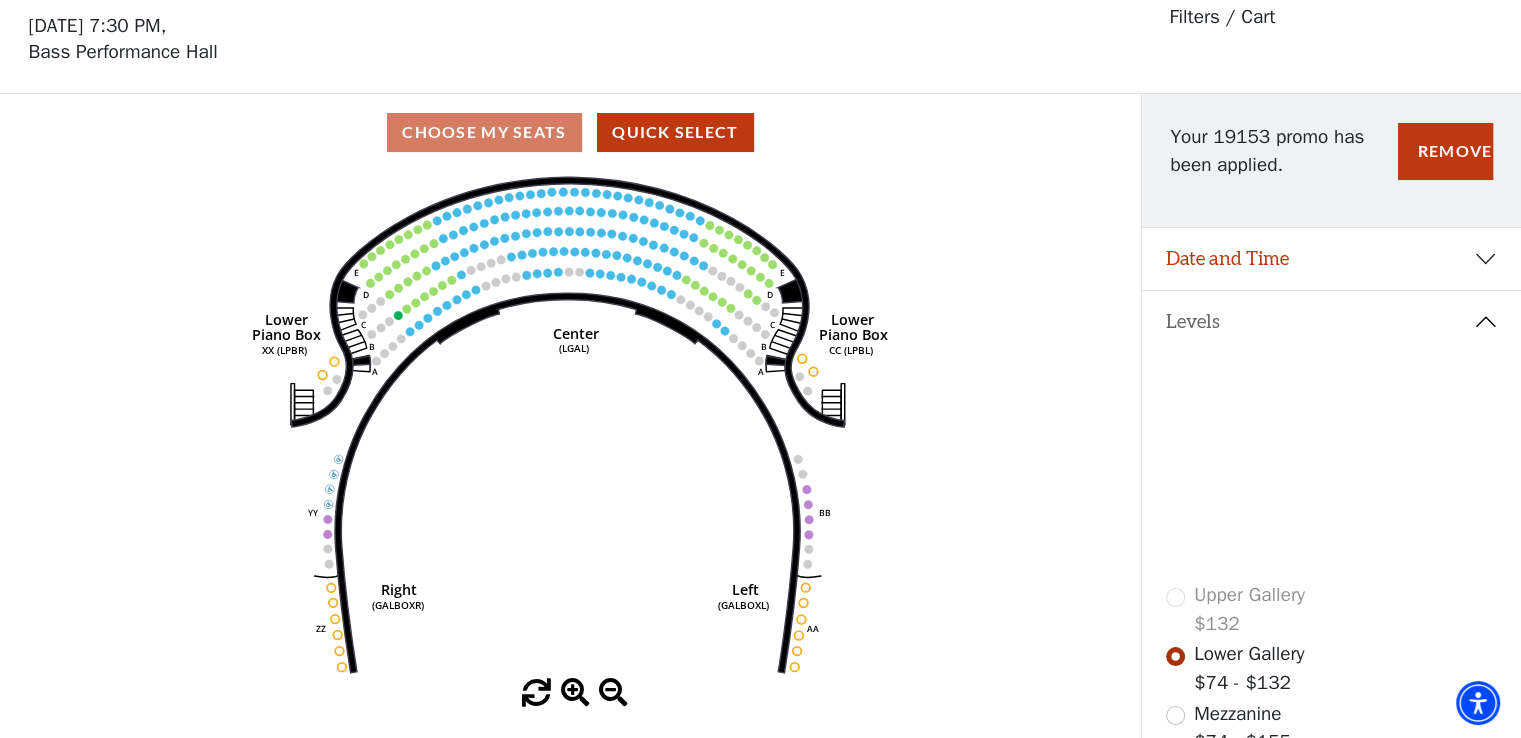 scroll, scrollTop: 92, scrollLeft: 0, axis: vertical 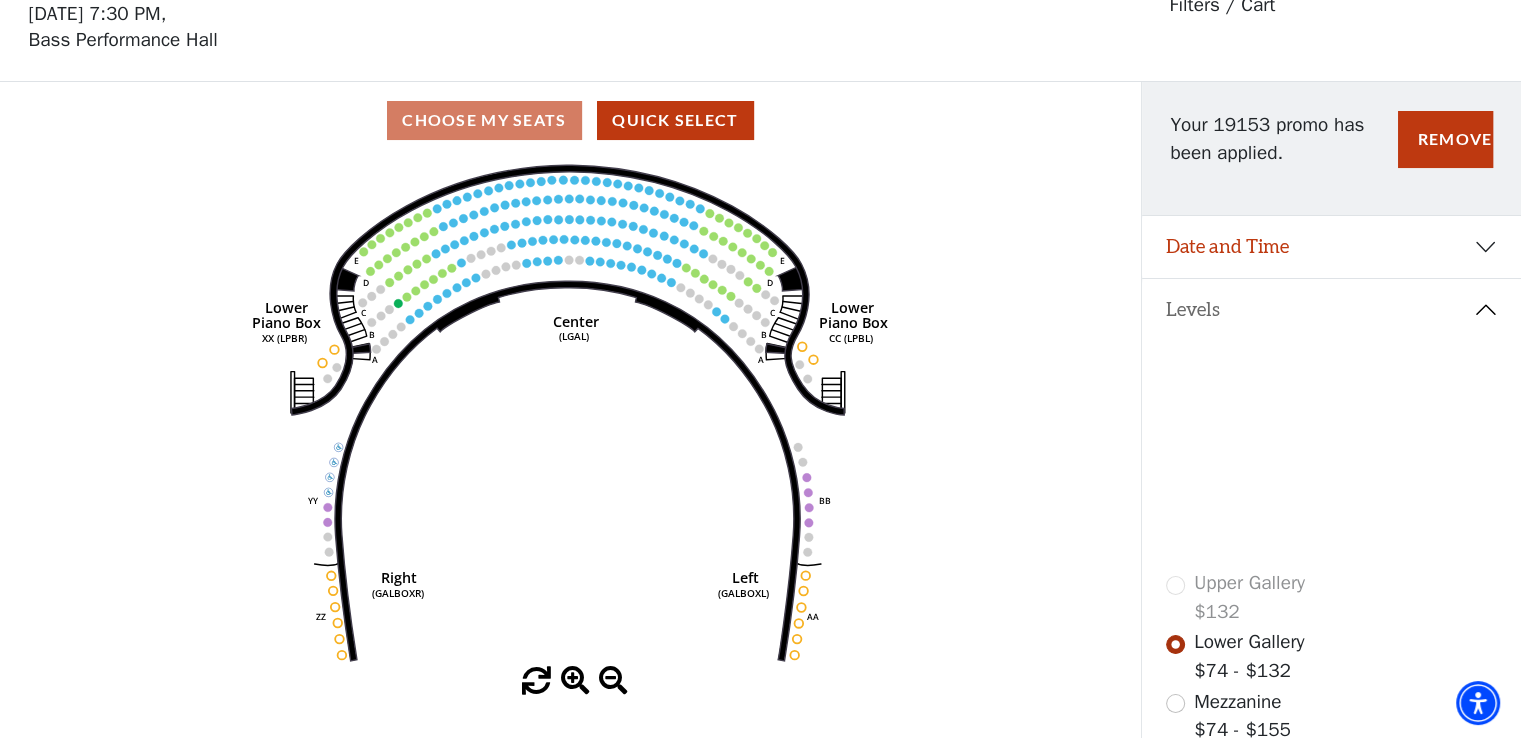 click 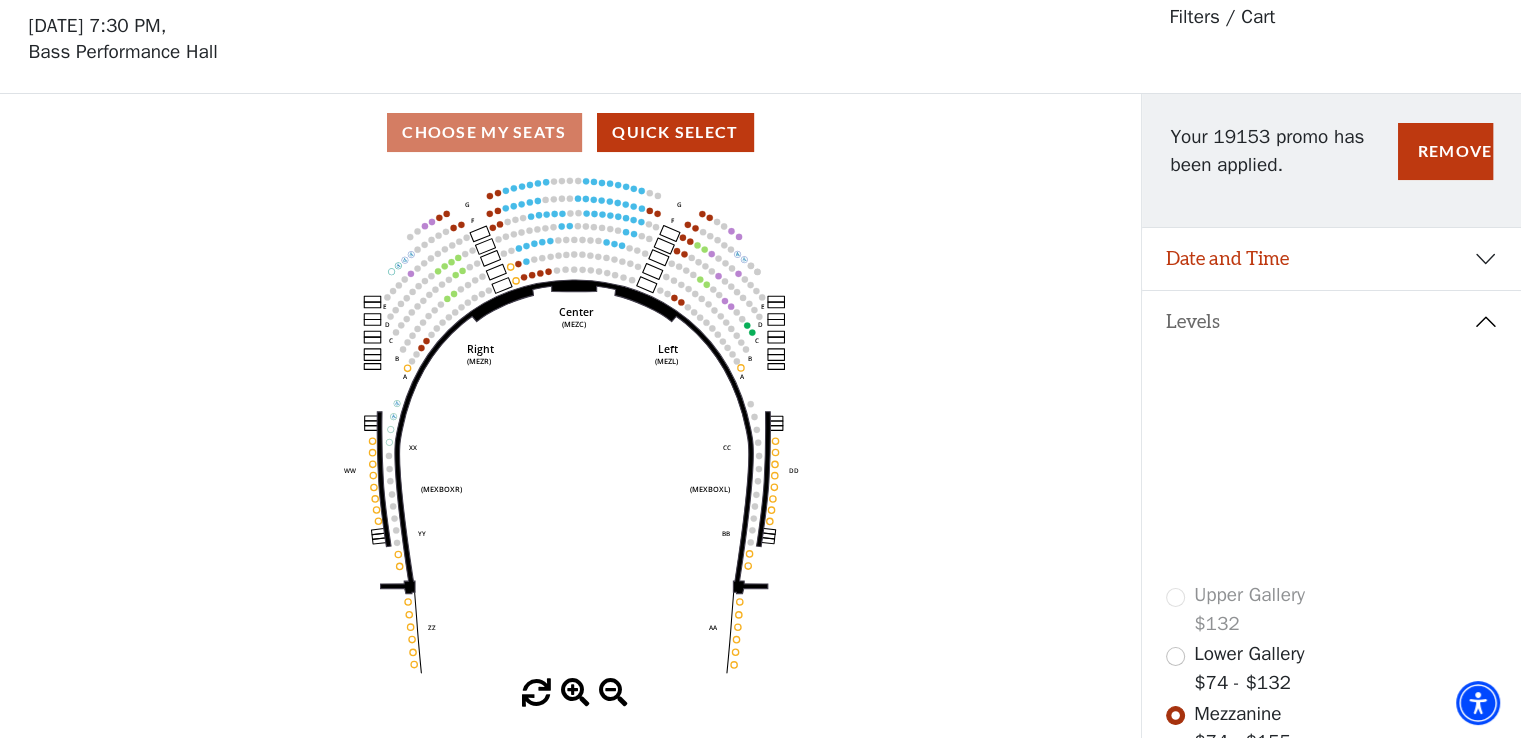 scroll, scrollTop: 92, scrollLeft: 0, axis: vertical 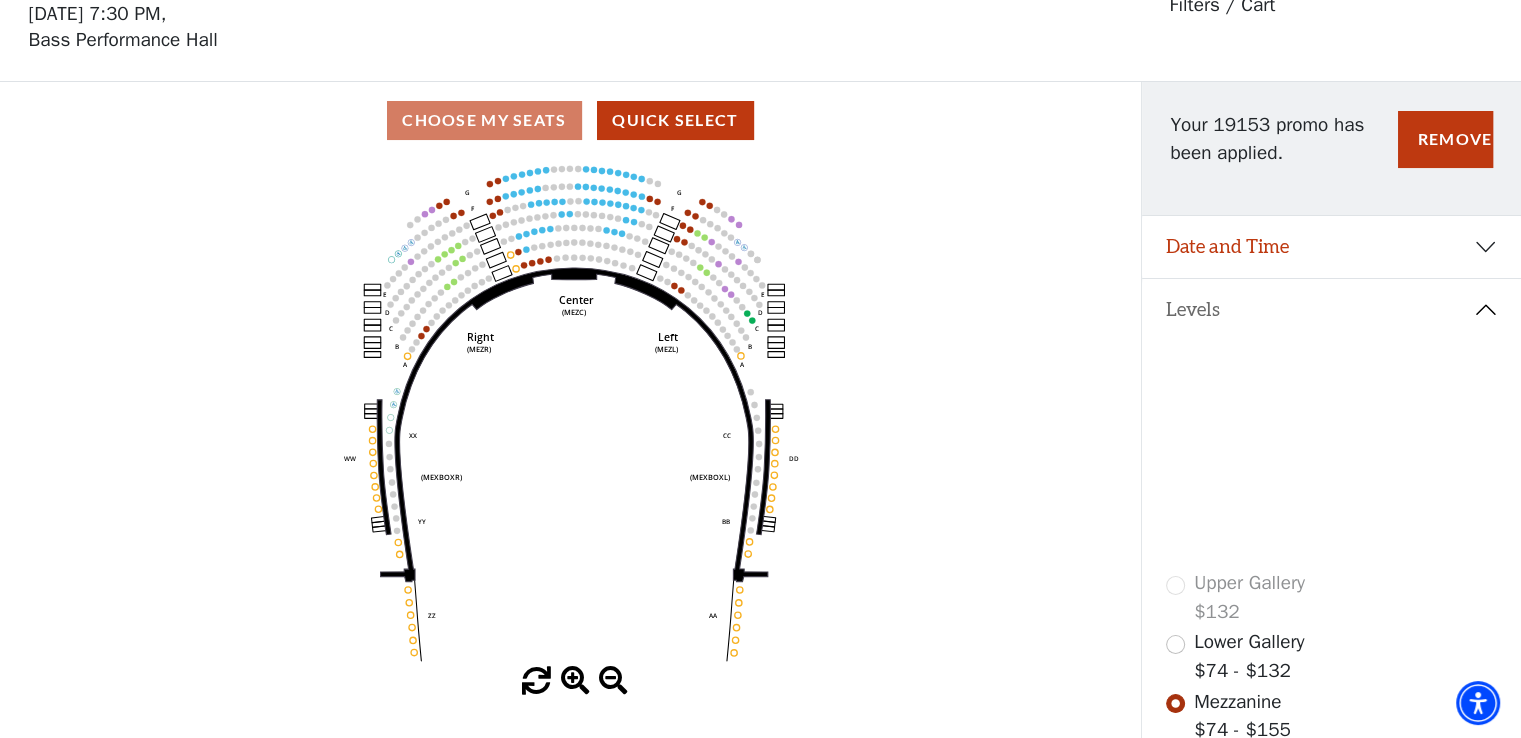 click 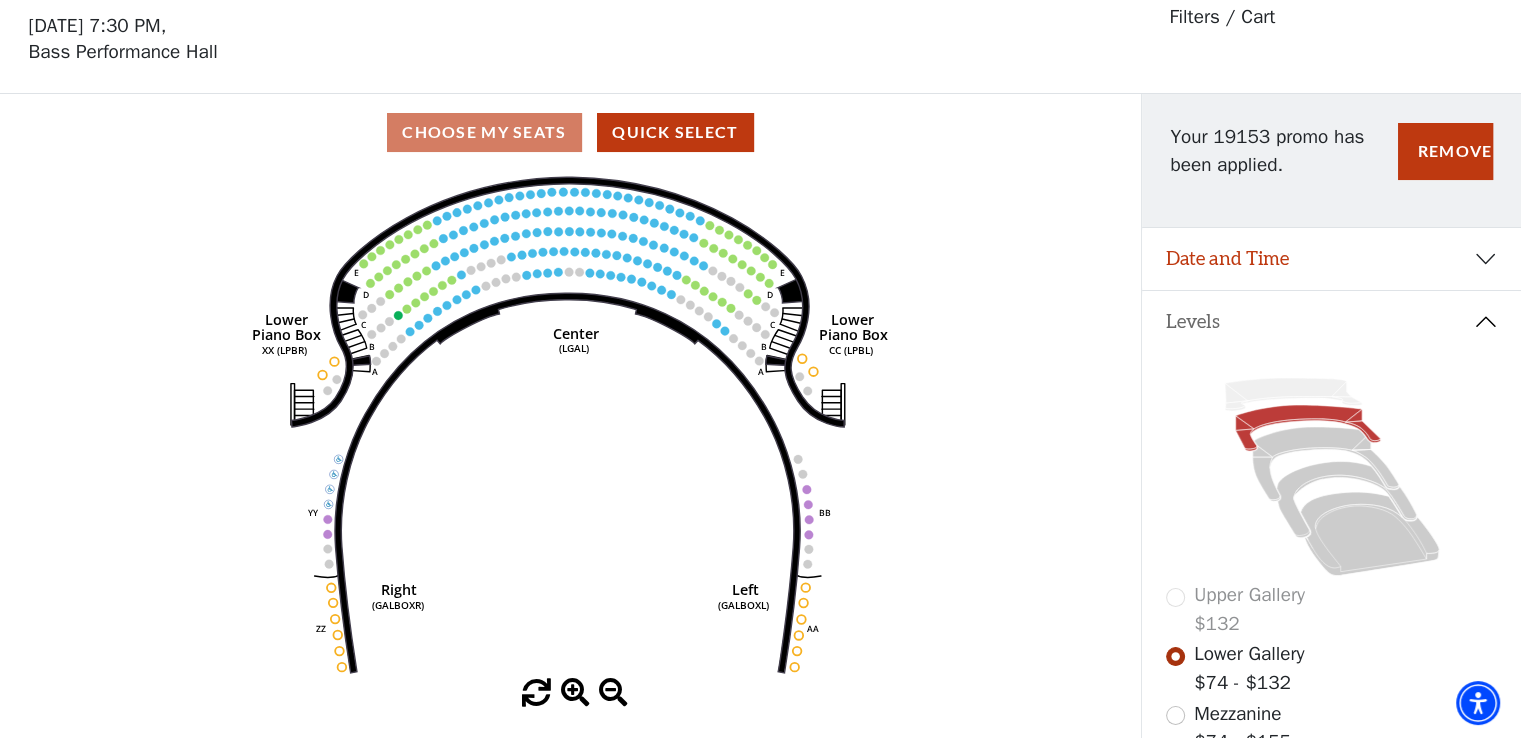 scroll, scrollTop: 92, scrollLeft: 0, axis: vertical 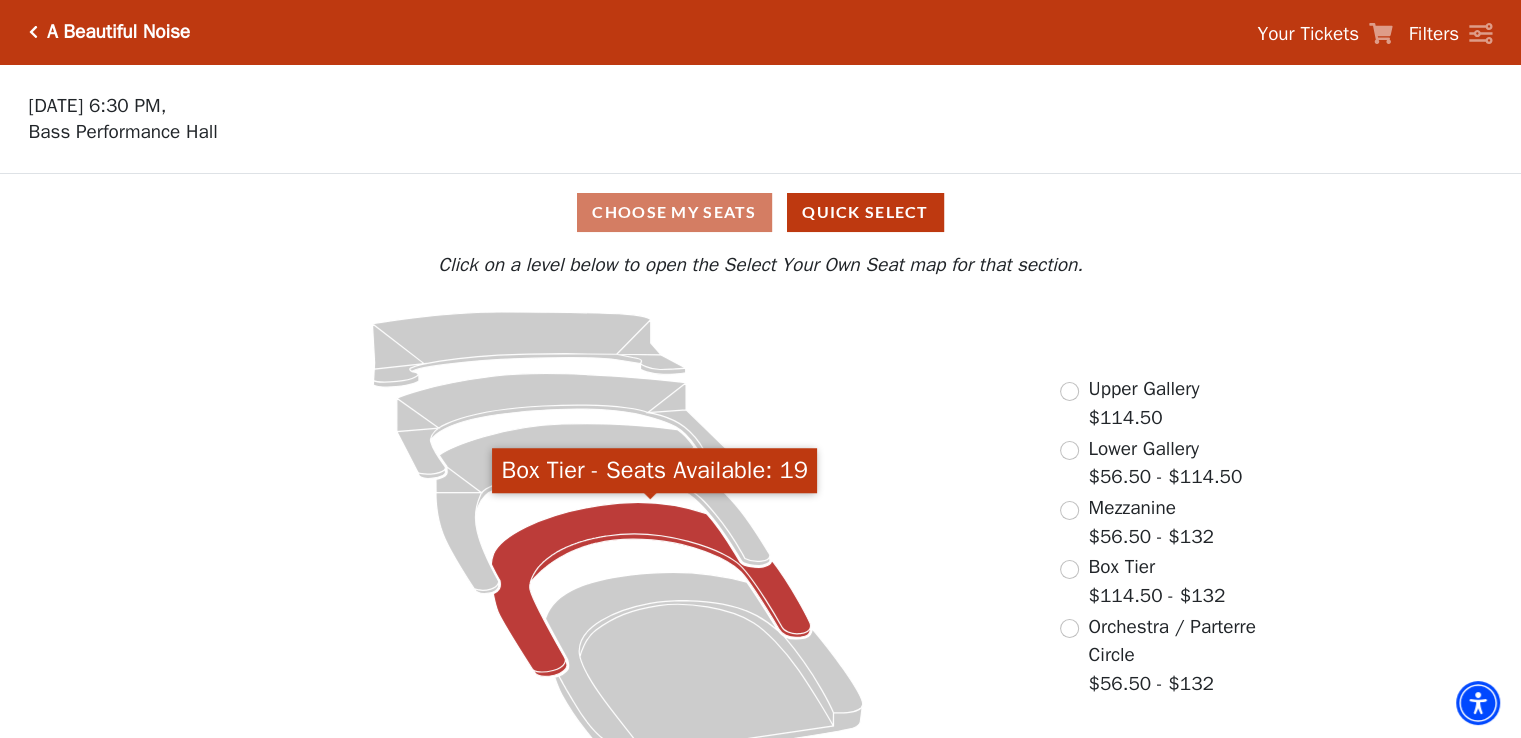 click 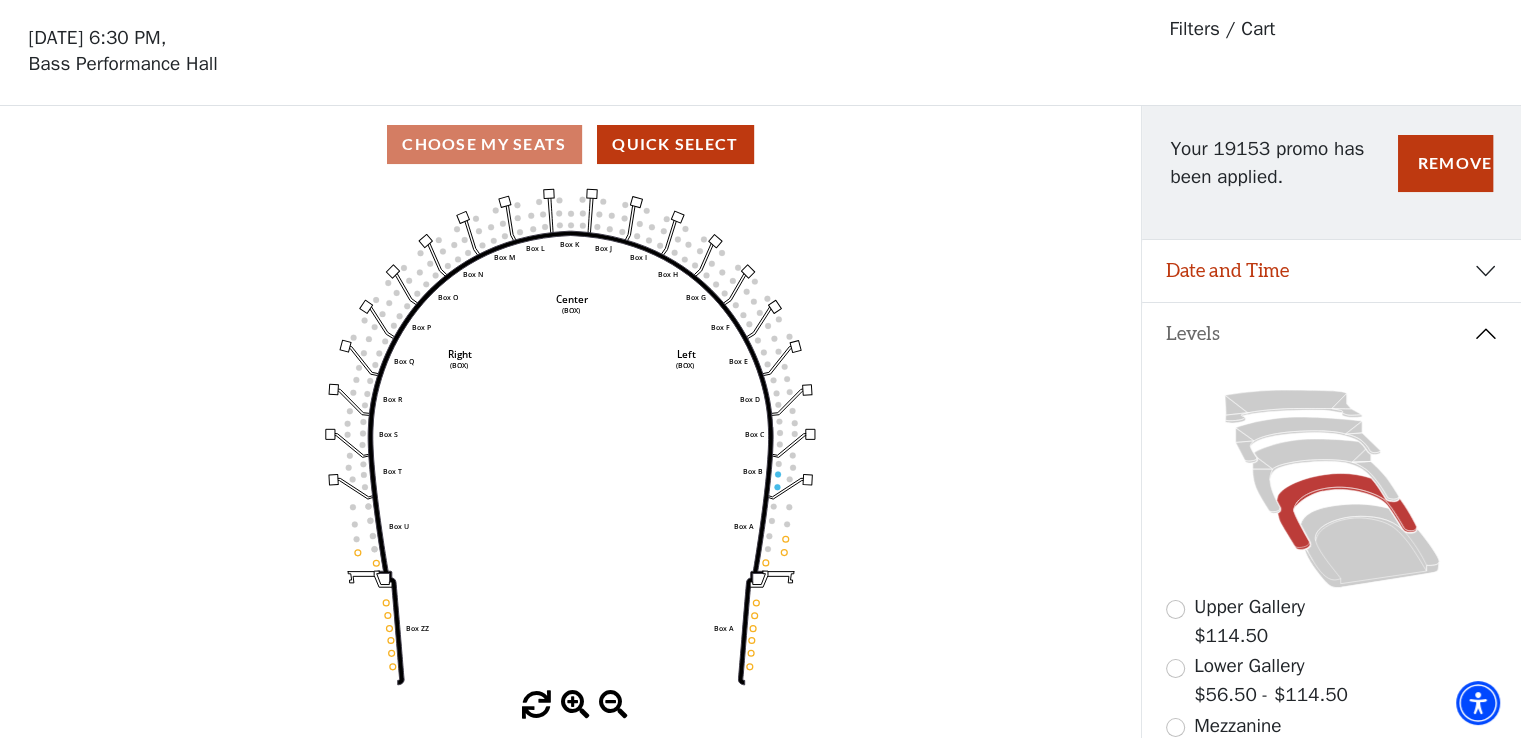 scroll, scrollTop: 92, scrollLeft: 0, axis: vertical 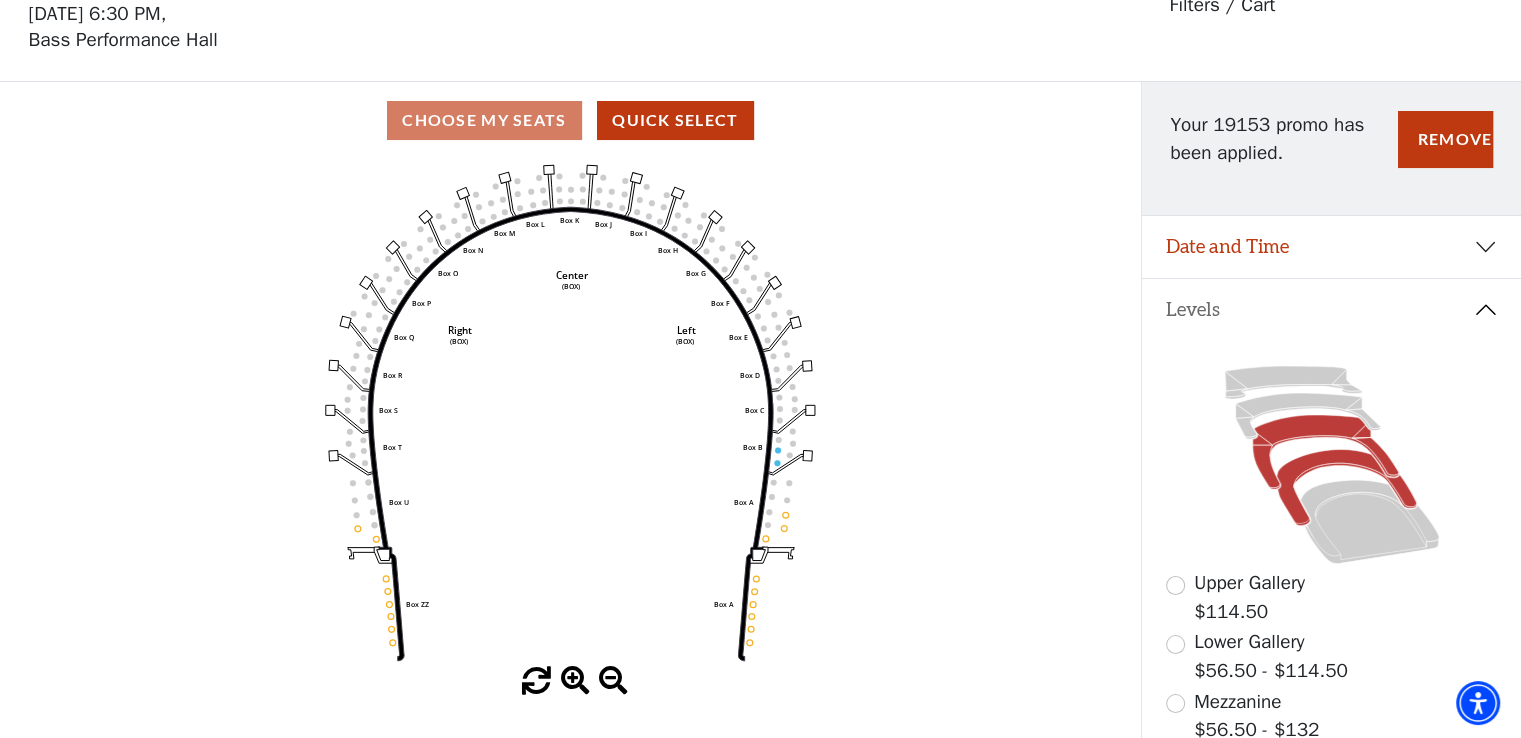 click 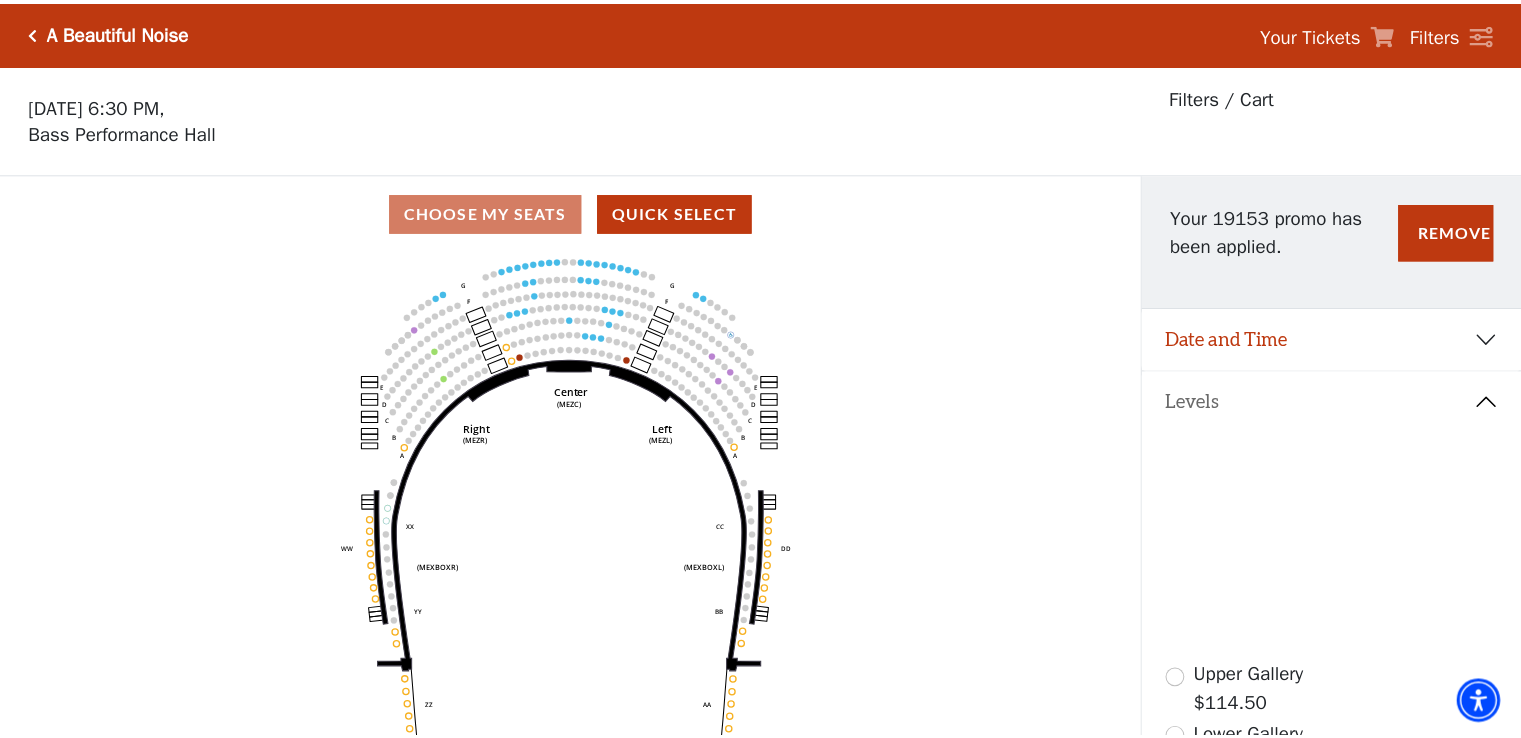 scroll, scrollTop: 92, scrollLeft: 0, axis: vertical 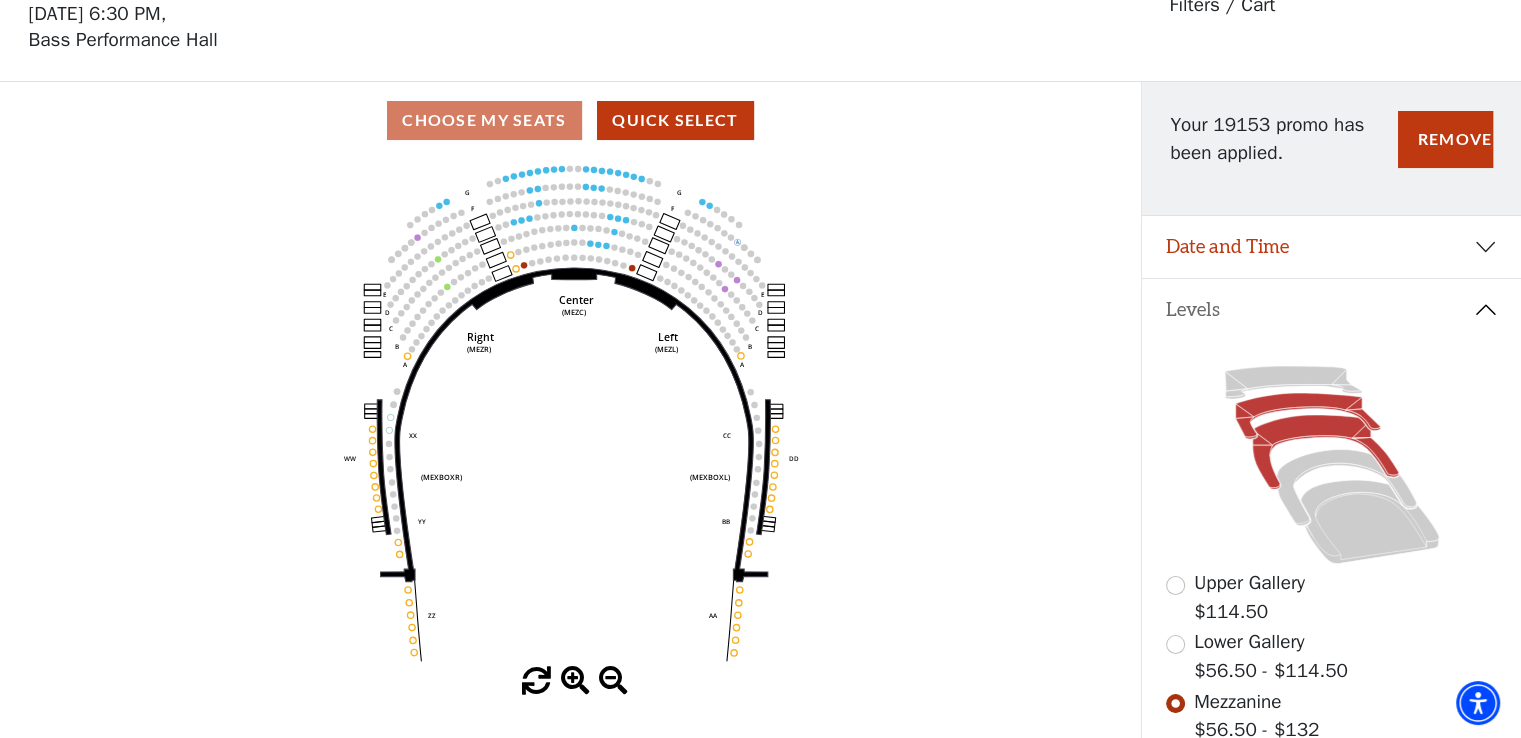 click 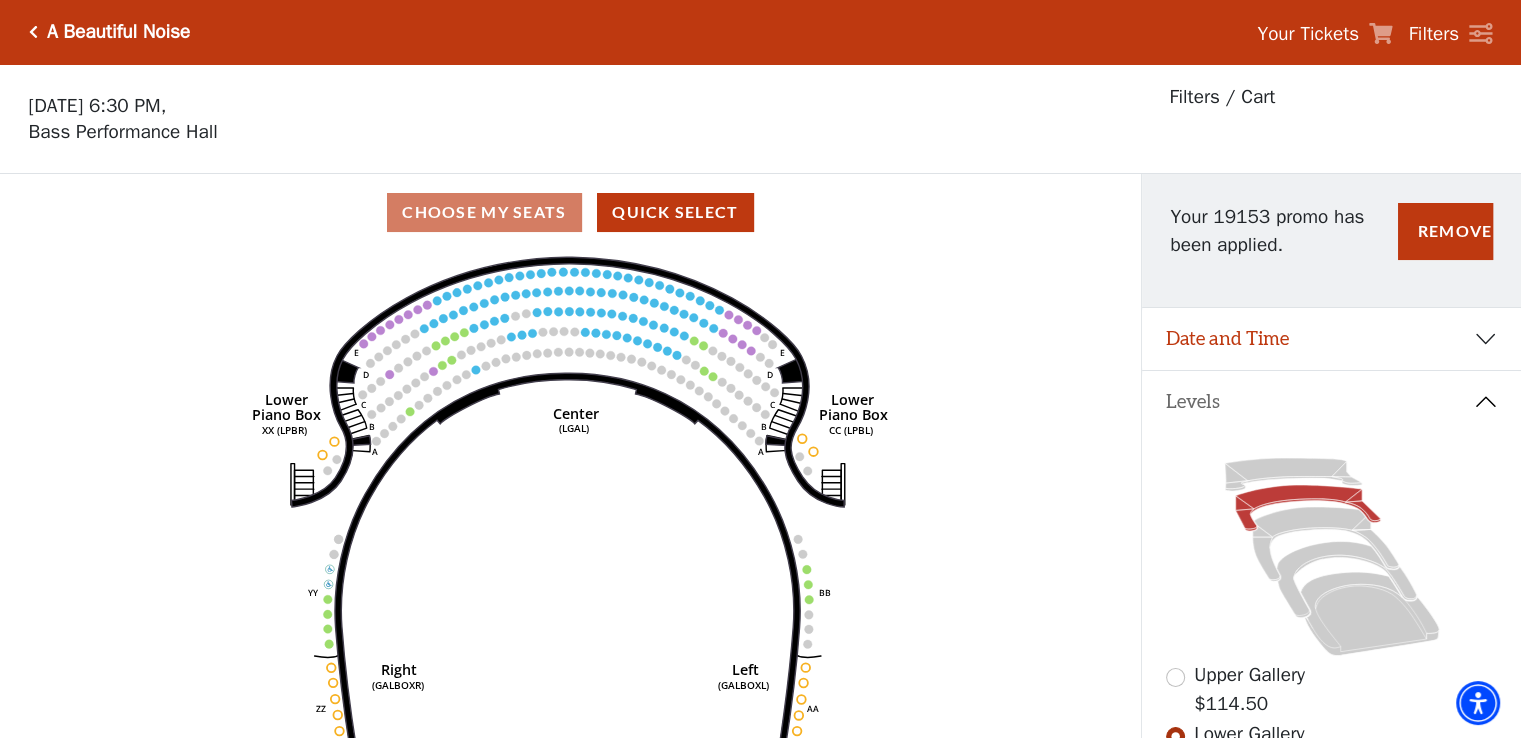 scroll, scrollTop: 92, scrollLeft: 0, axis: vertical 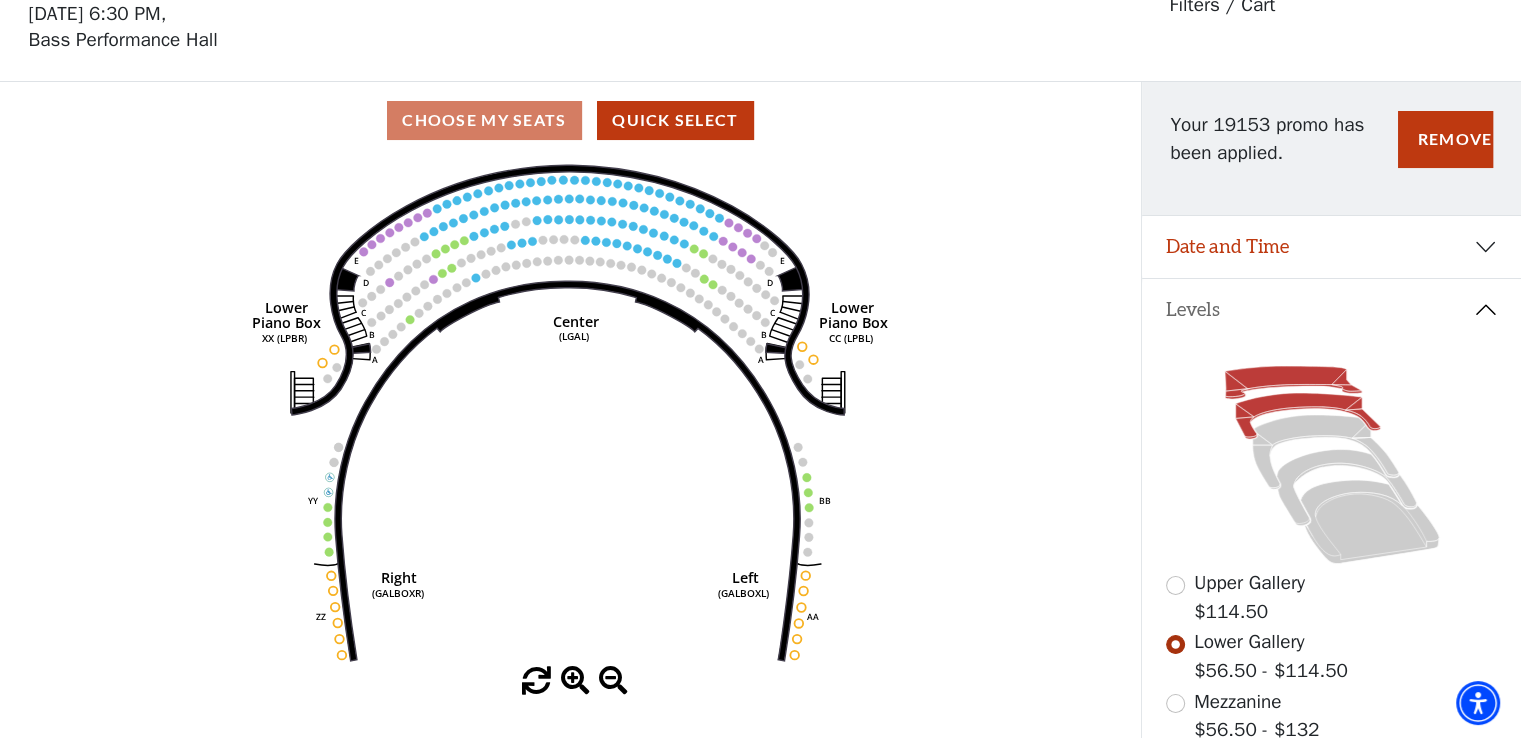 click 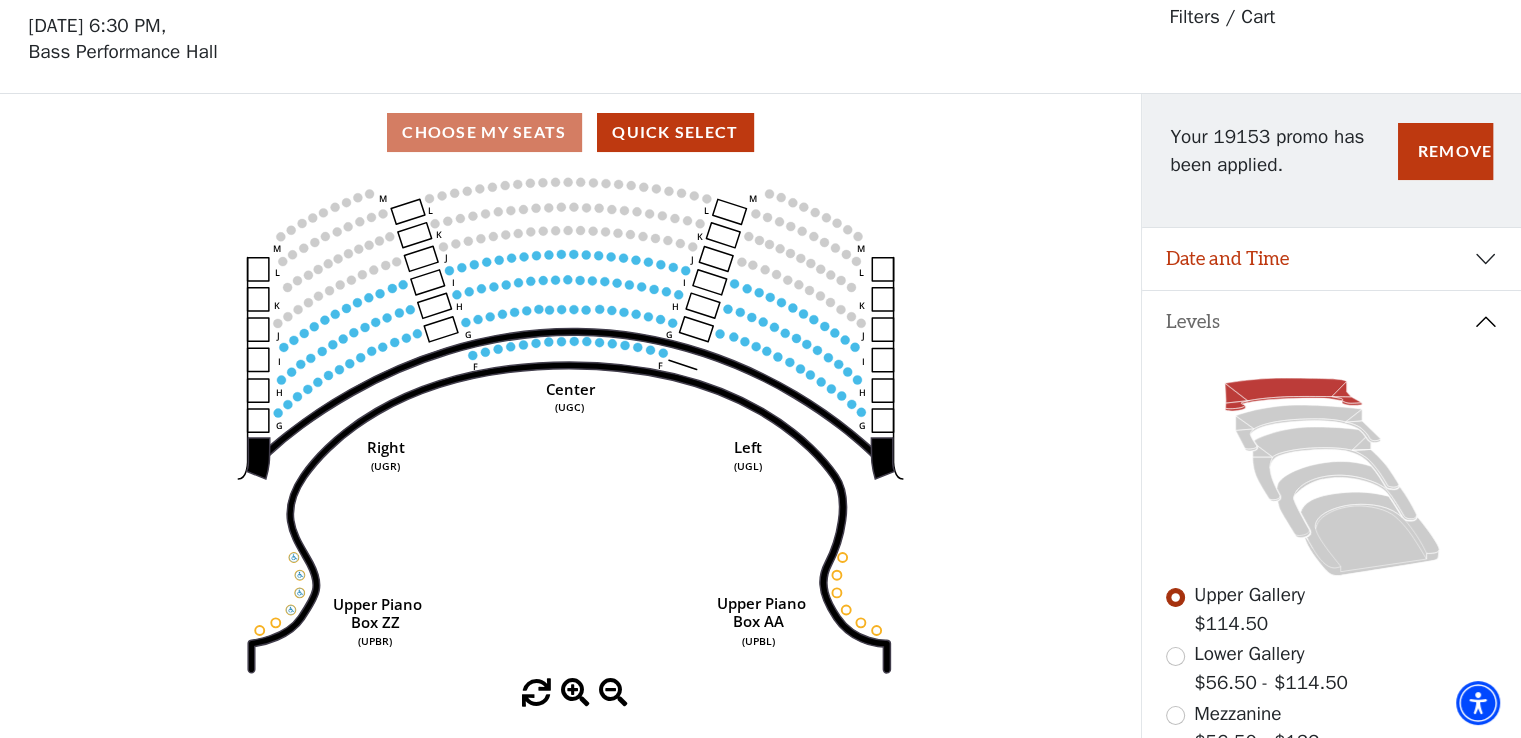 scroll, scrollTop: 92, scrollLeft: 0, axis: vertical 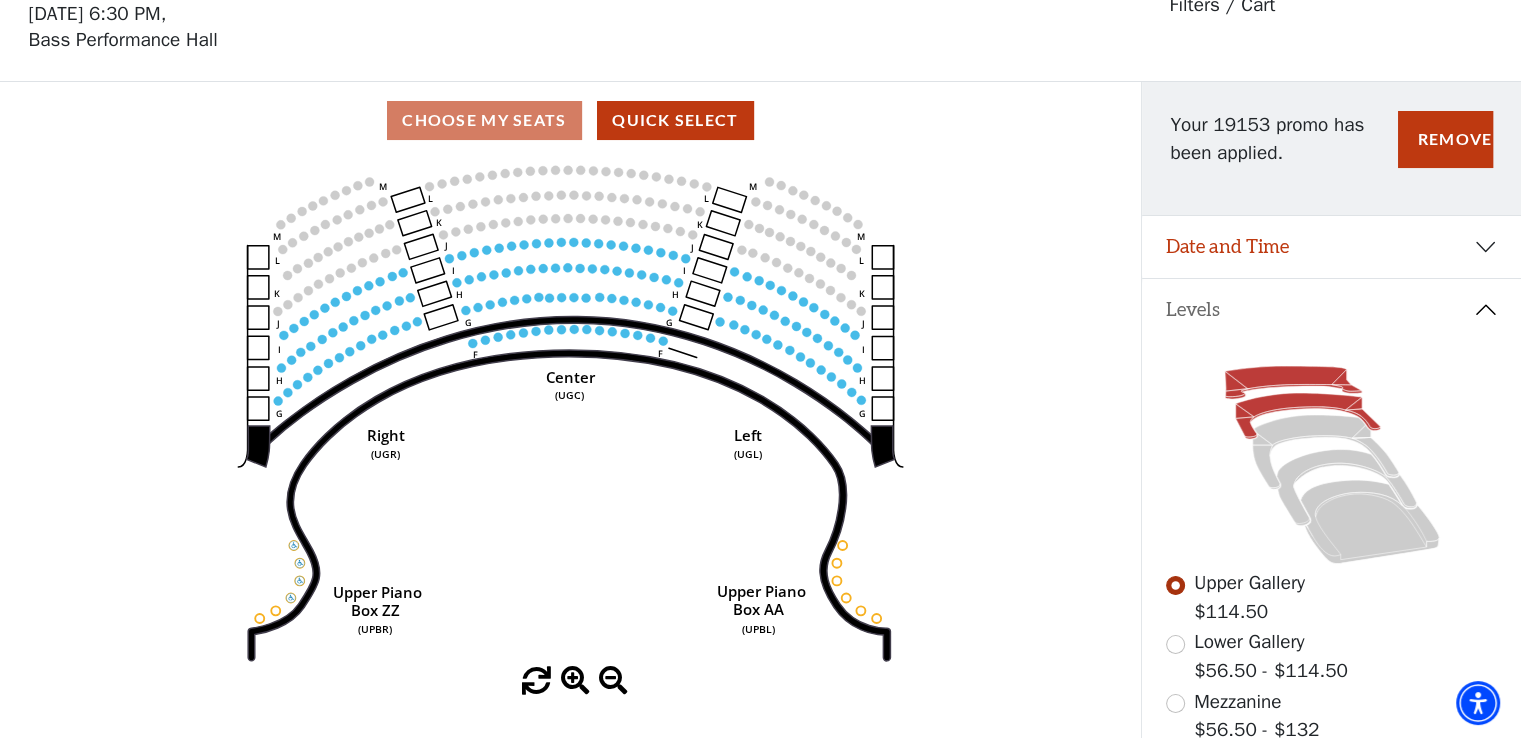click 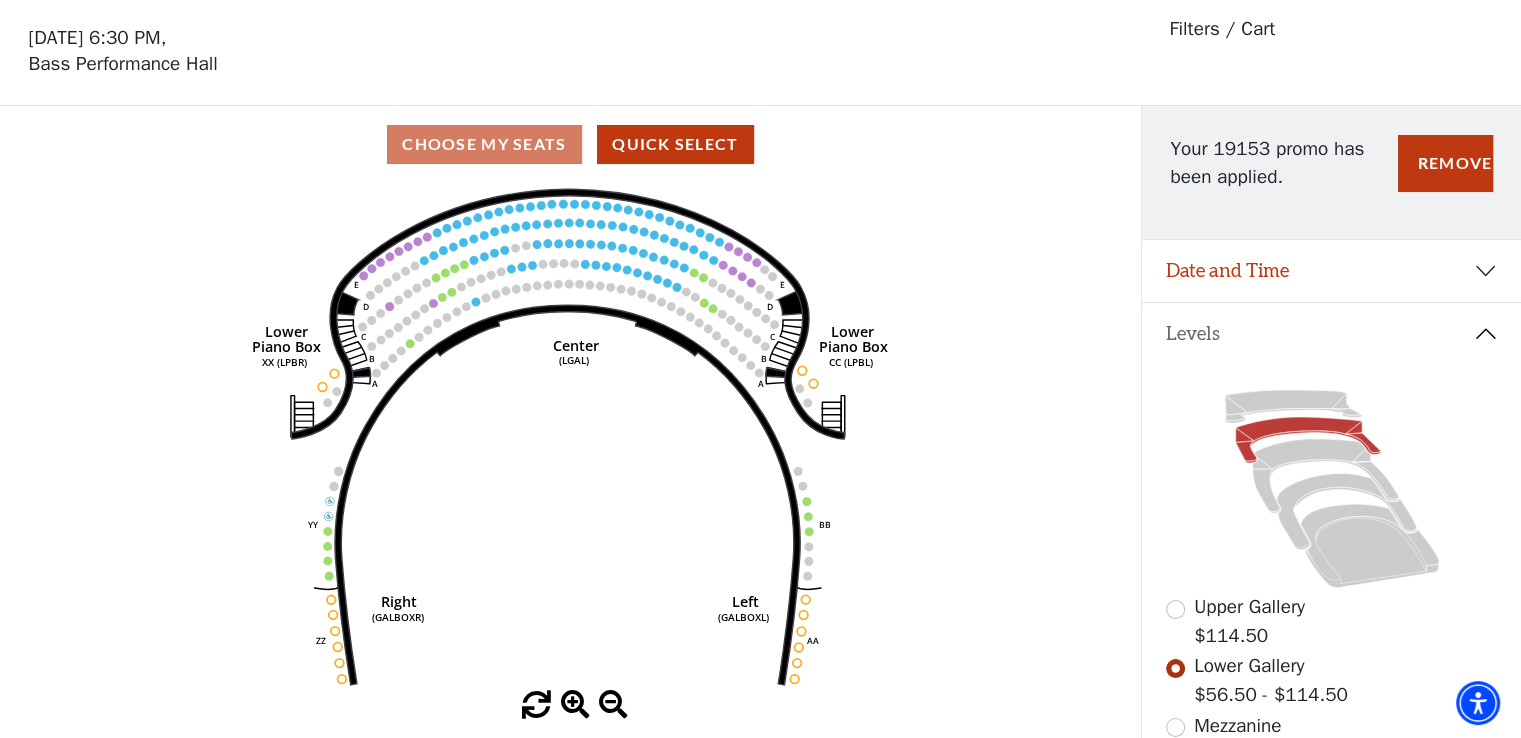 scroll, scrollTop: 92, scrollLeft: 0, axis: vertical 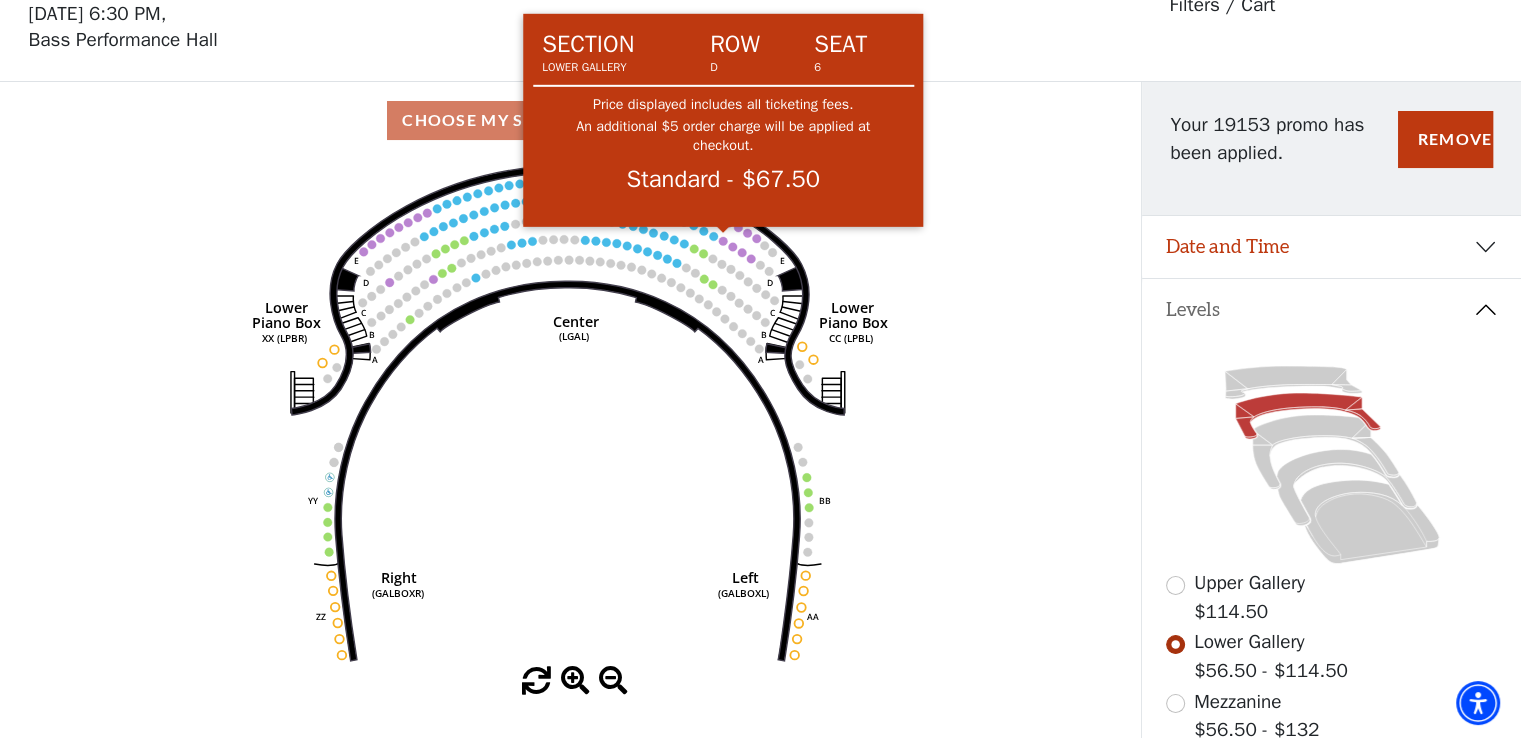 click 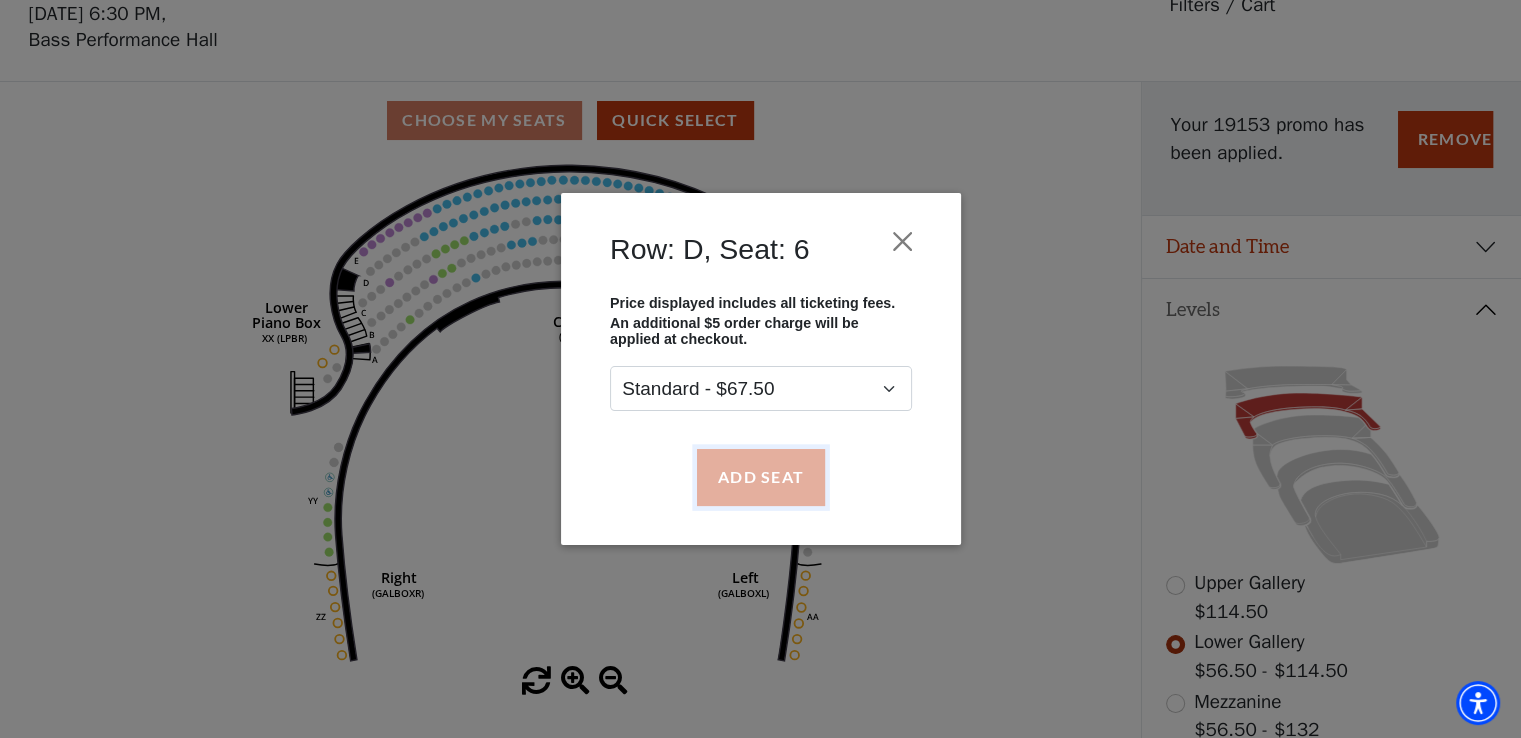 click on "Add Seat" at bounding box center (760, 477) 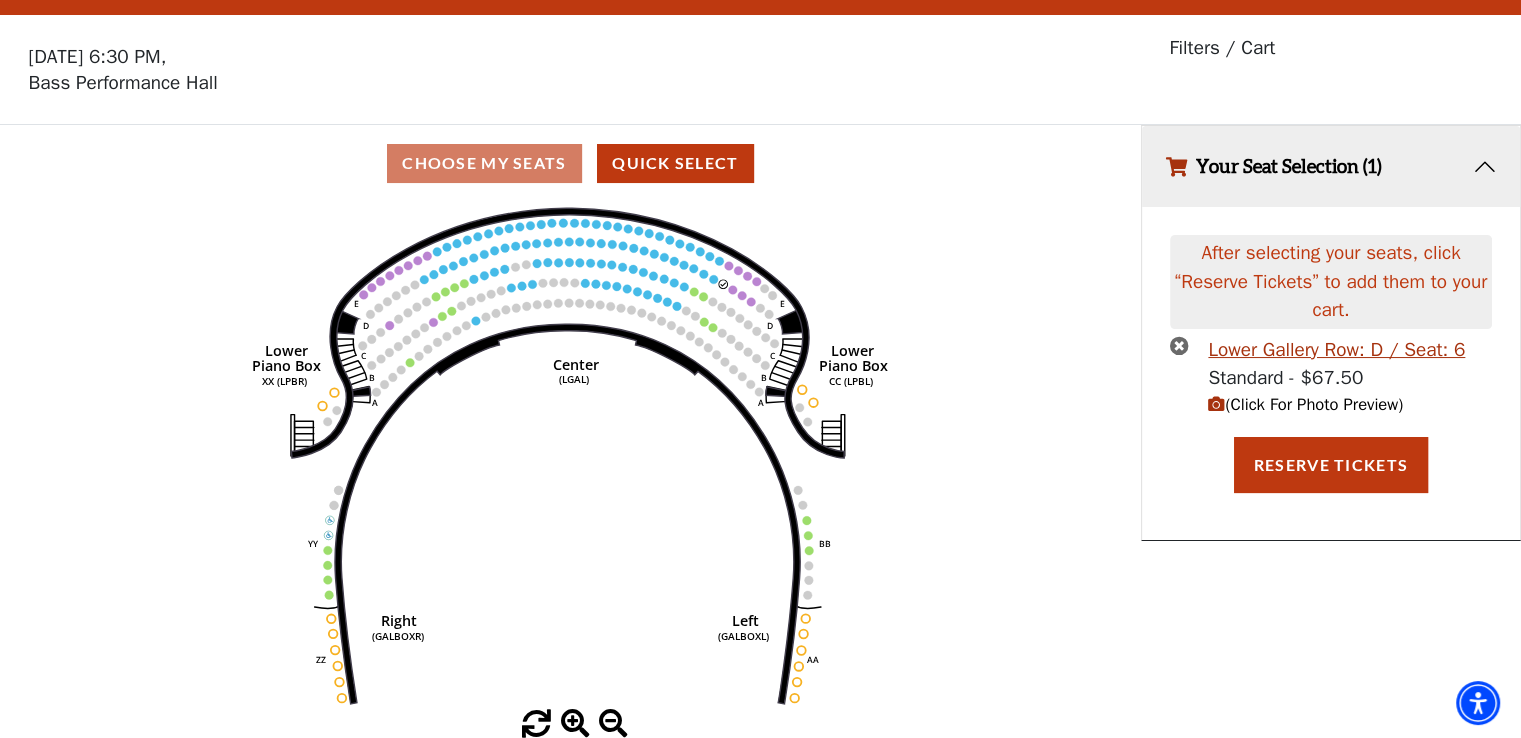 scroll, scrollTop: 0, scrollLeft: 0, axis: both 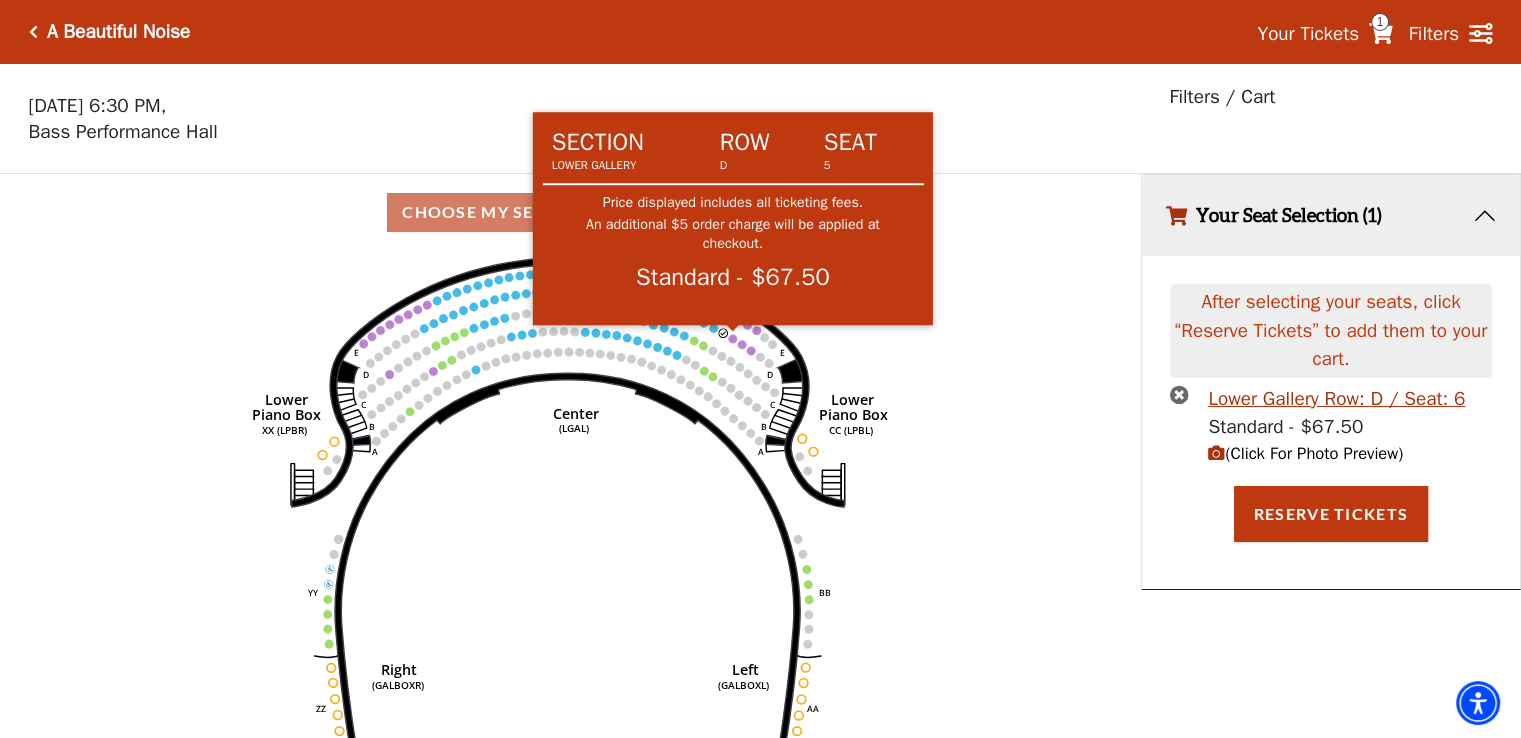 click 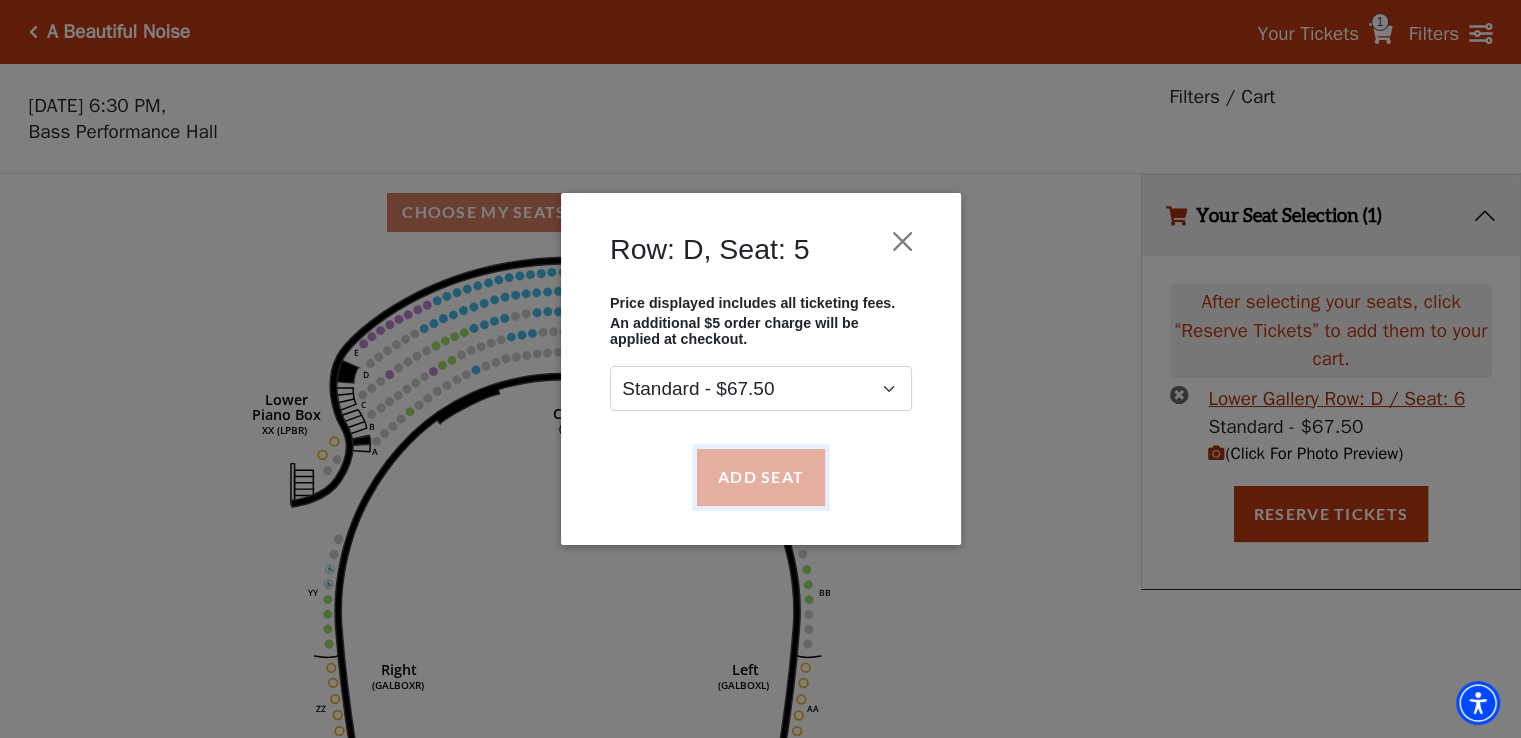 click on "Add Seat" at bounding box center (760, 477) 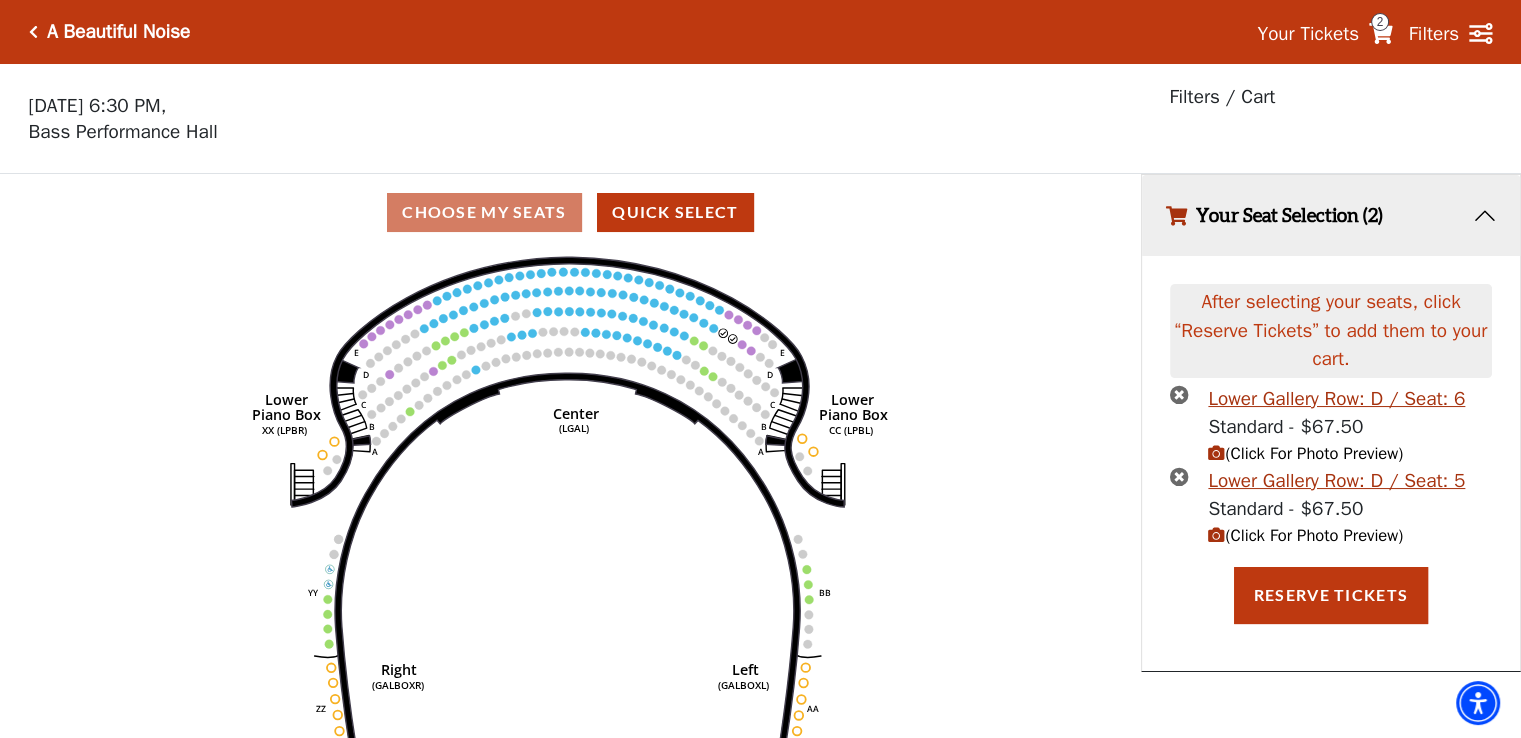 click on "Choose Your Own Seats
Sunday, November 2 at 6:30 PM,
Bass Performance Hall" at bounding box center [570, 118] 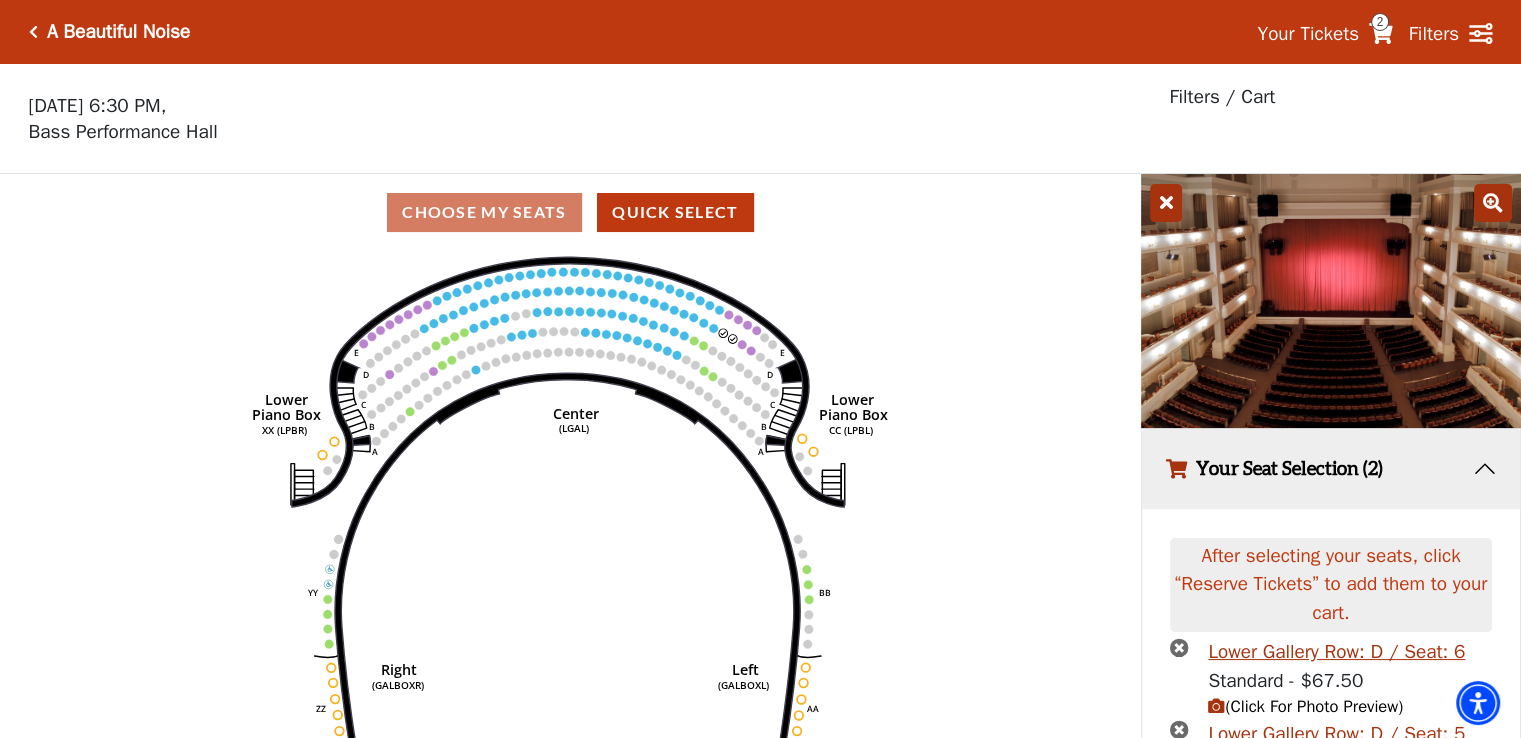 scroll, scrollTop: 186, scrollLeft: 0, axis: vertical 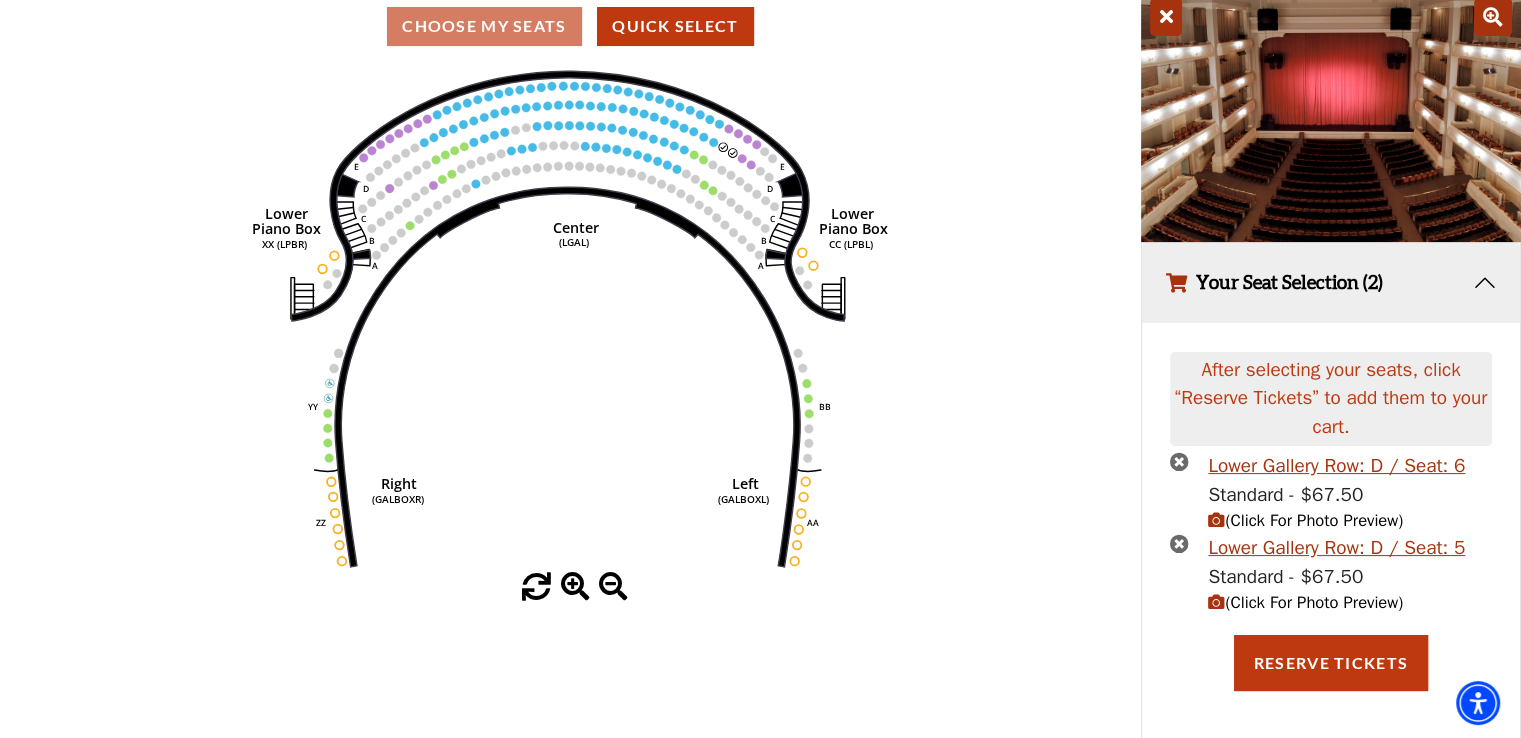 click on "(Click For Photo Preview)" at bounding box center [1305, 520] 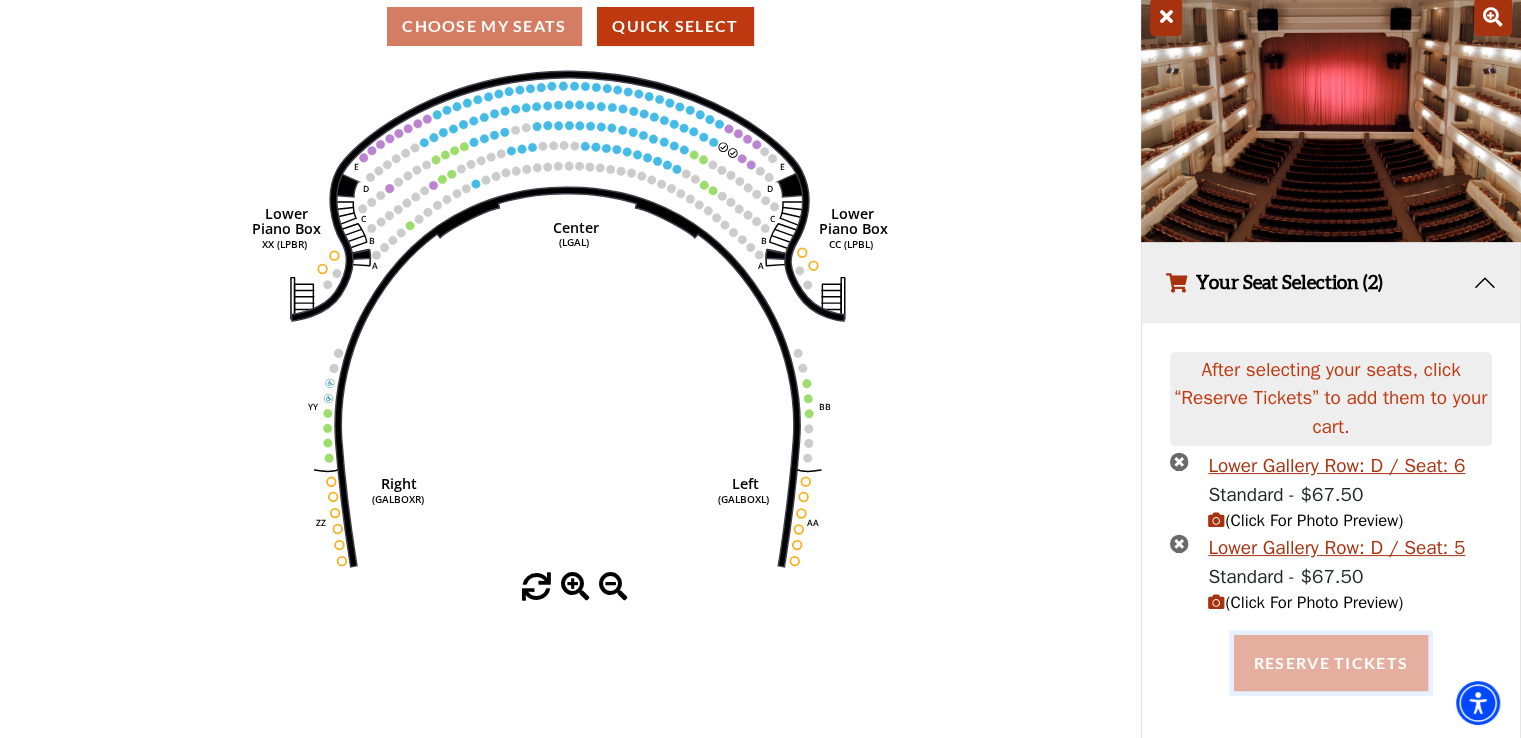 click on "Reserve Tickets" at bounding box center [1331, 663] 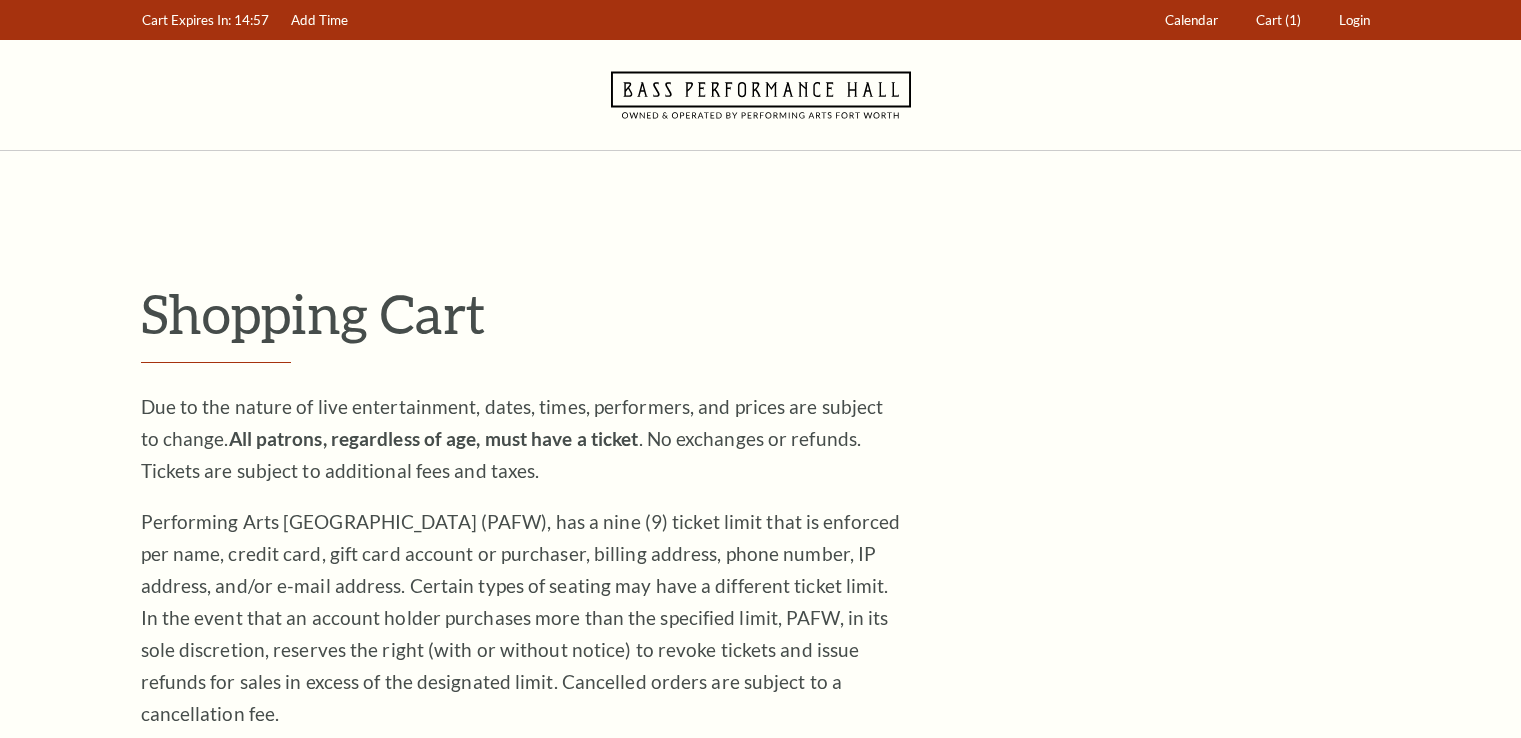 scroll, scrollTop: 0, scrollLeft: 0, axis: both 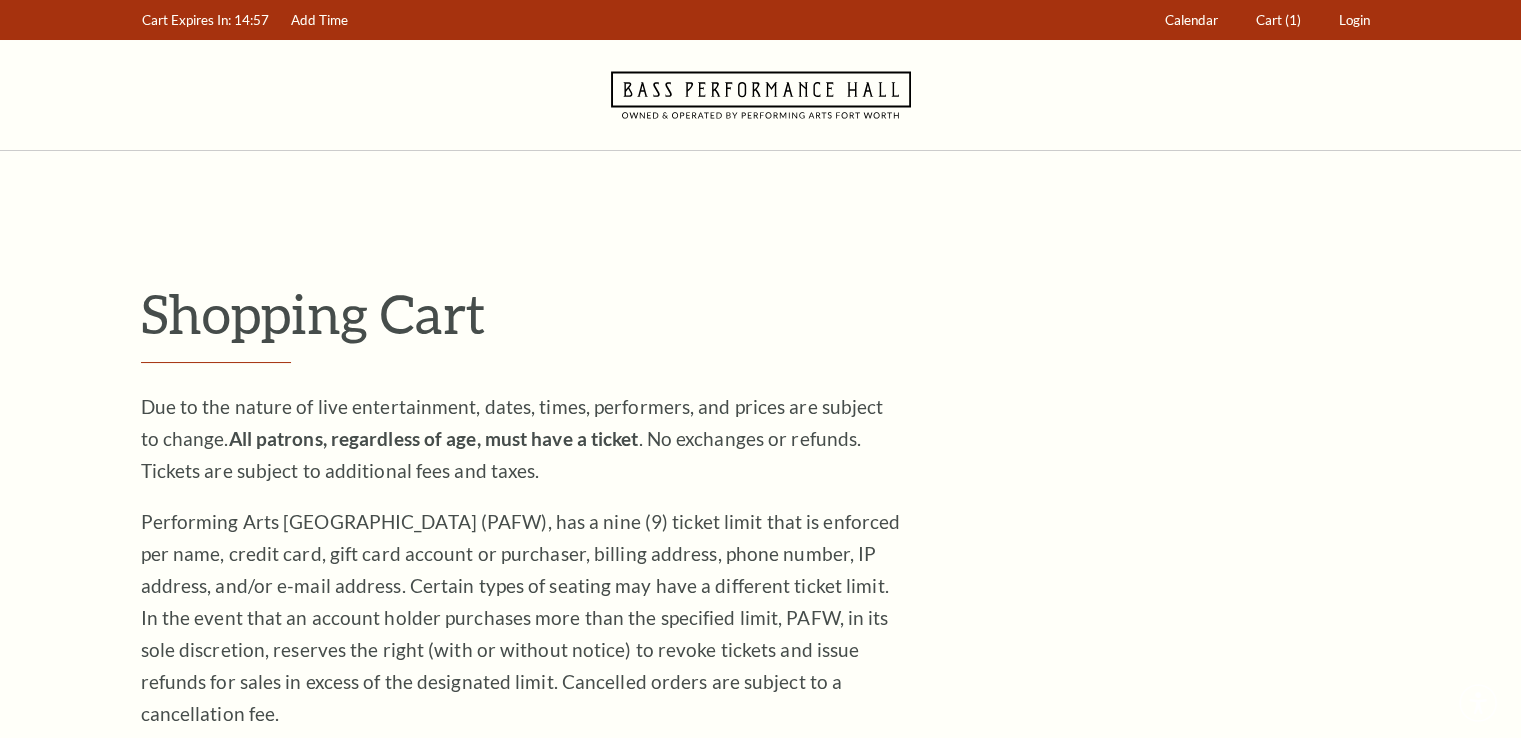 click on "Skip to main content Enable accessibility for low vision Open the accessibility menu
*{
pointer-events: fill;
}
Cart Expires In:
897
14:57
Add Time
(1)" 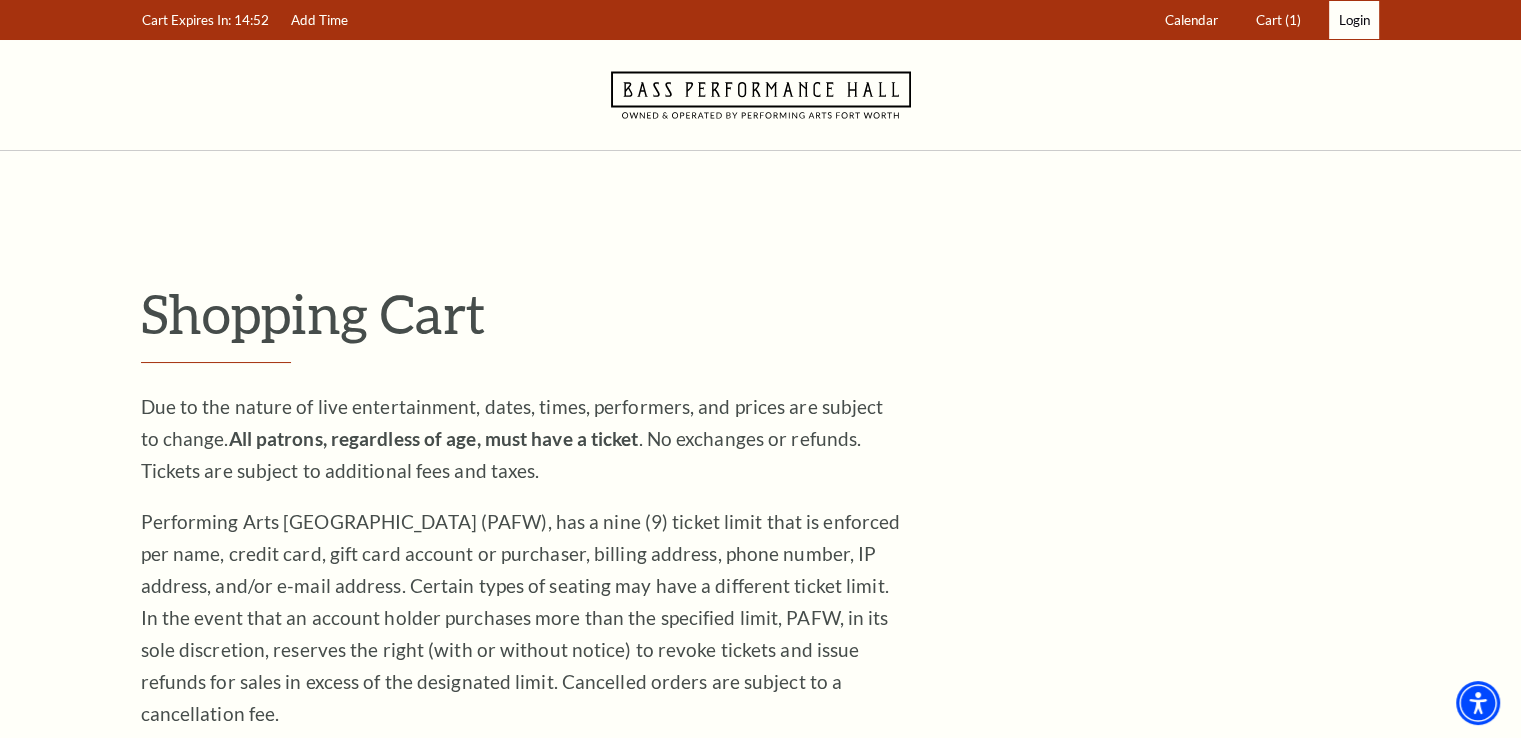 click on "Login" at bounding box center [1354, 20] 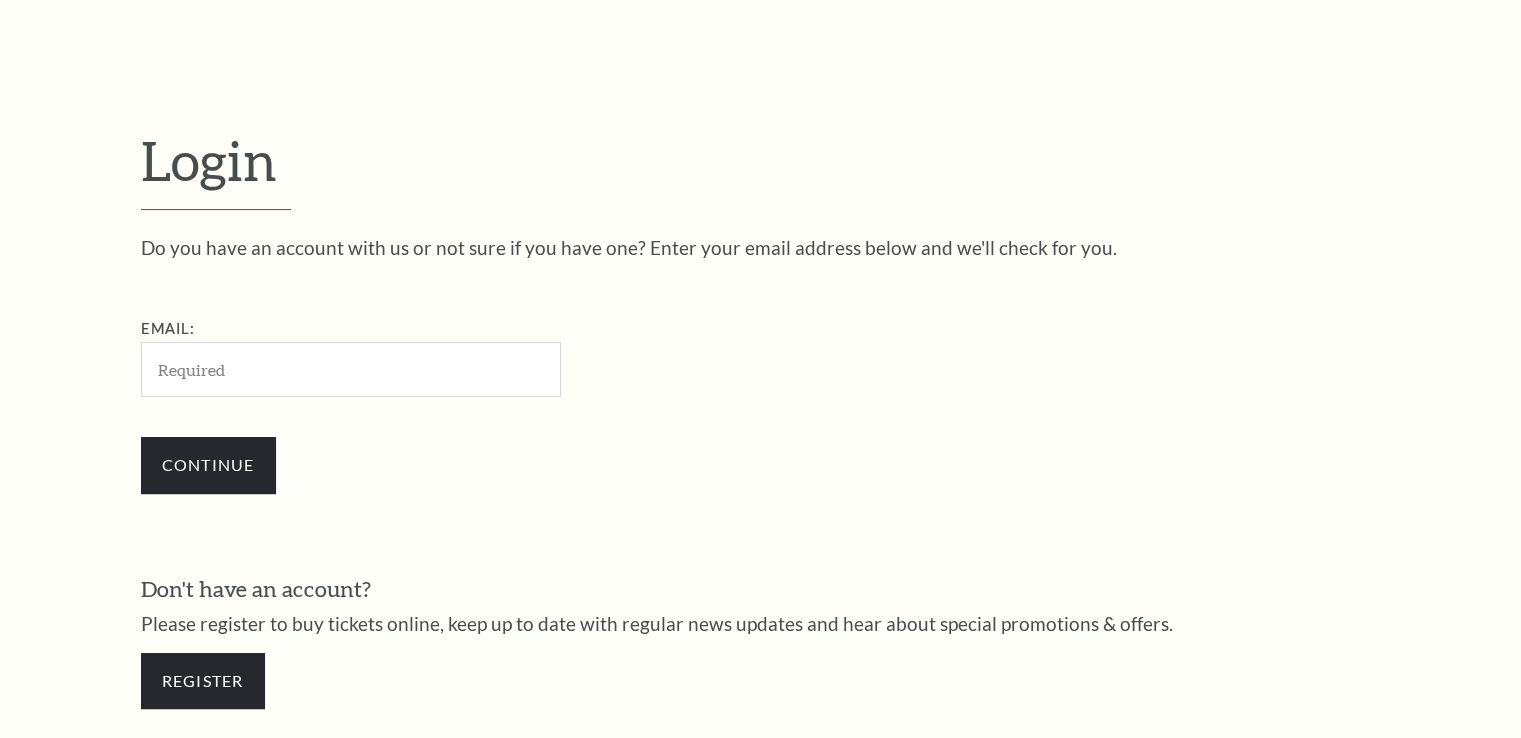 scroll, scrollTop: 505, scrollLeft: 0, axis: vertical 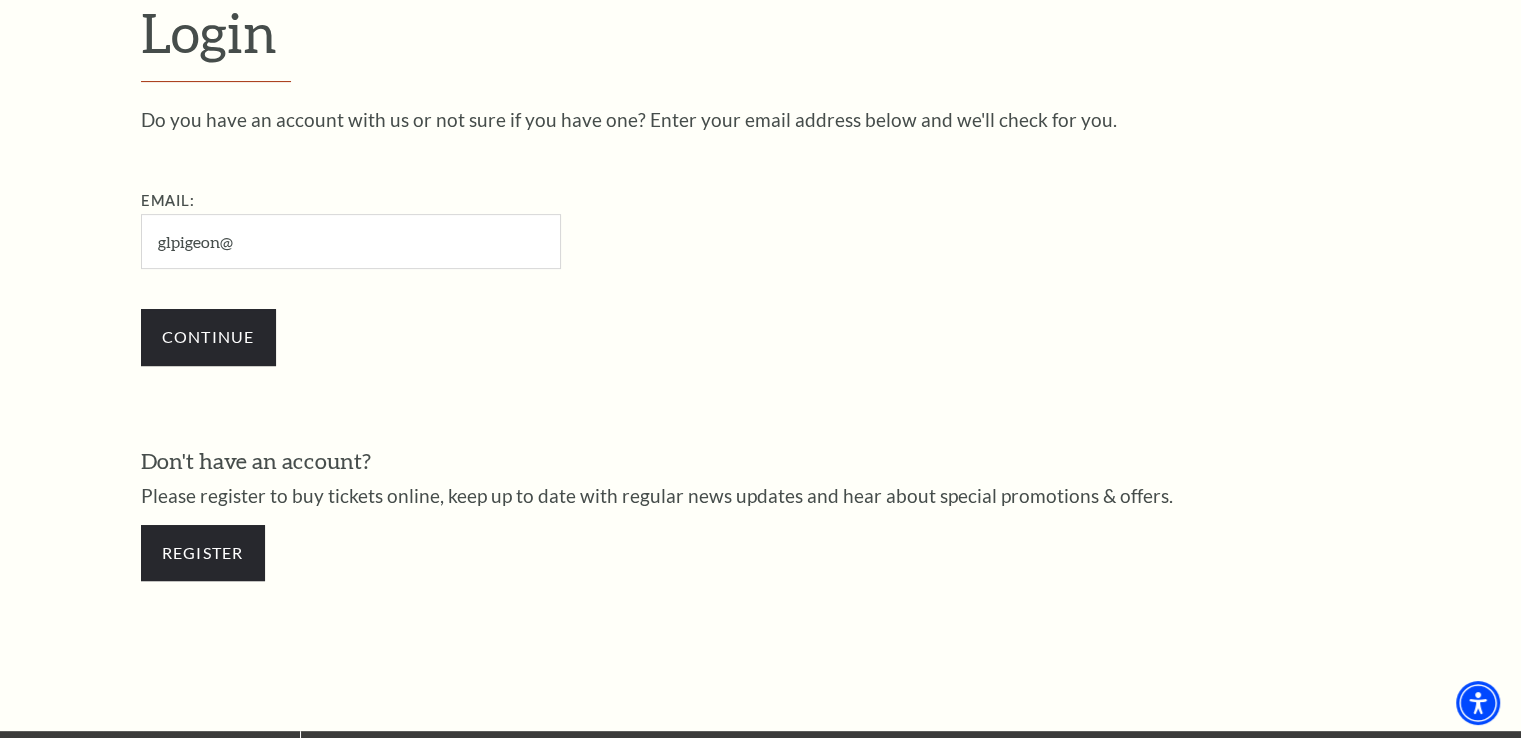 type on "[EMAIL_ADDRESS][DOMAIN_NAME]" 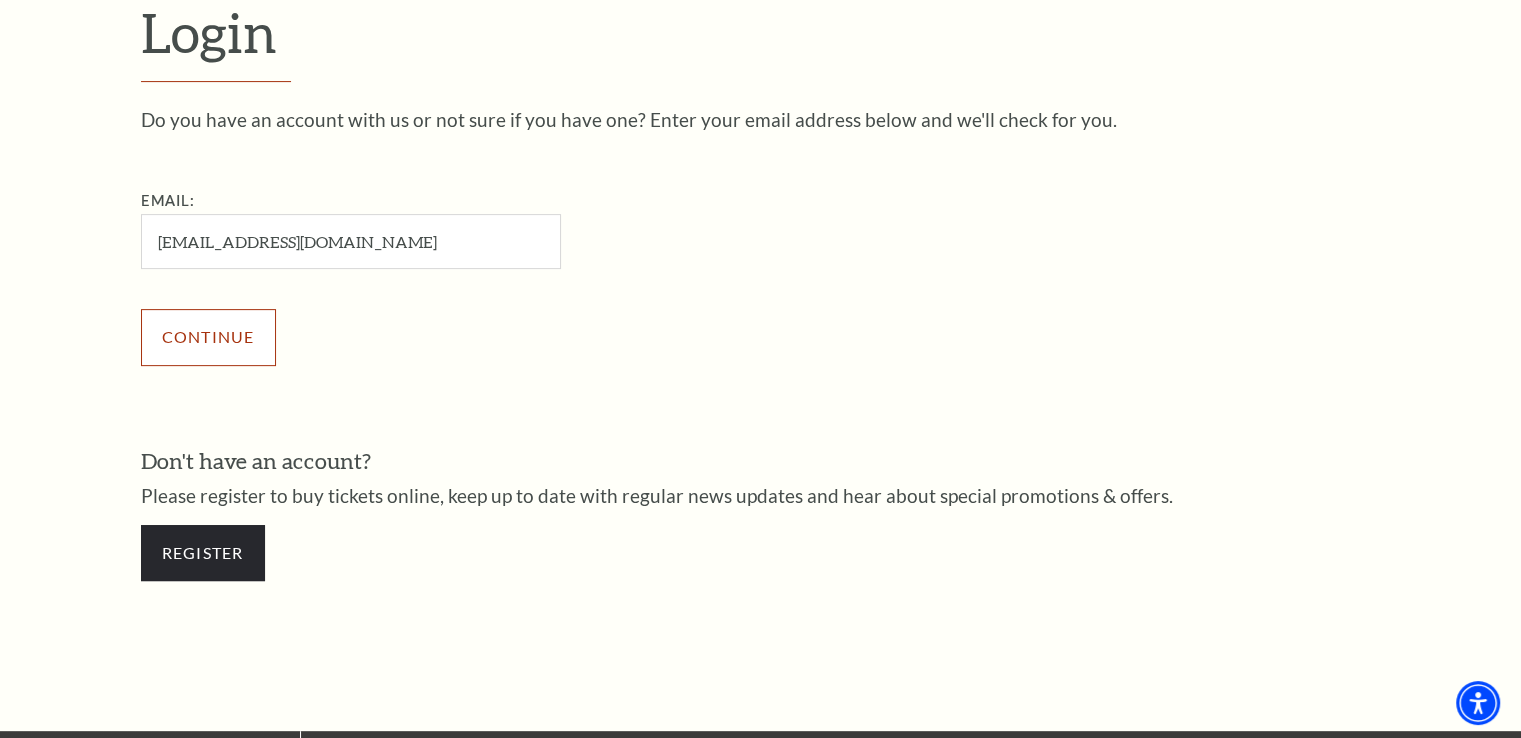 click on "Continue" at bounding box center (208, 337) 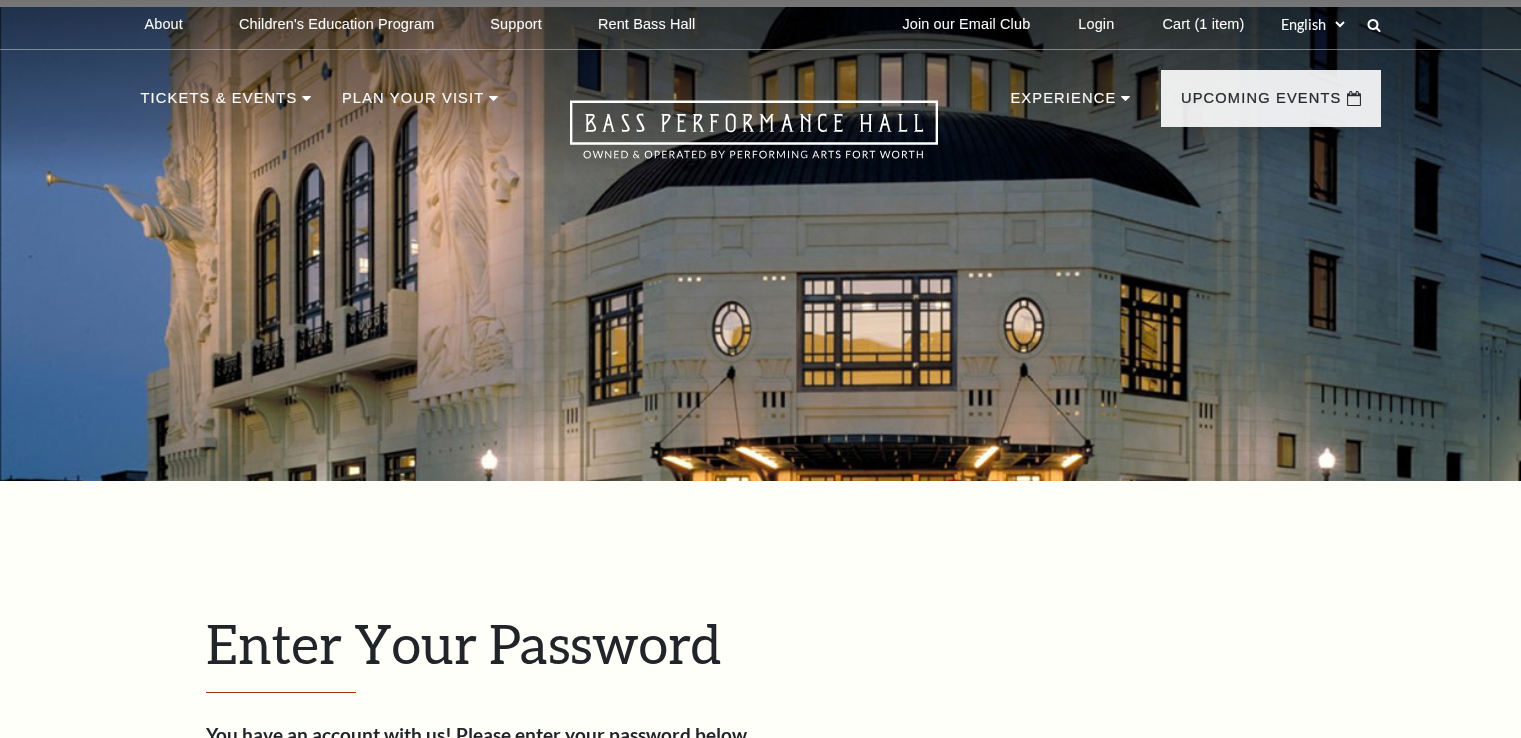 scroll, scrollTop: 657, scrollLeft: 0, axis: vertical 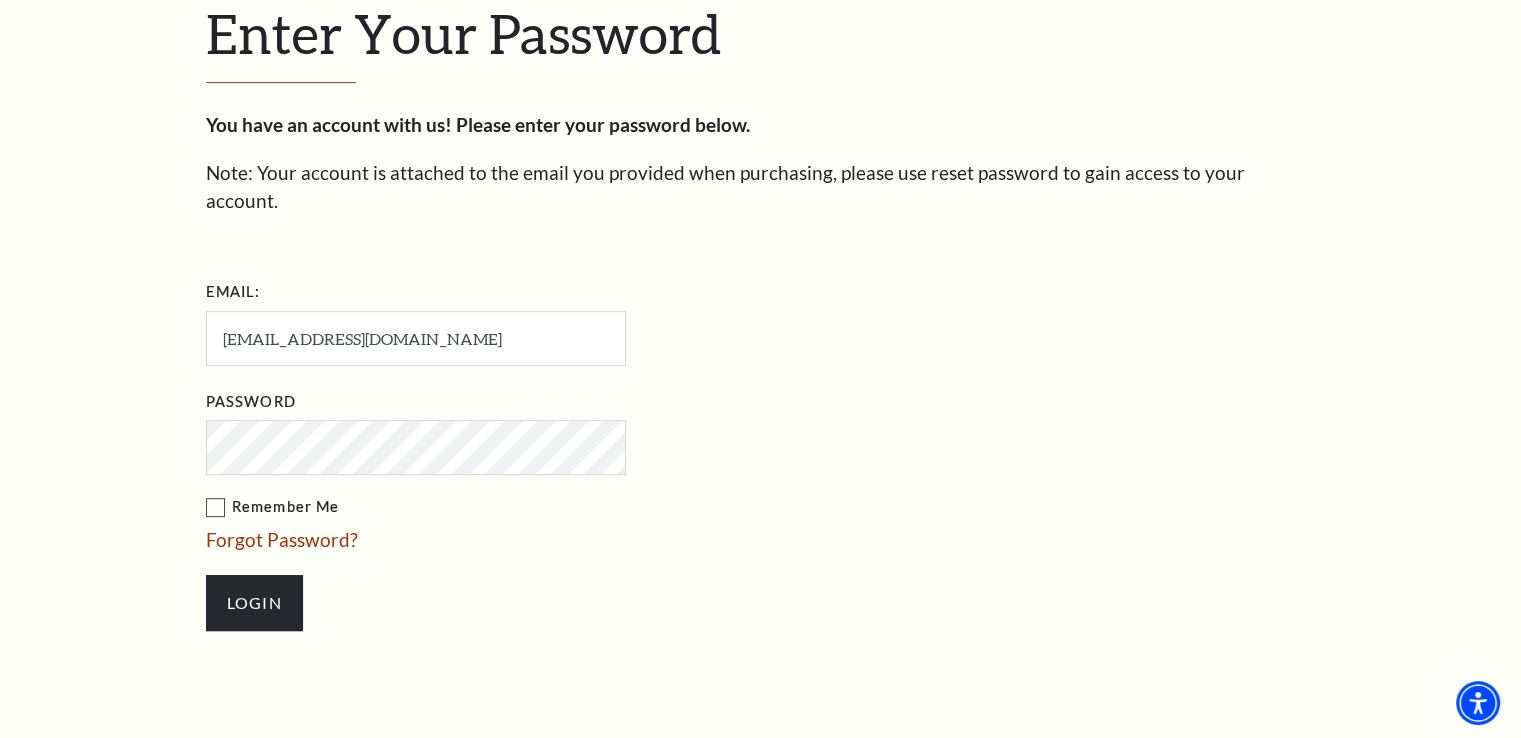click on "Remember Me" at bounding box center [516, 507] 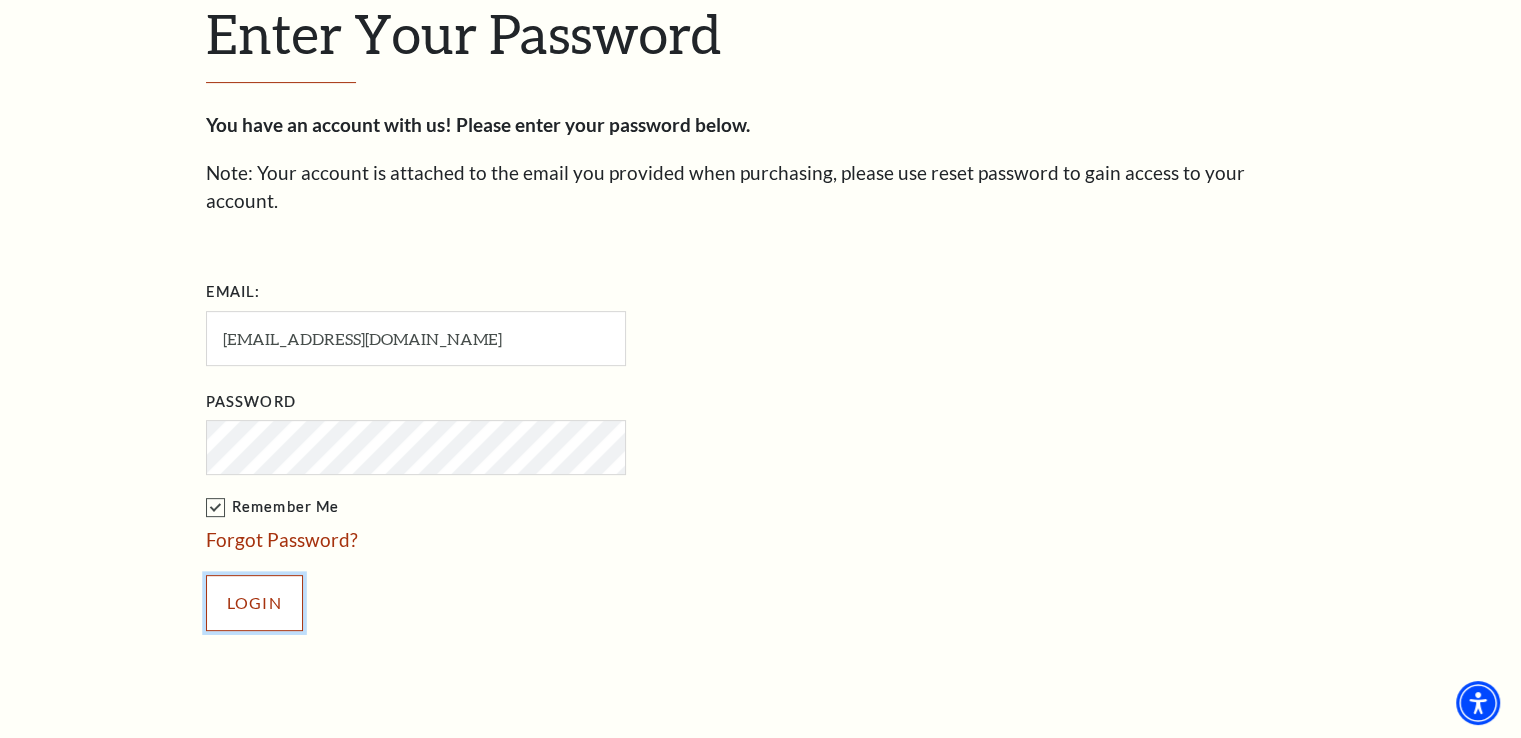 click on "Login" at bounding box center (254, 603) 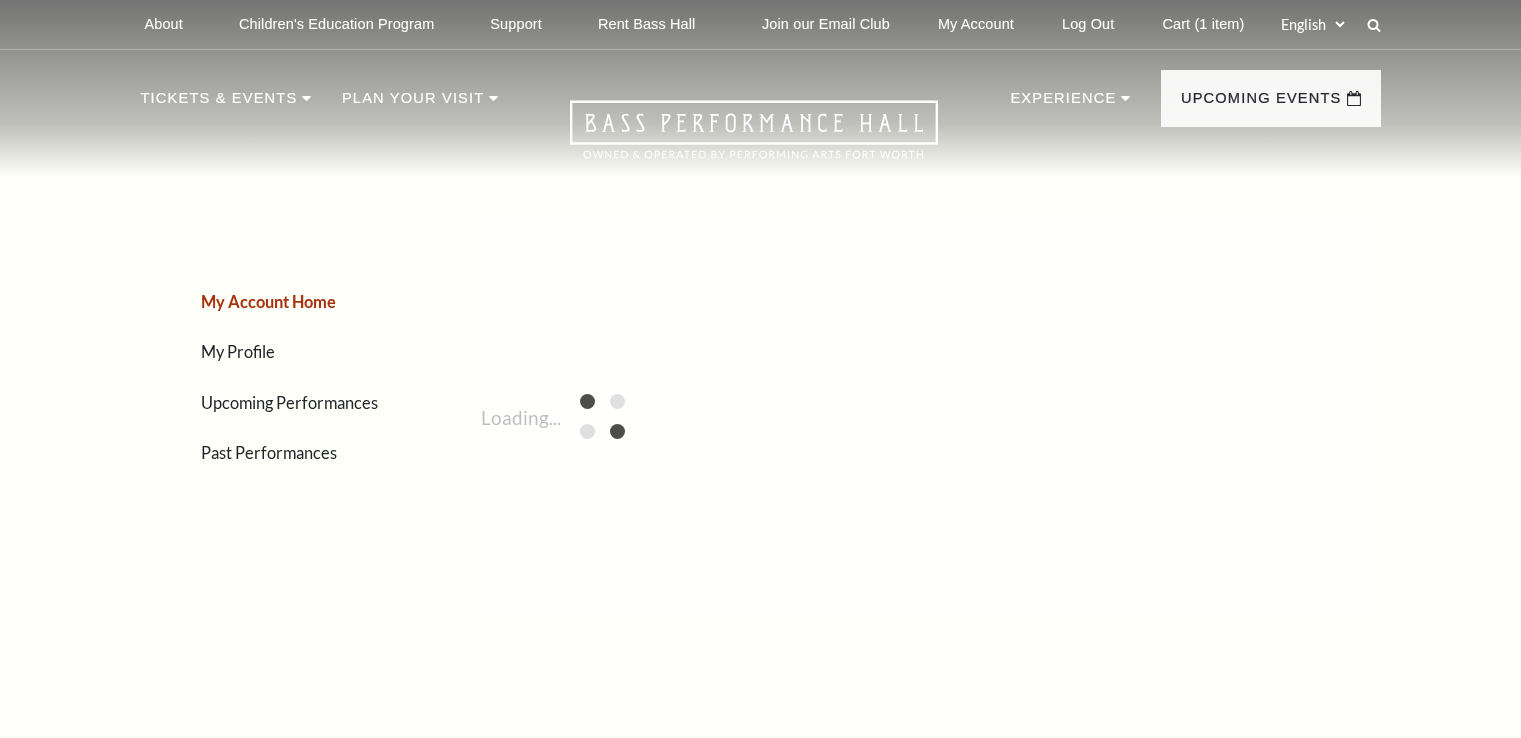 scroll, scrollTop: 0, scrollLeft: 0, axis: both 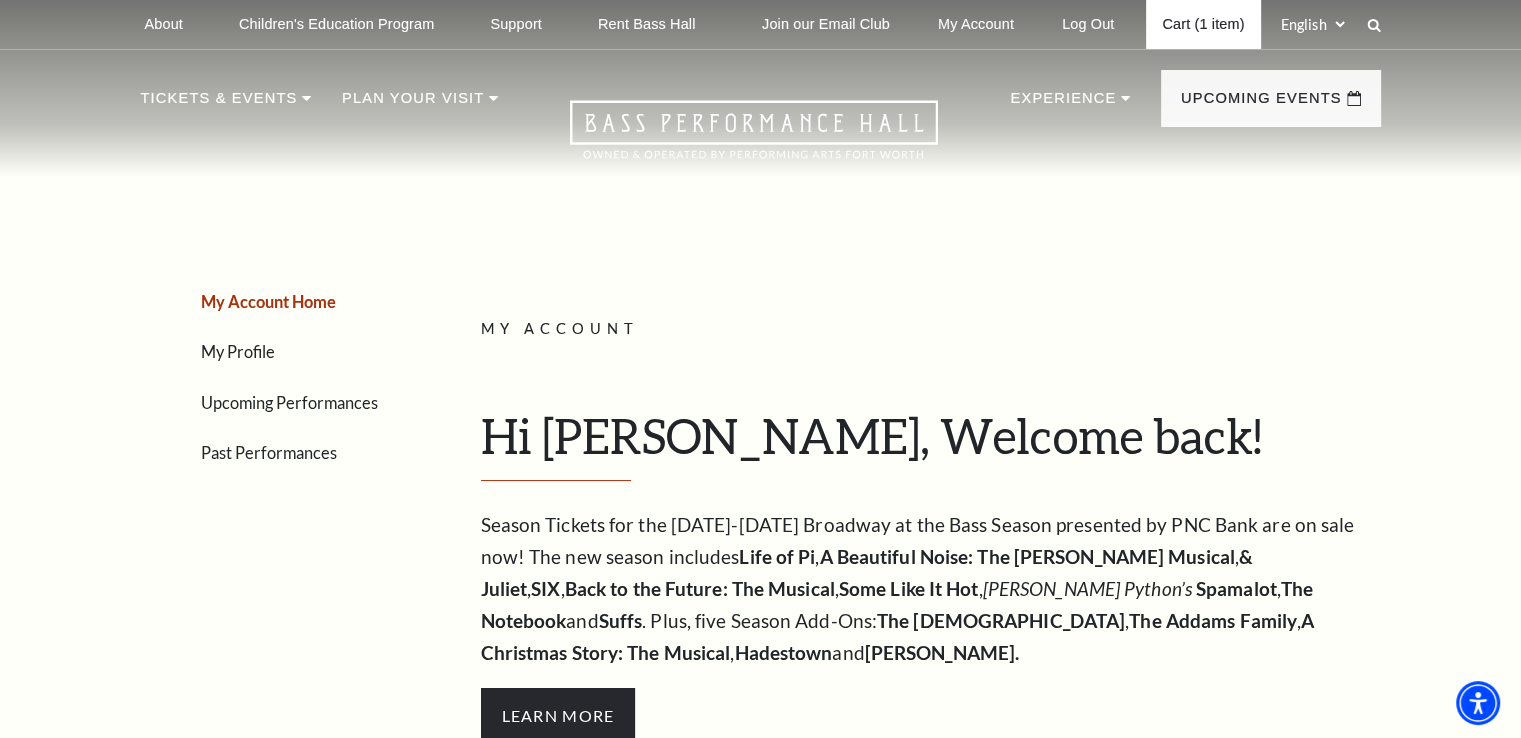 click on "Cart (1 item)" at bounding box center [1203, 24] 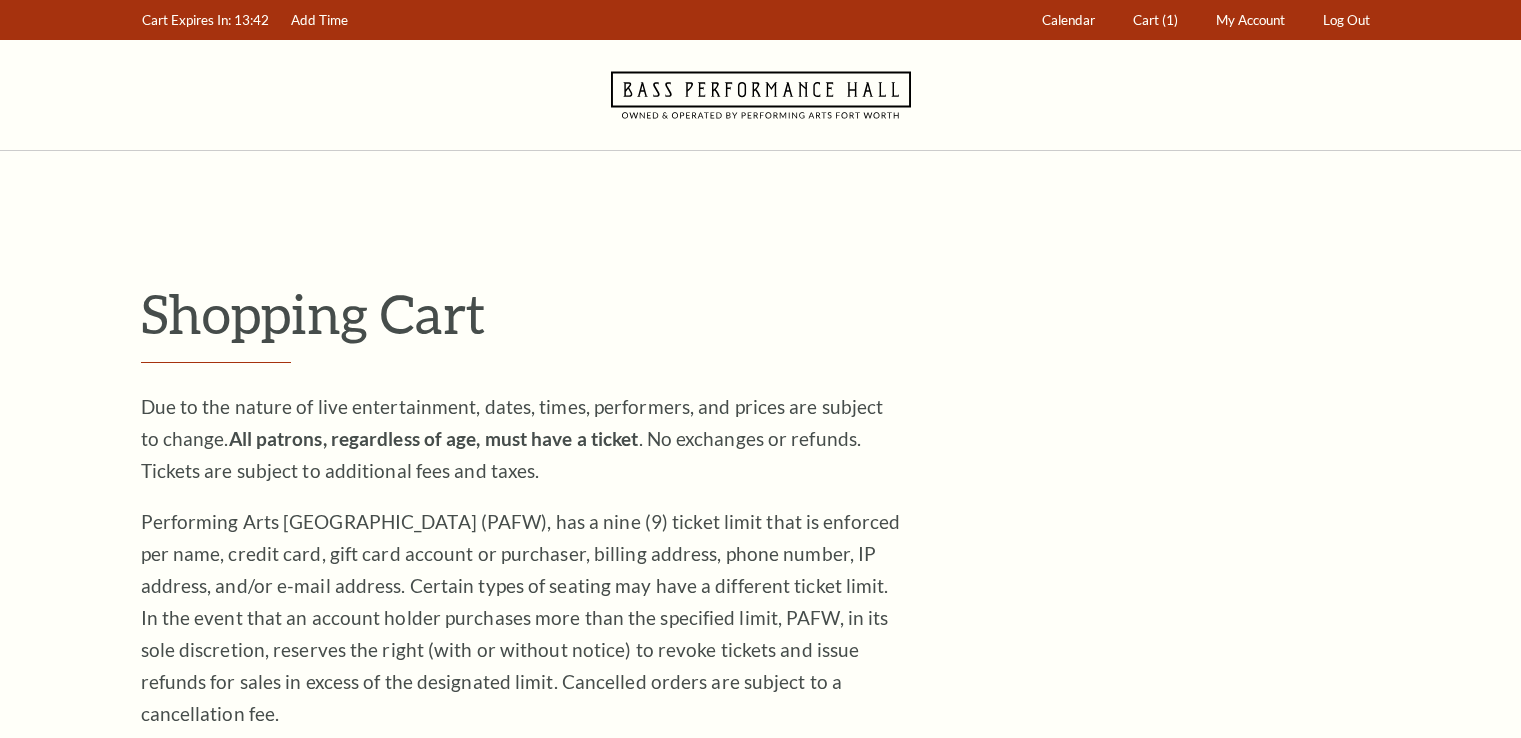 scroll, scrollTop: 0, scrollLeft: 0, axis: both 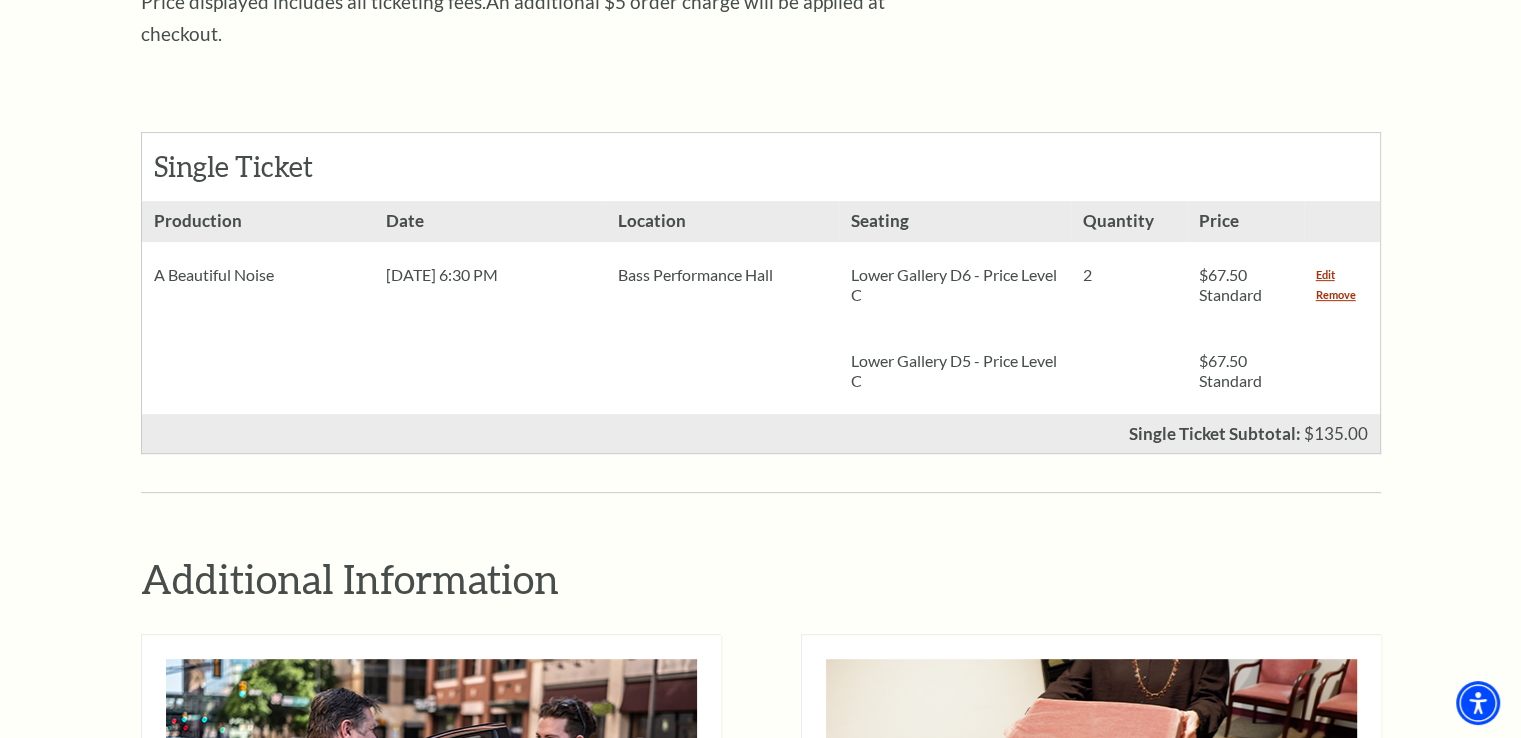 click on "Notice
×
Tickets cannot be removed during a Ticket Exchange. Choose Start Over to begin the Ticket Exchange Process again from the beginning, or close this dialogue to resume.
Close
Start Over
Notice
×
Subscriptions cannot be removed during a Renewal. Choose Start Over to begin the Renewal Process again from the beginning, or close this dialogue to resume.
Close
Start Over
Shopping Cart" at bounding box center (760, 511) 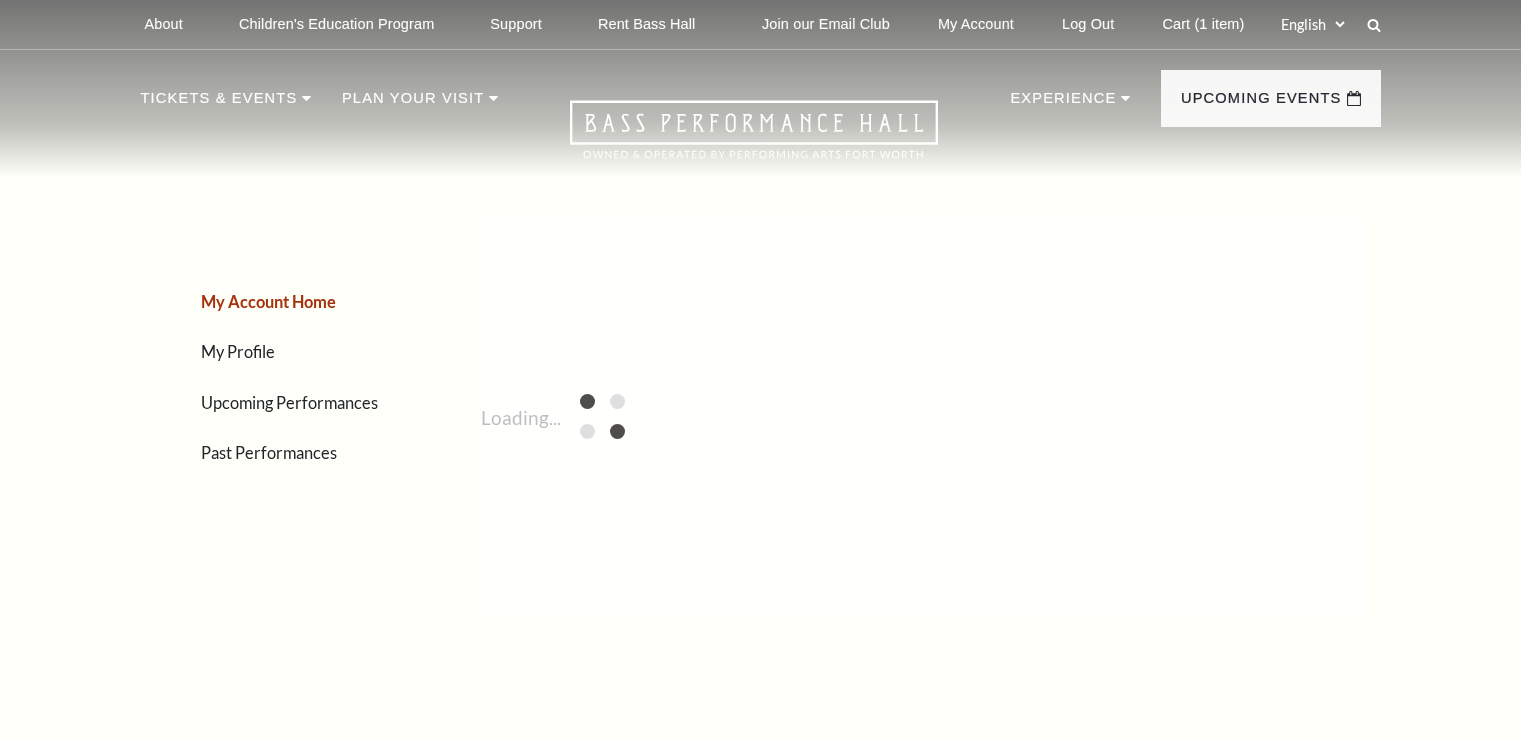 scroll, scrollTop: 0, scrollLeft: 0, axis: both 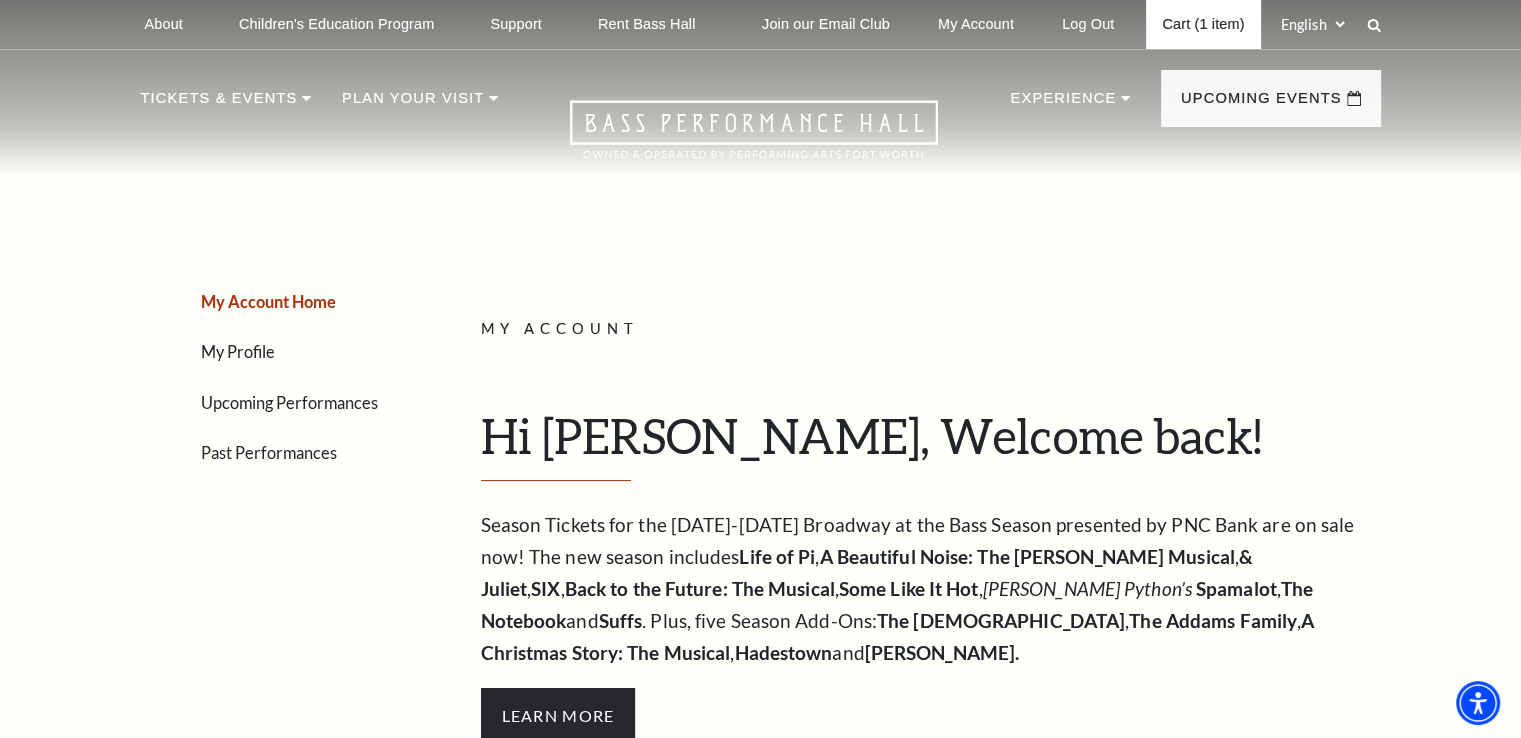 click on "Cart (1 item)" at bounding box center (1203, 24) 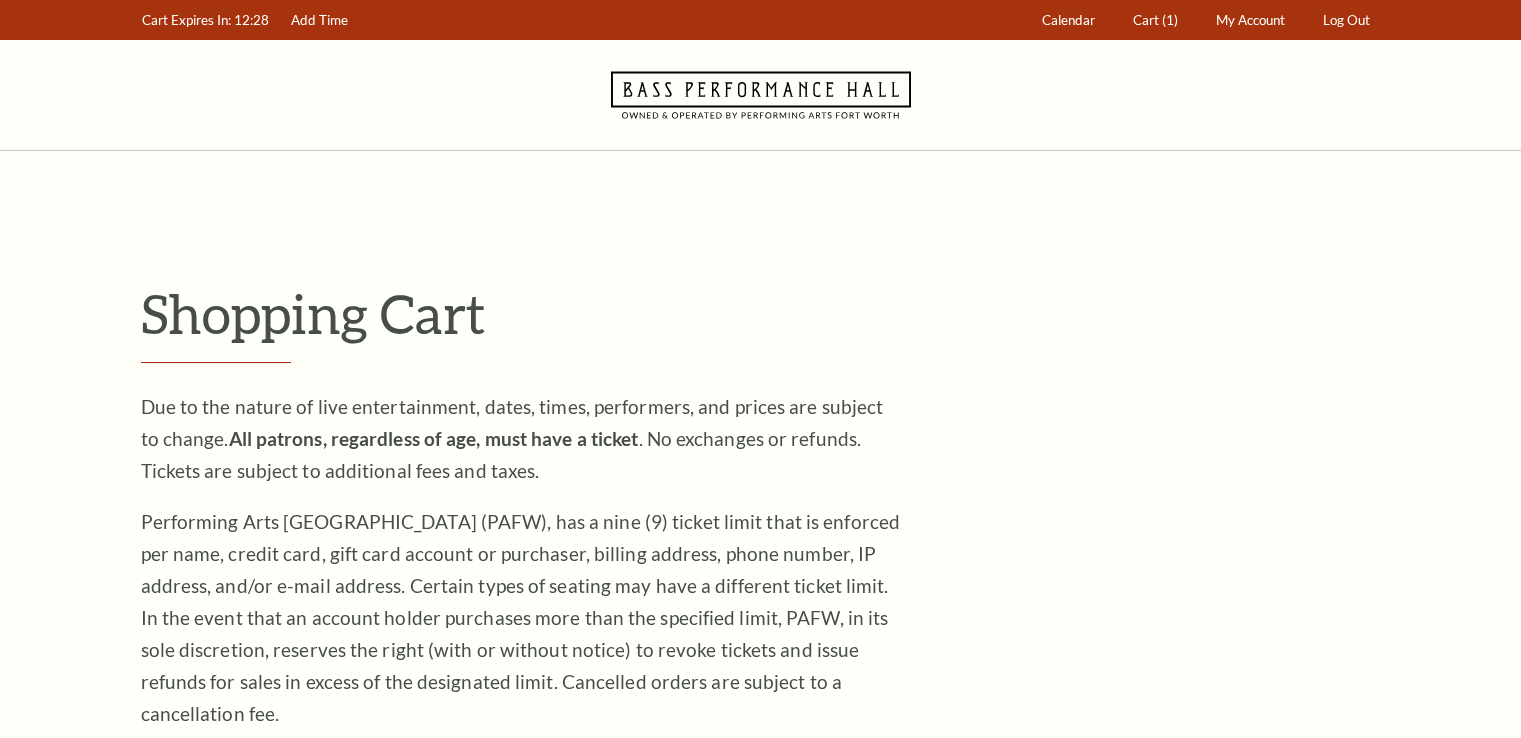 scroll, scrollTop: 0, scrollLeft: 0, axis: both 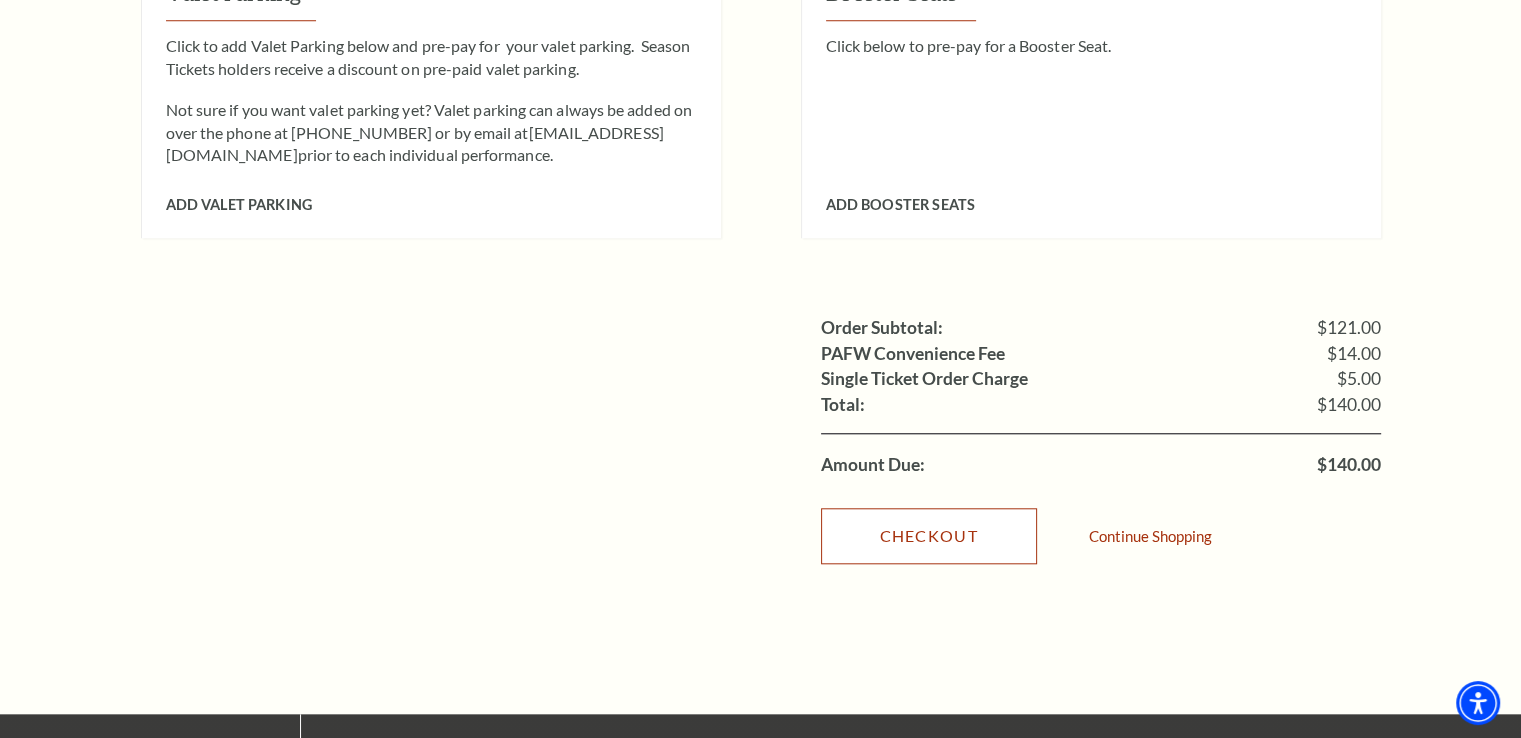 click on "Checkout" at bounding box center [929, 536] 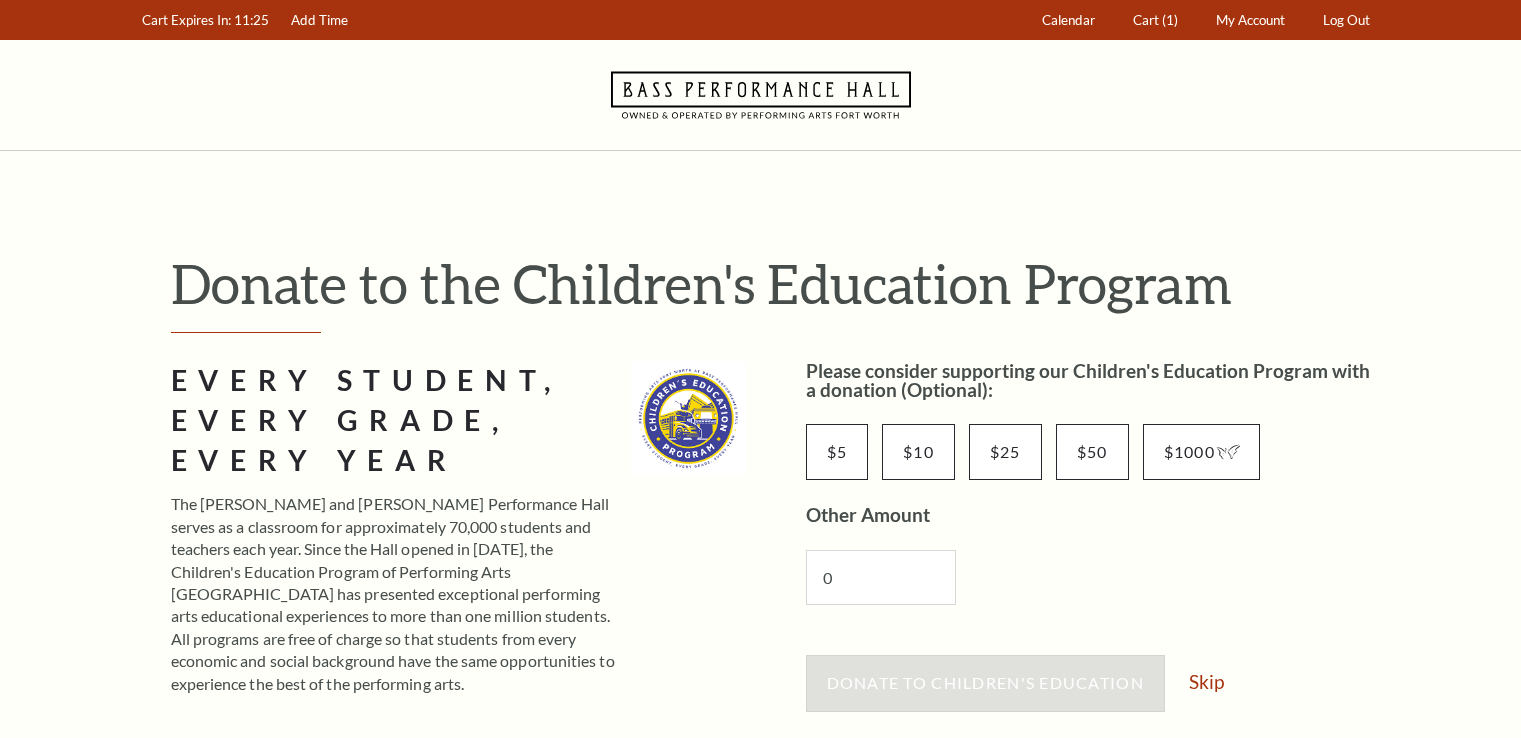 scroll, scrollTop: 0, scrollLeft: 0, axis: both 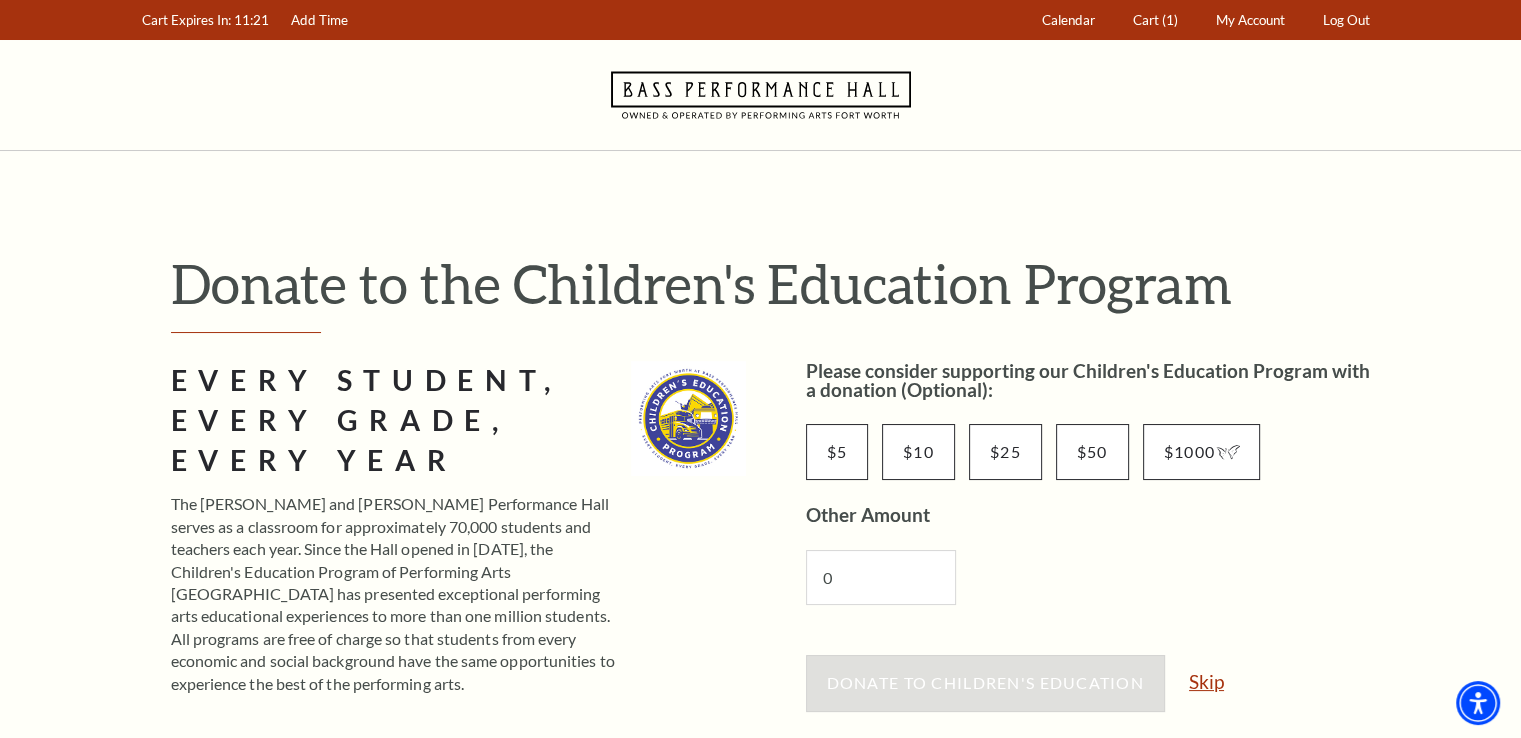 click on "Skip" at bounding box center [1206, 681] 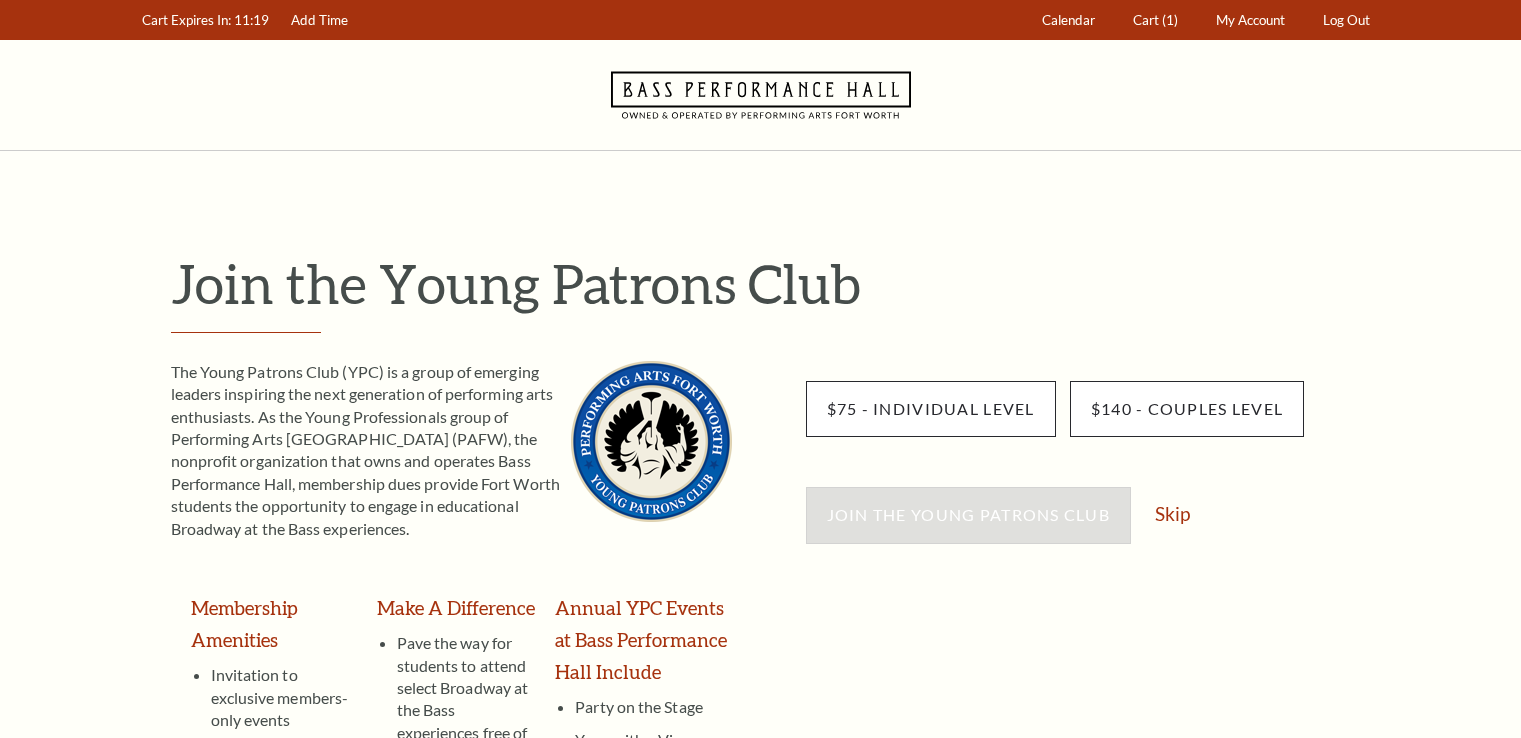 scroll, scrollTop: 0, scrollLeft: 0, axis: both 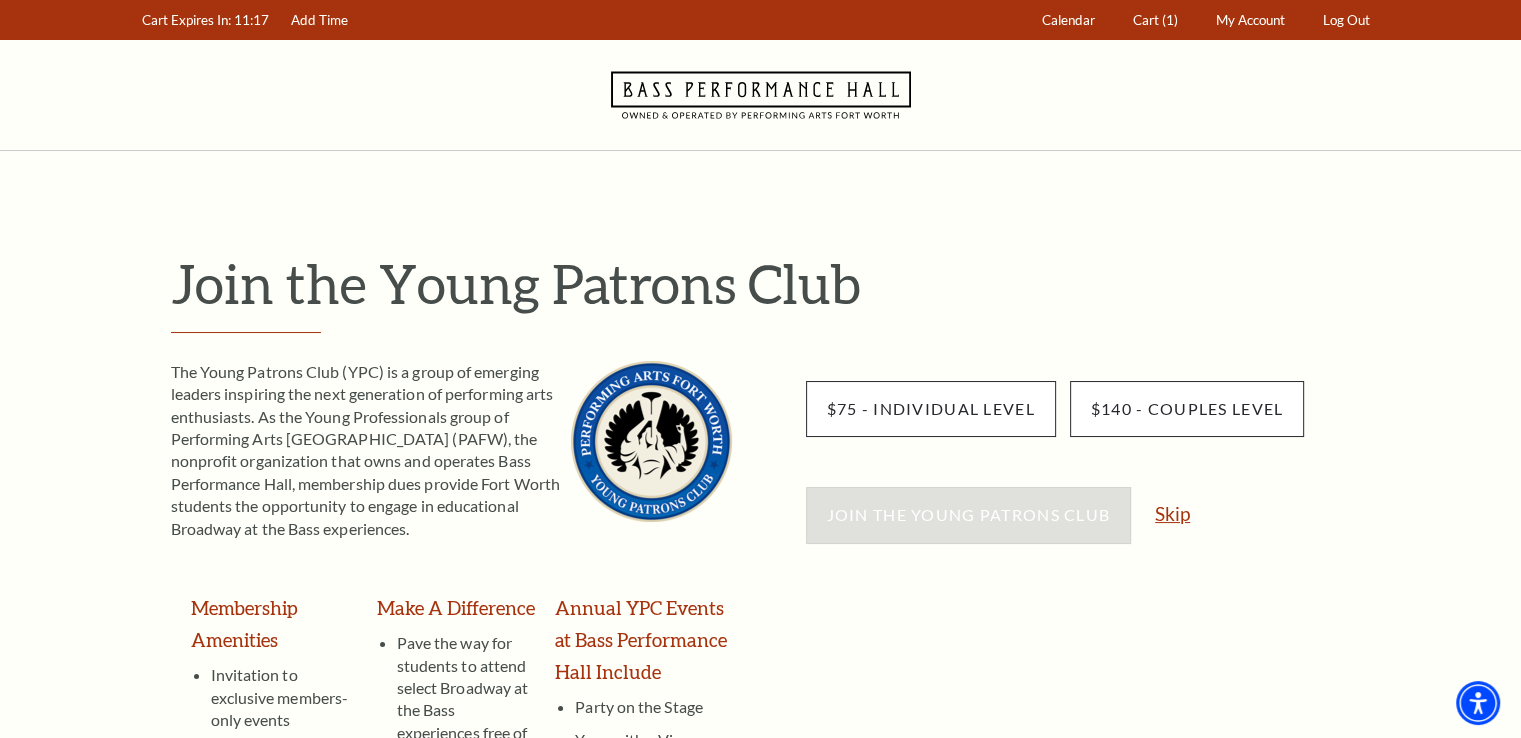 click on "Skip" at bounding box center [1172, 513] 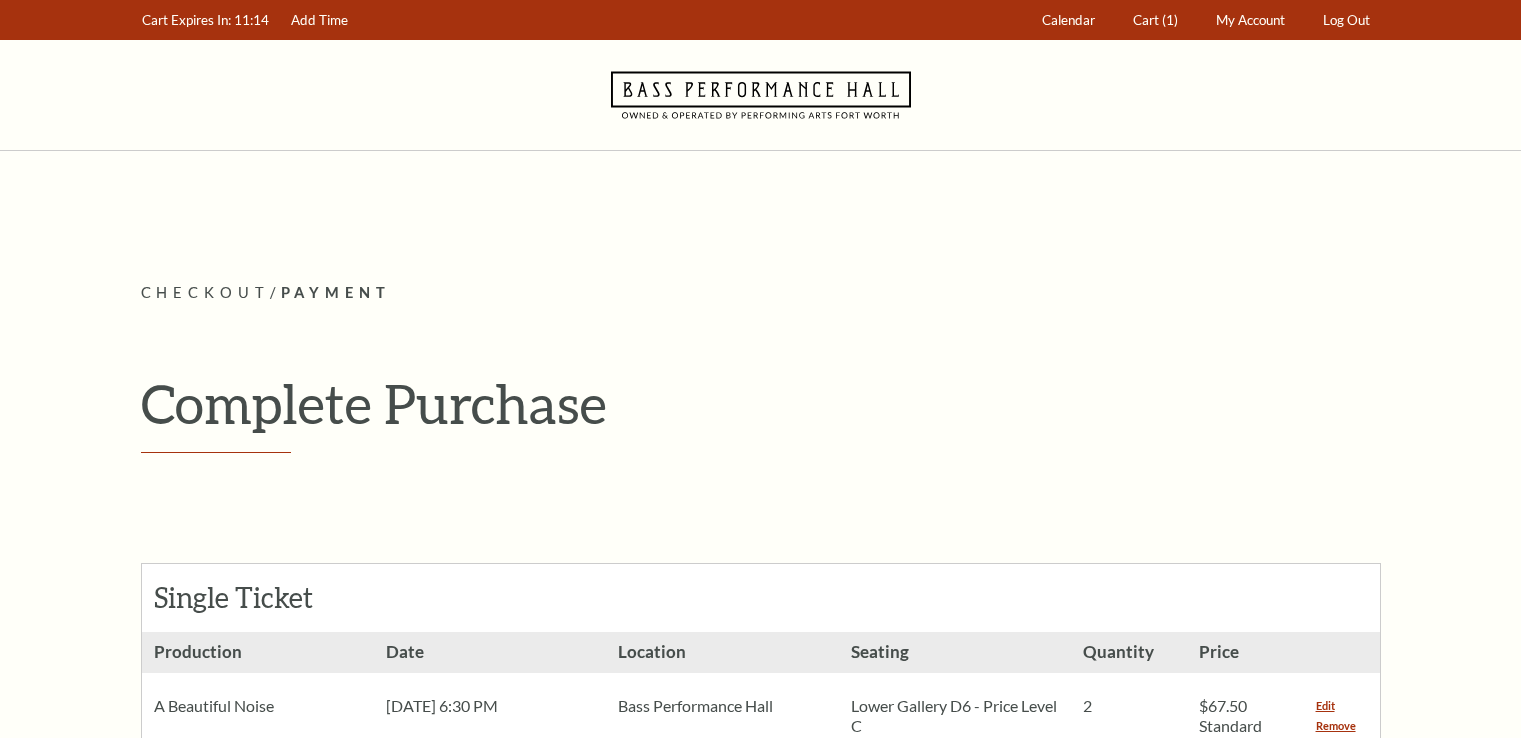 scroll, scrollTop: 0, scrollLeft: 0, axis: both 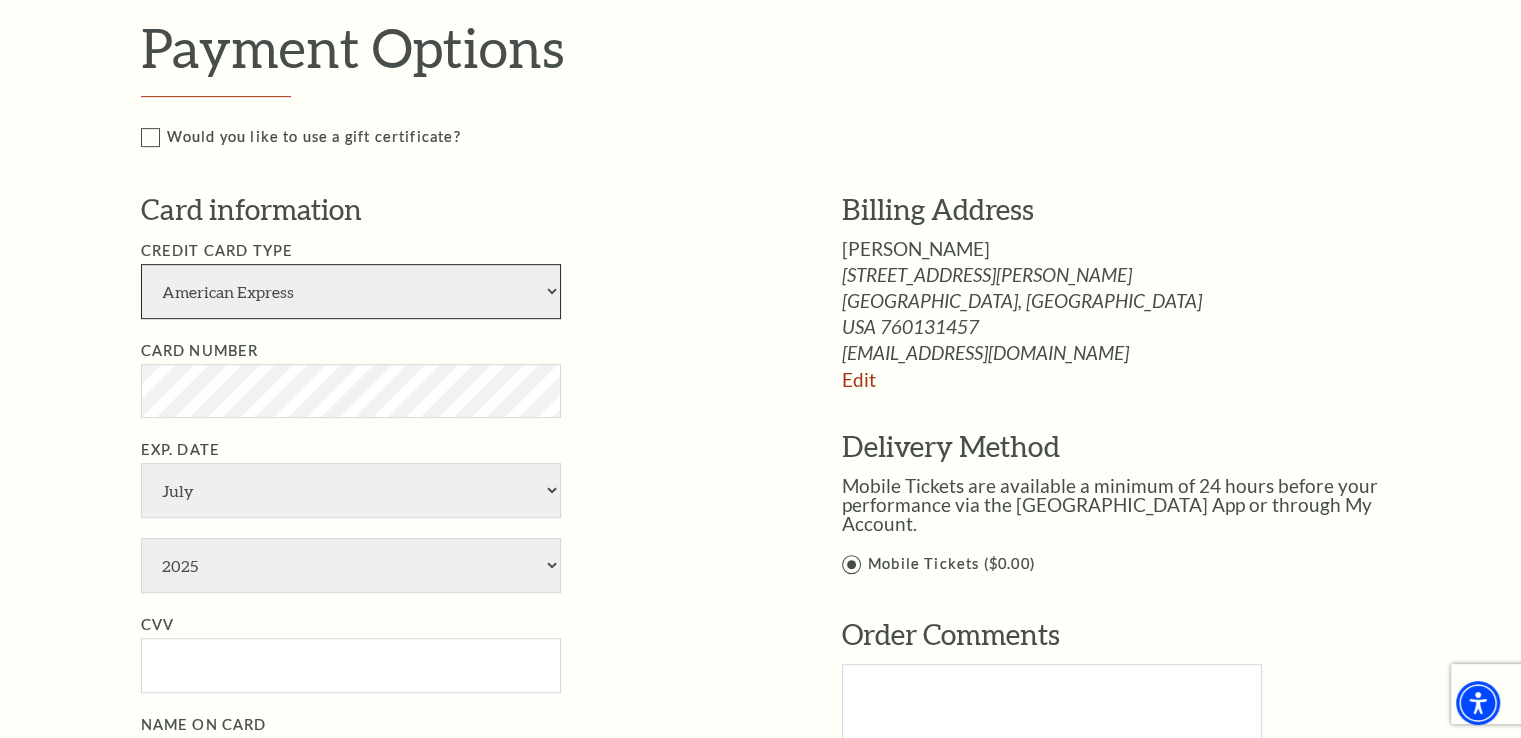 click on "American Express
Visa
Master Card
Discover" at bounding box center [351, 291] 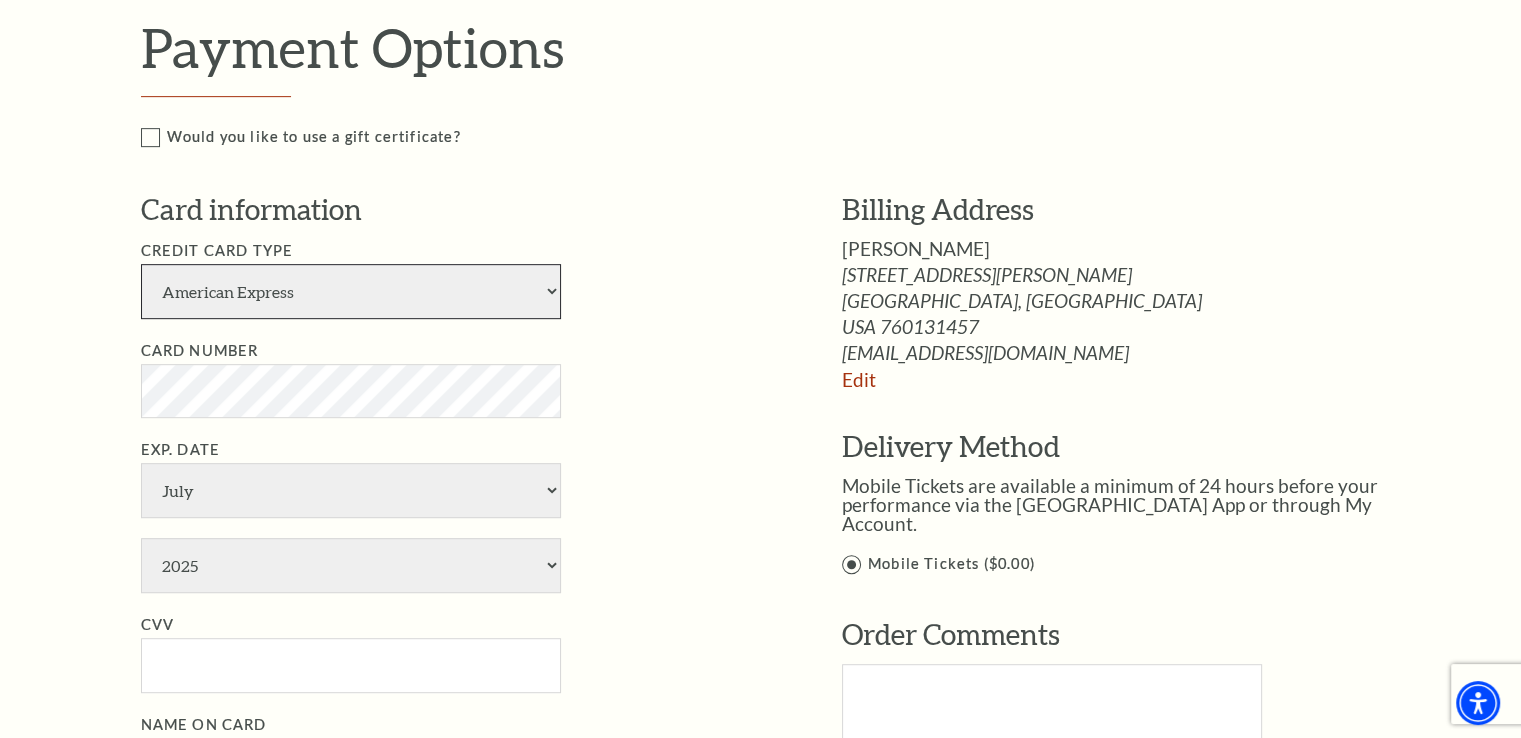 select on "24" 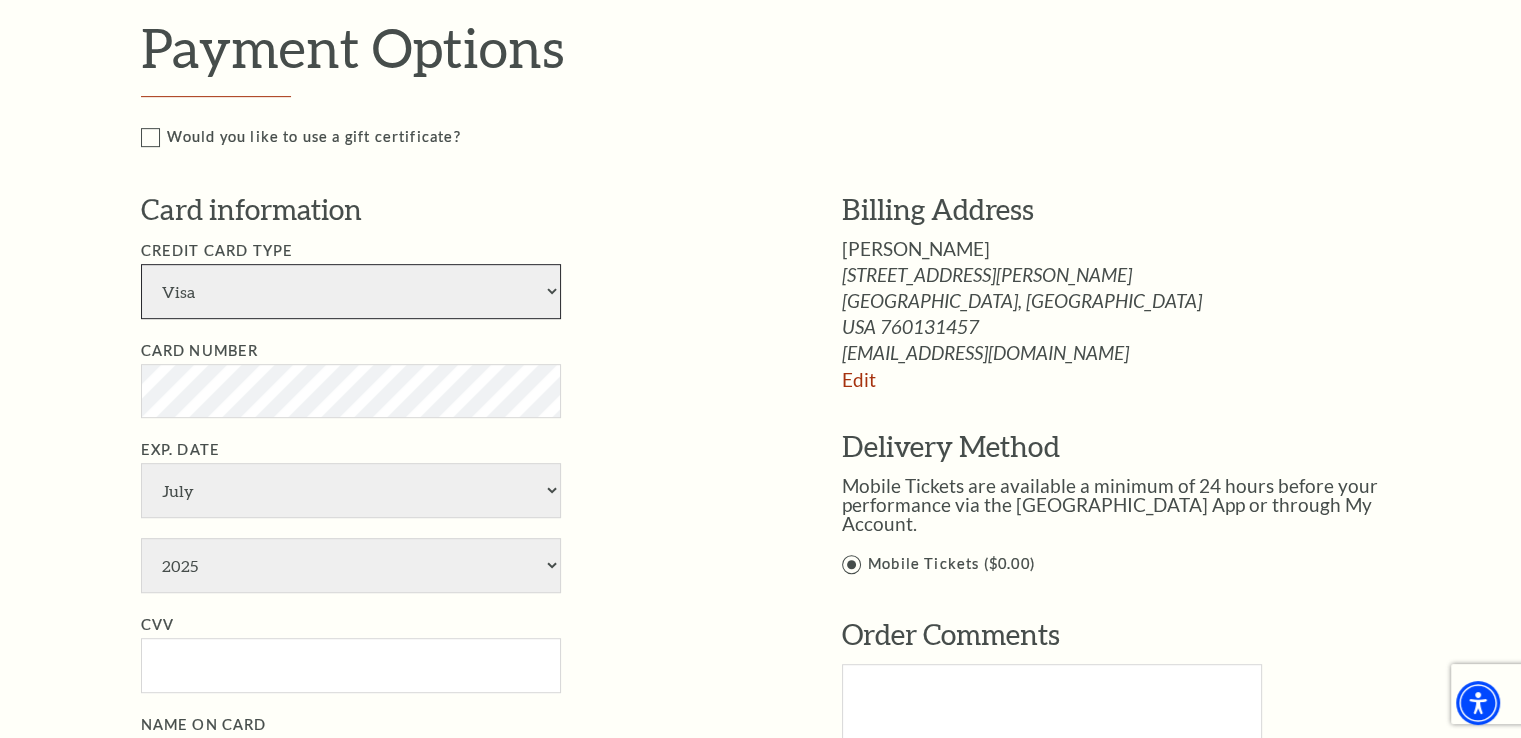 click on "American Express
Visa
Master Card
Discover" at bounding box center (351, 291) 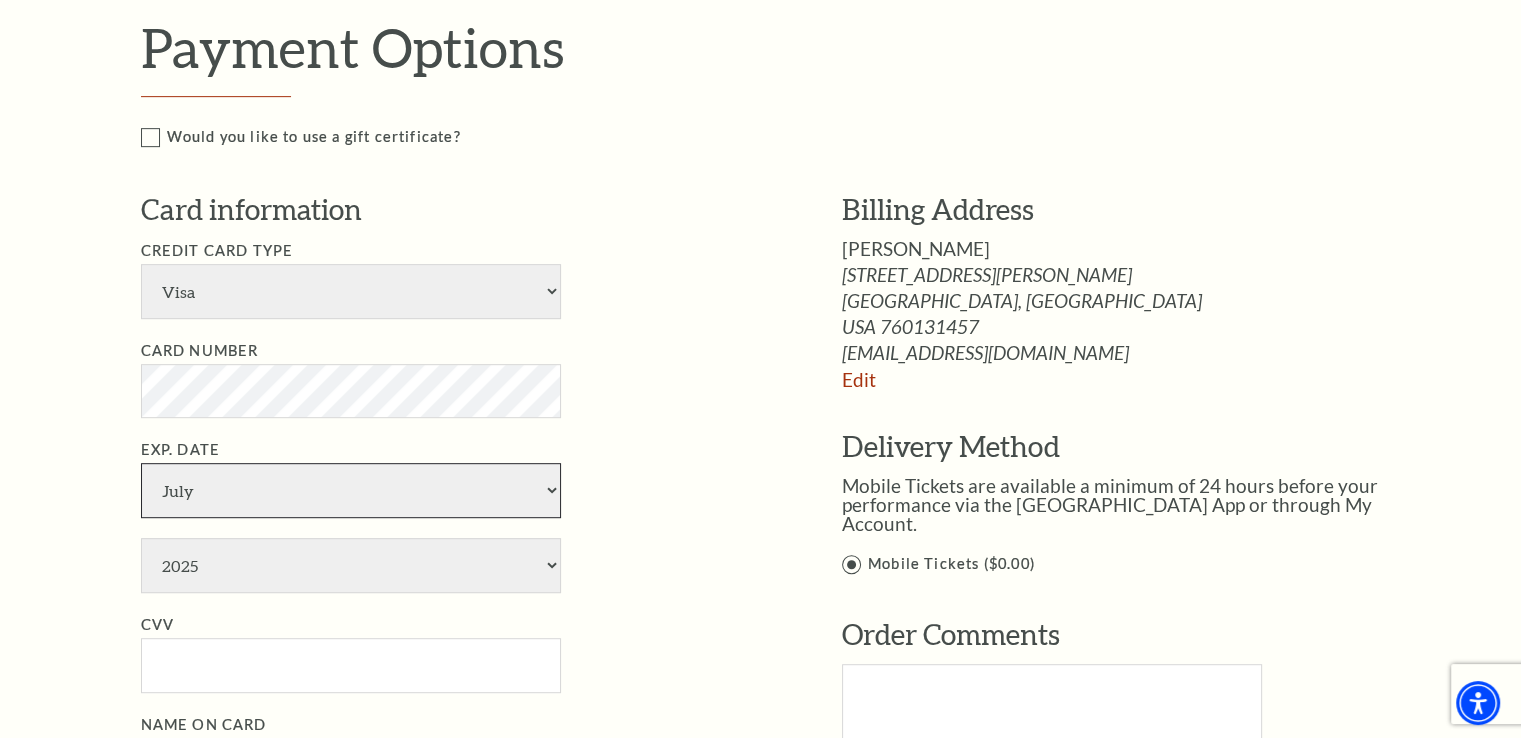 select on "8" 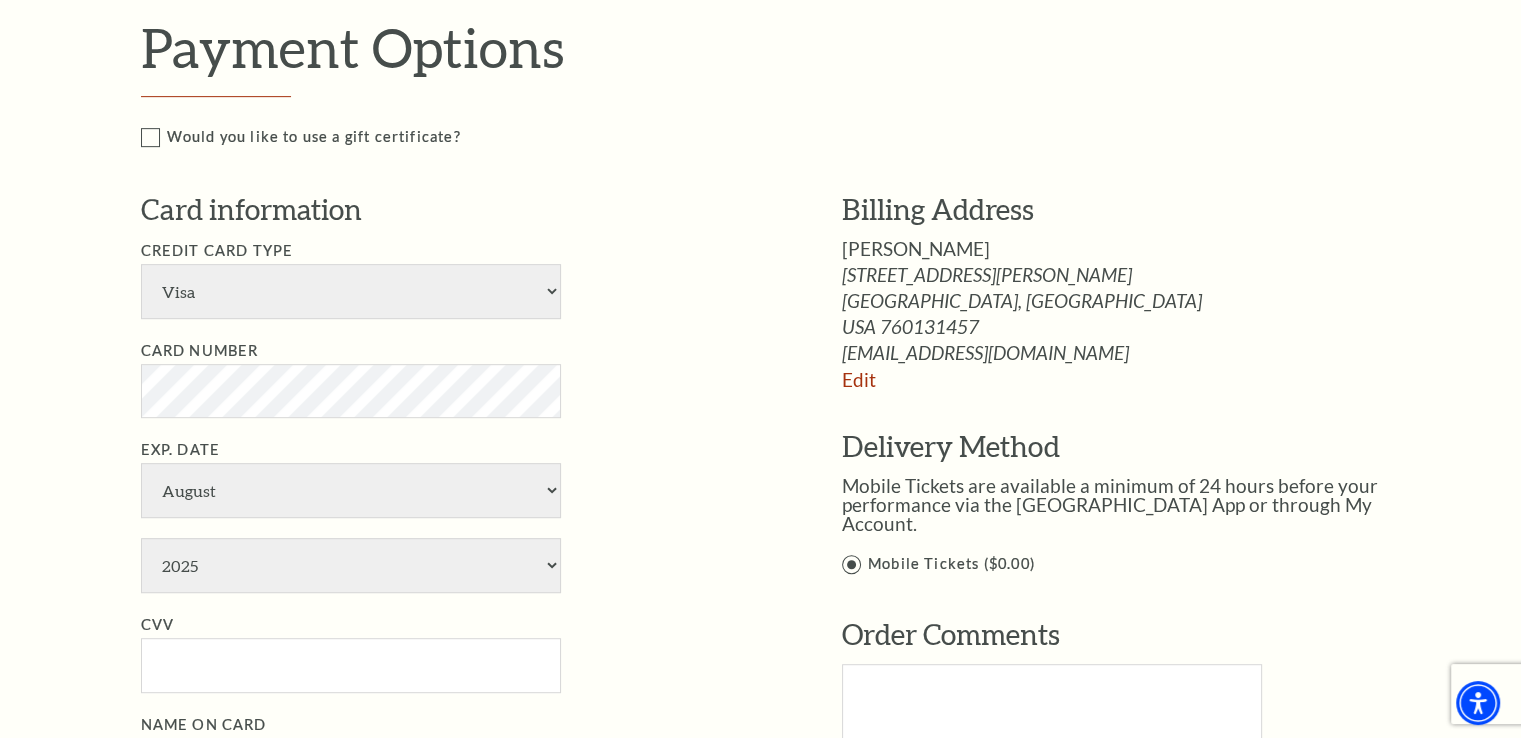type on "Gail Pigeon" 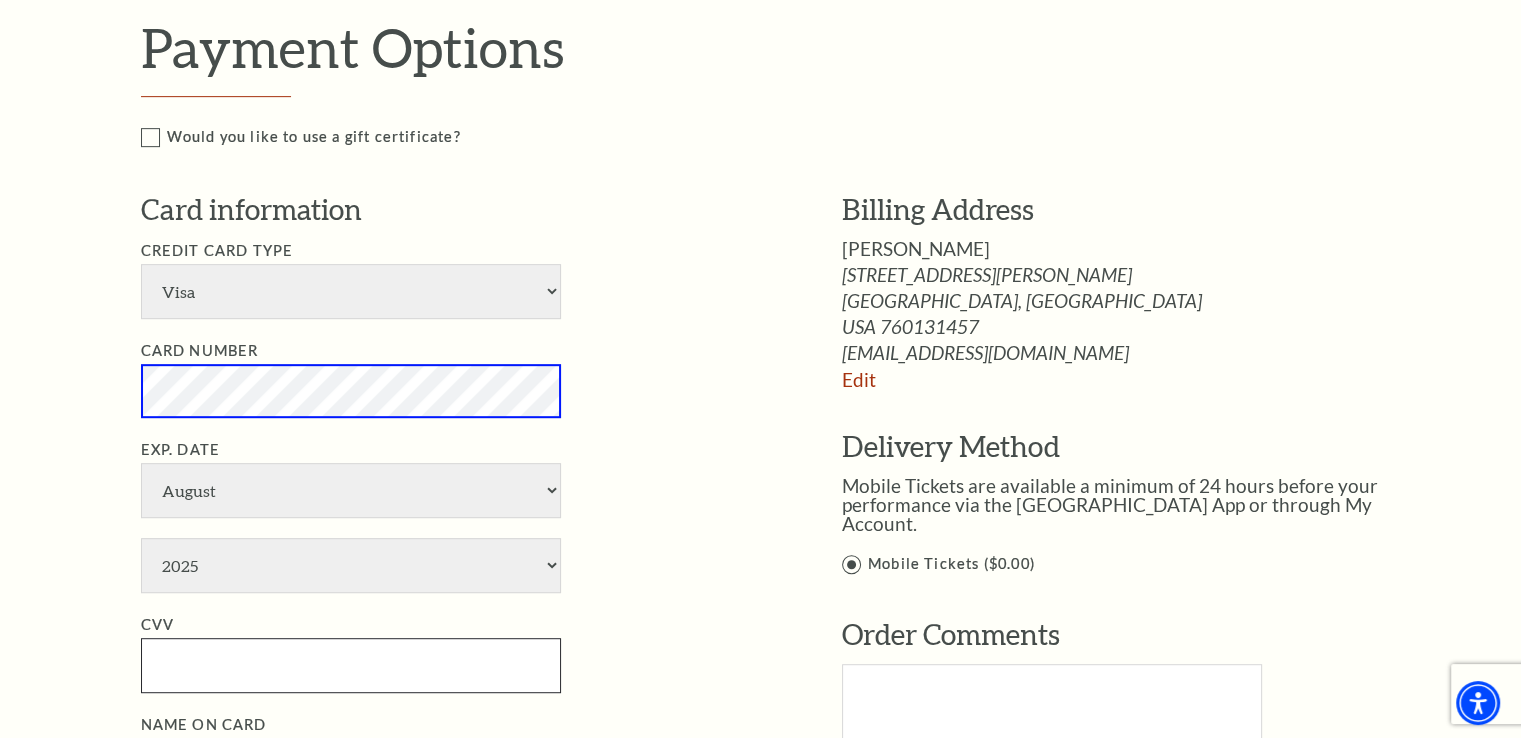 click on "CVV" at bounding box center [351, 665] 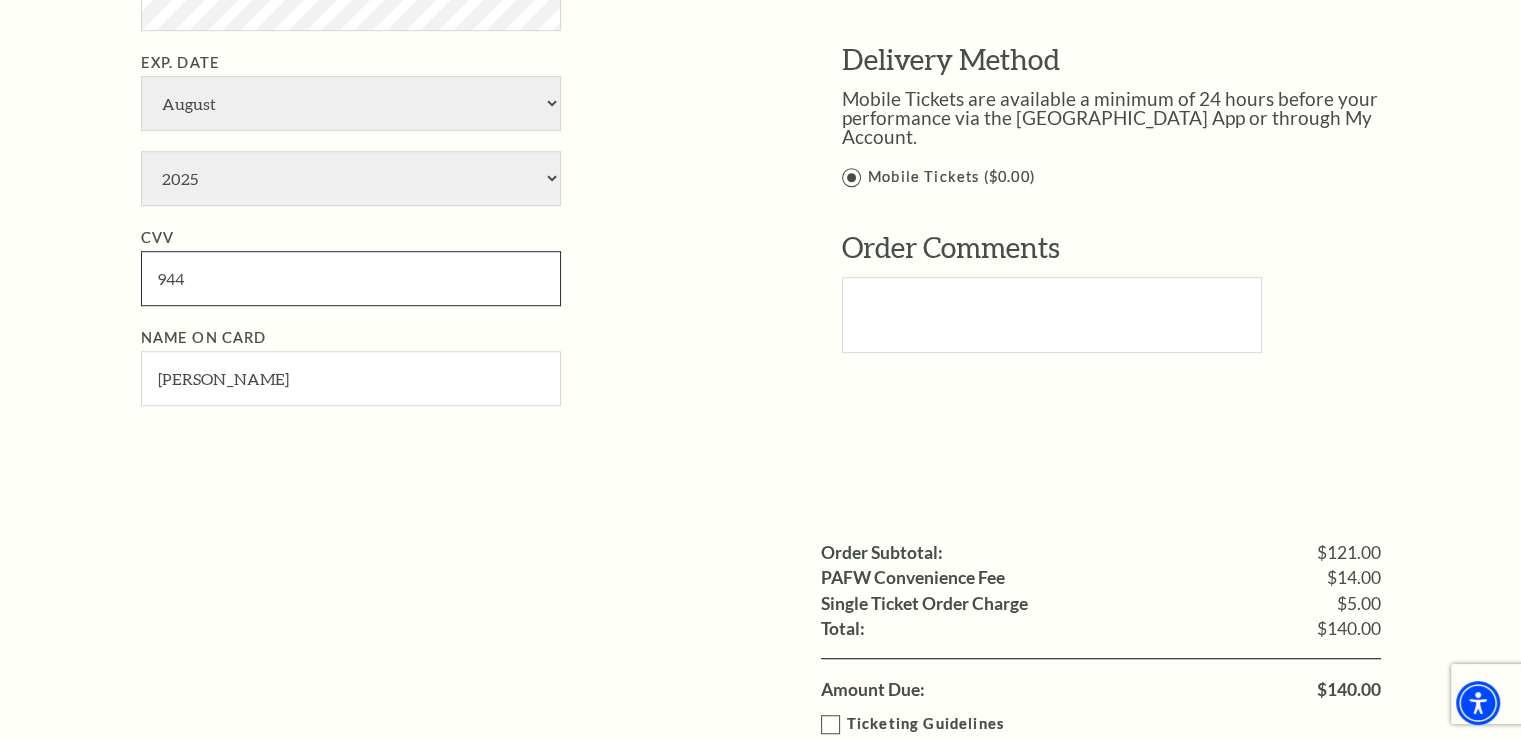 scroll, scrollTop: 1317, scrollLeft: 0, axis: vertical 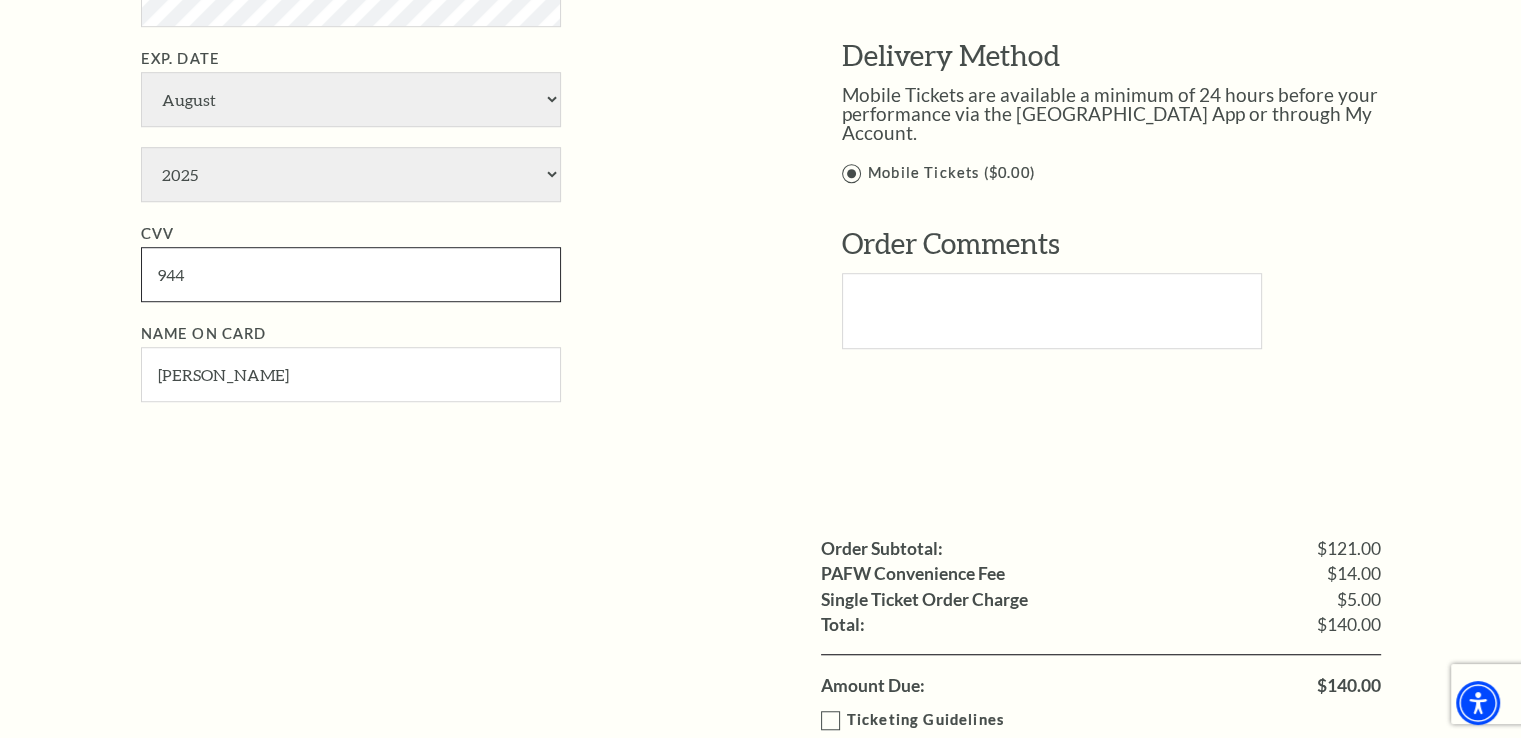 type on "944" 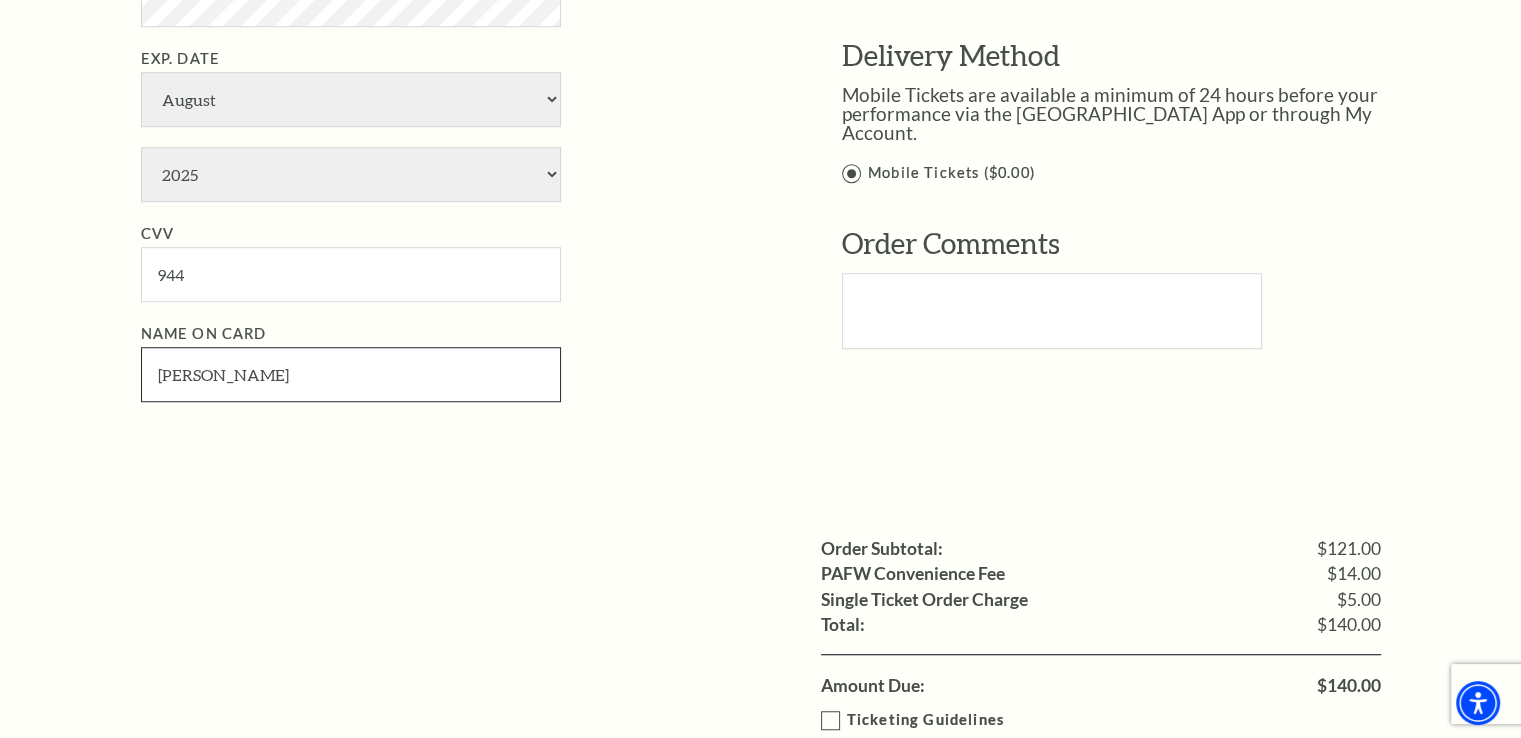 click on "Gail Pigeon" at bounding box center (351, 374) 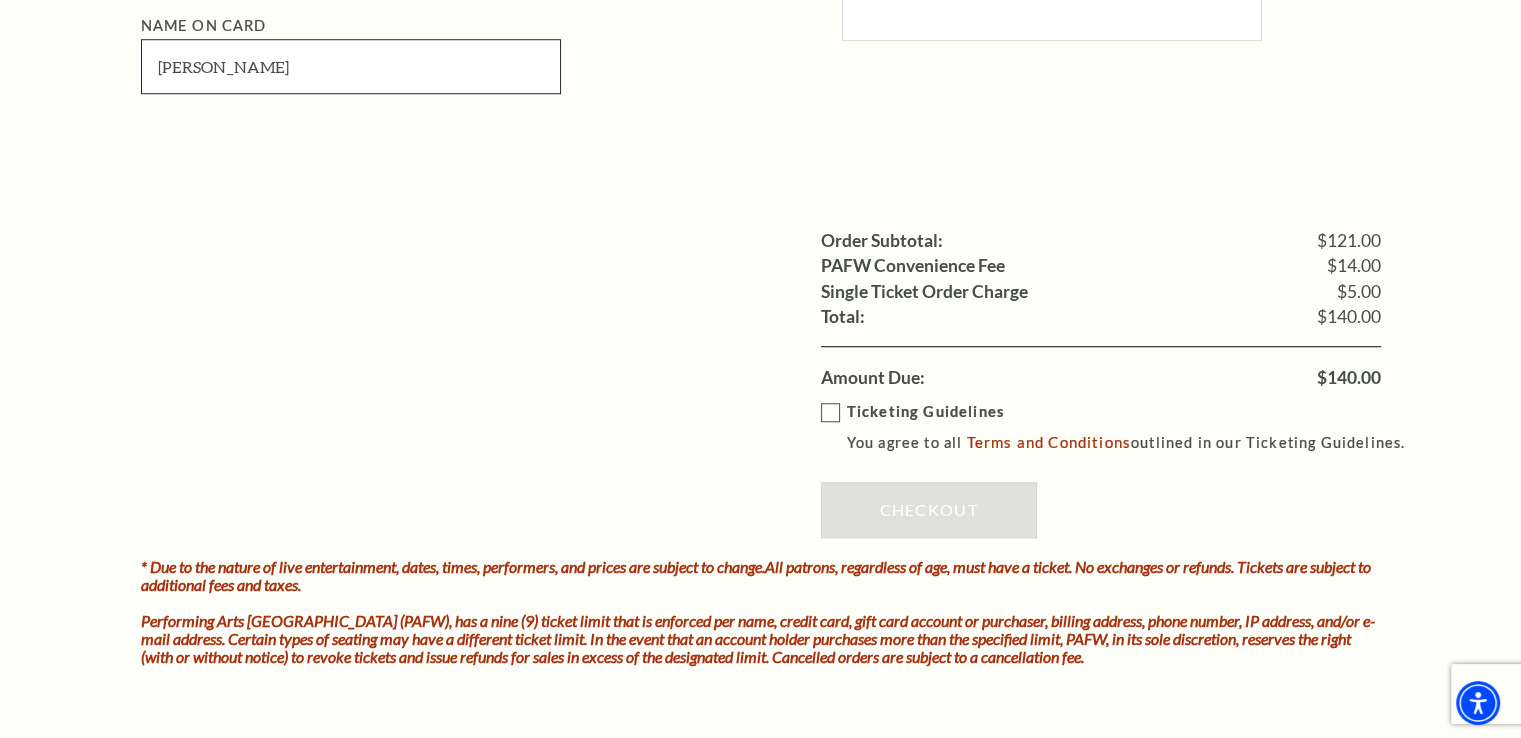 scroll, scrollTop: 1632, scrollLeft: 0, axis: vertical 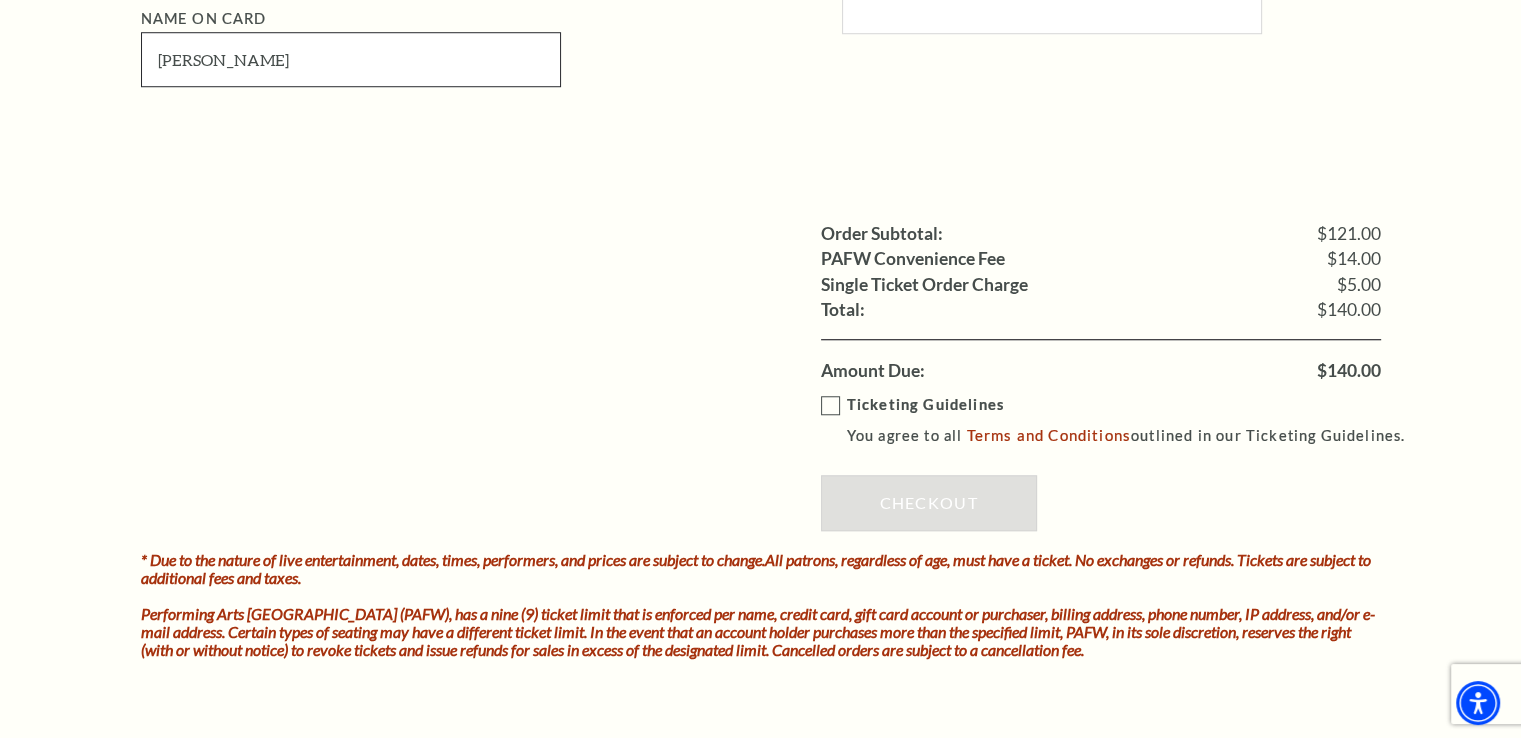 type on "Gail A Pigeon" 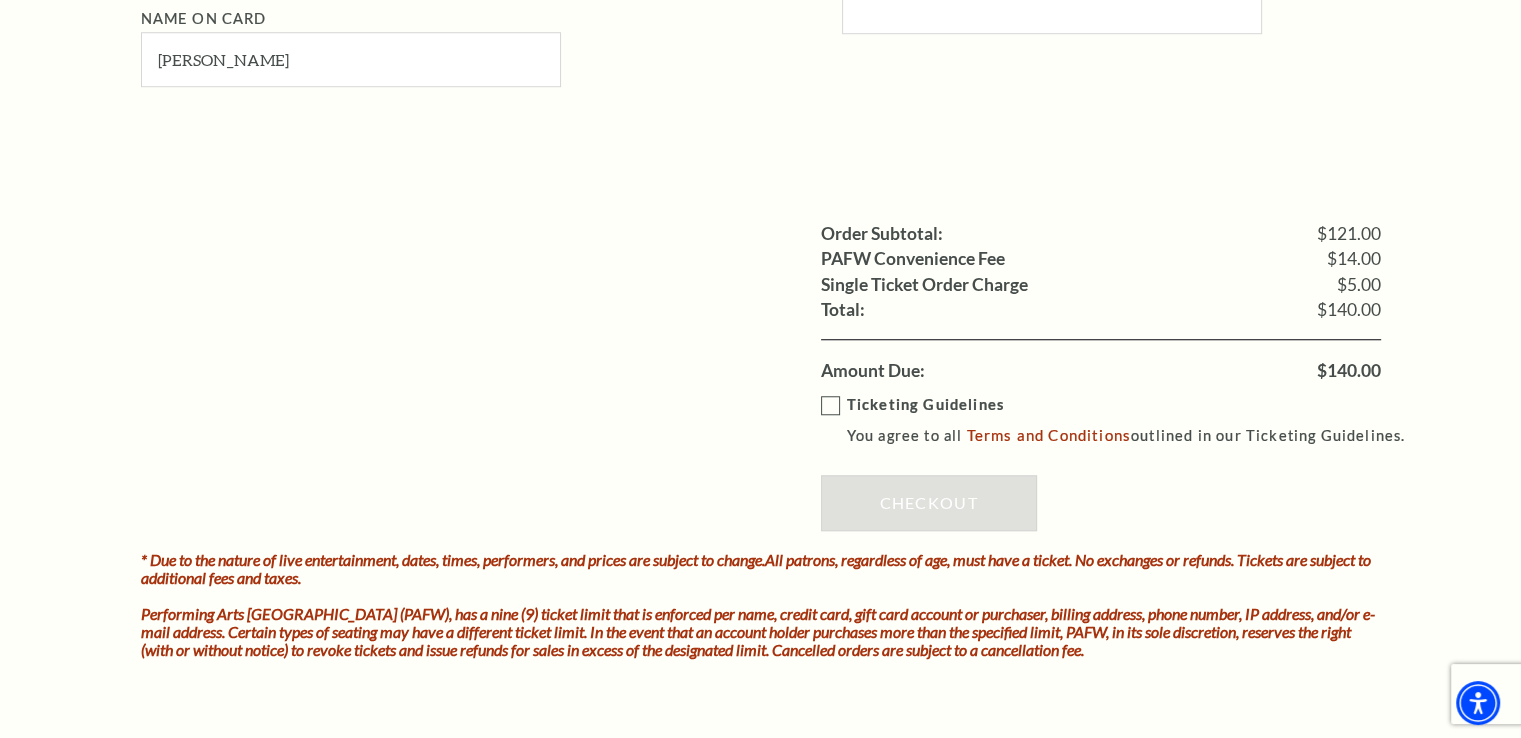 click on "Ticketing Guidelines
You agree to all   Terms and Conditions  outlined in our Ticketing Guidelines." at bounding box center (1122, 420) 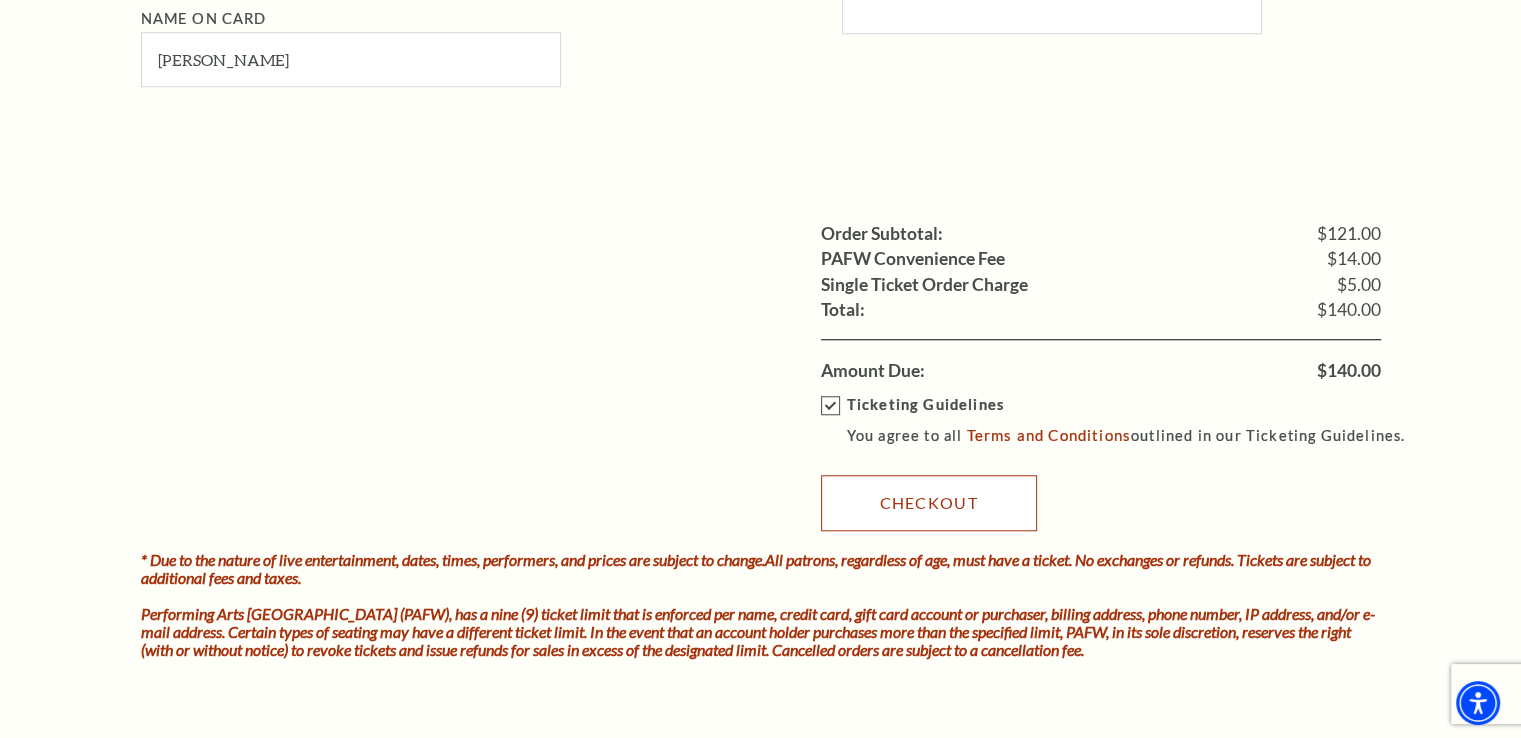 click on "Checkout" at bounding box center (929, 503) 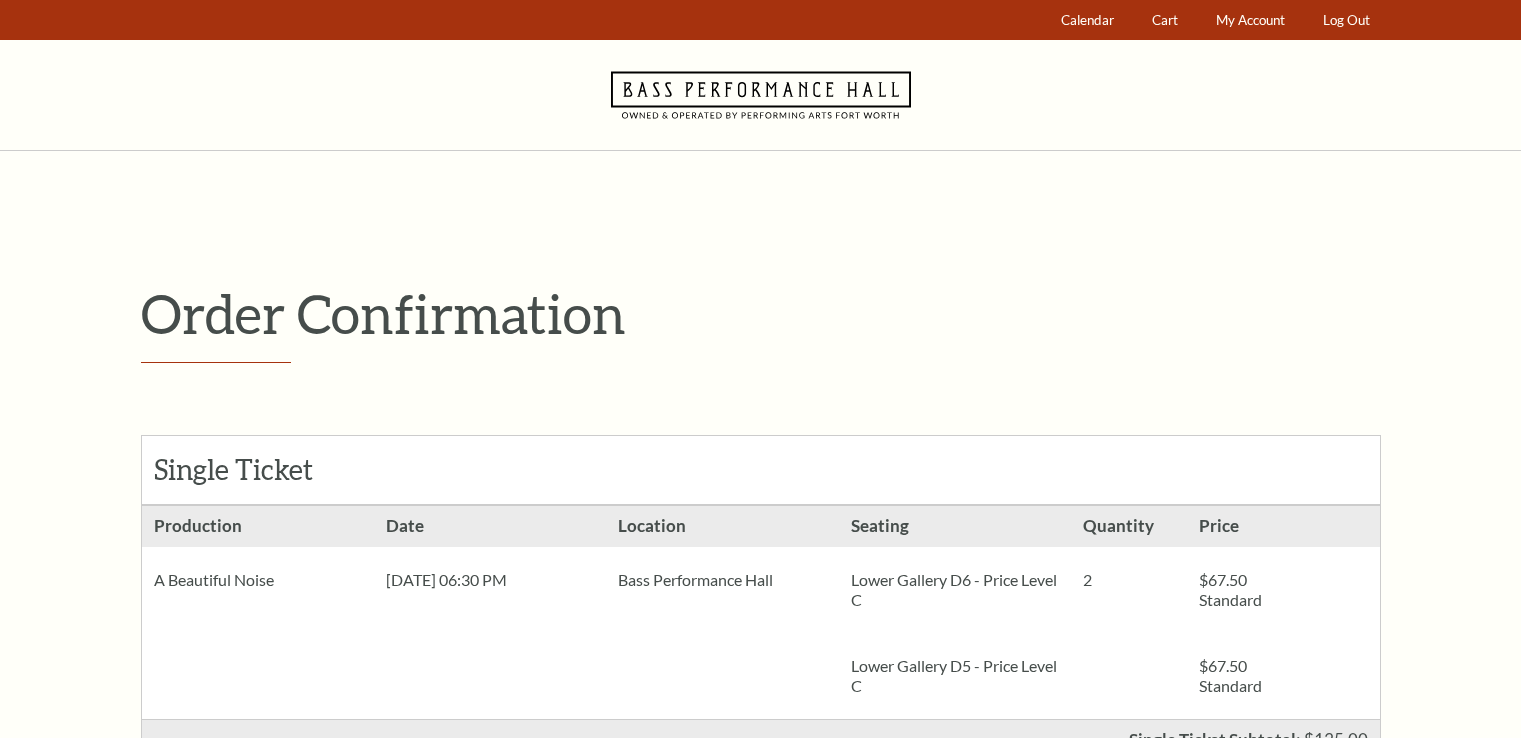 scroll, scrollTop: 0, scrollLeft: 0, axis: both 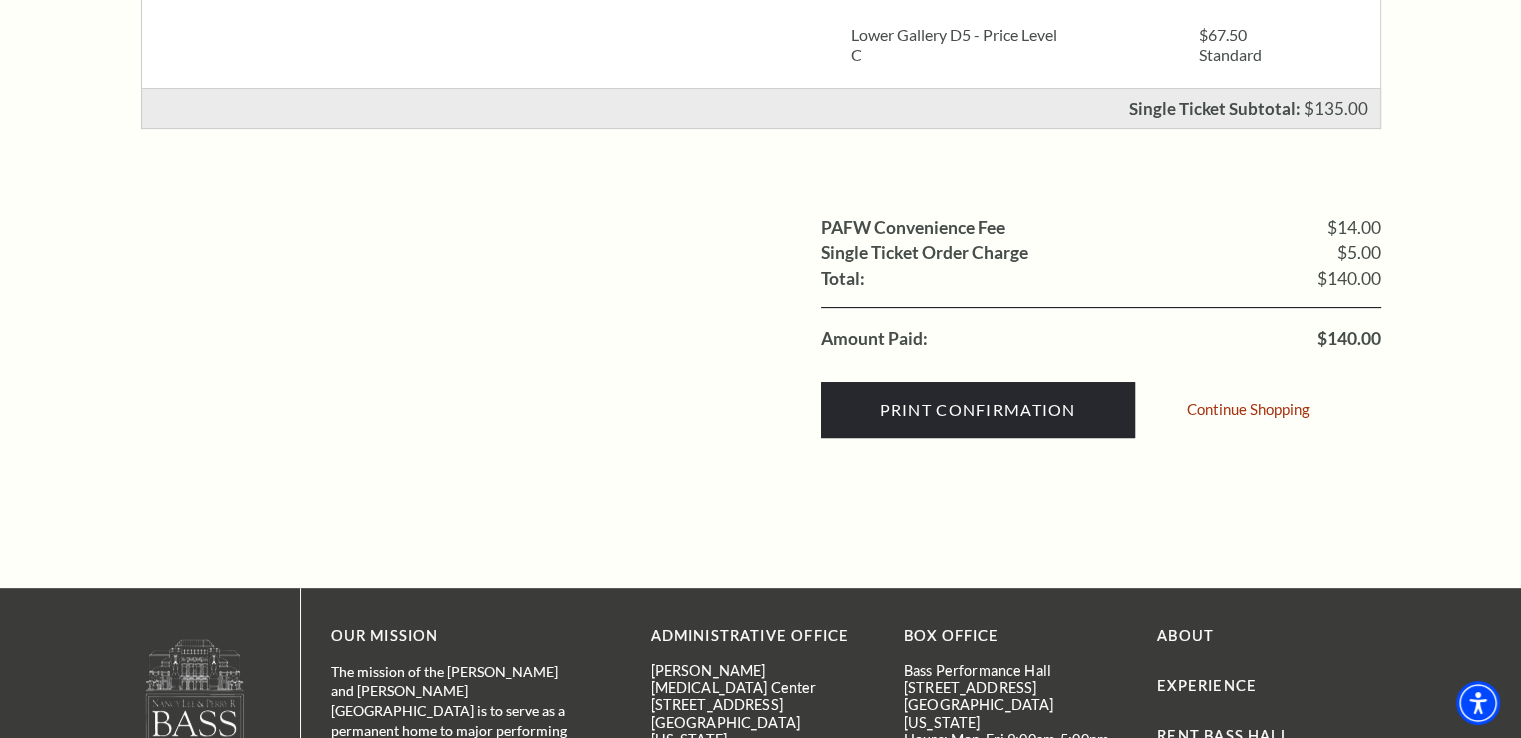 click on "Continue Shopping" at bounding box center [1252, 412] 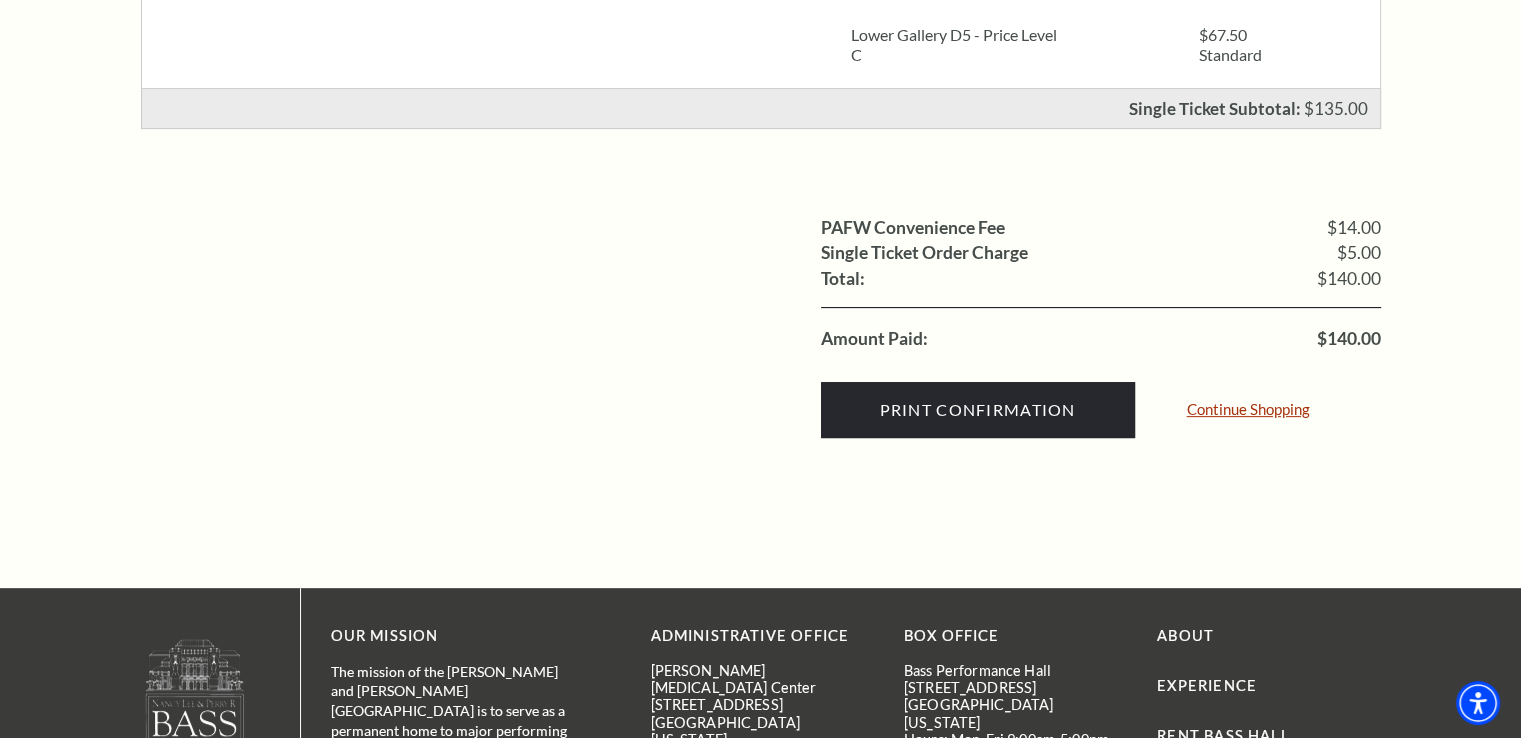 click on "Continue Shopping" at bounding box center (1248, 409) 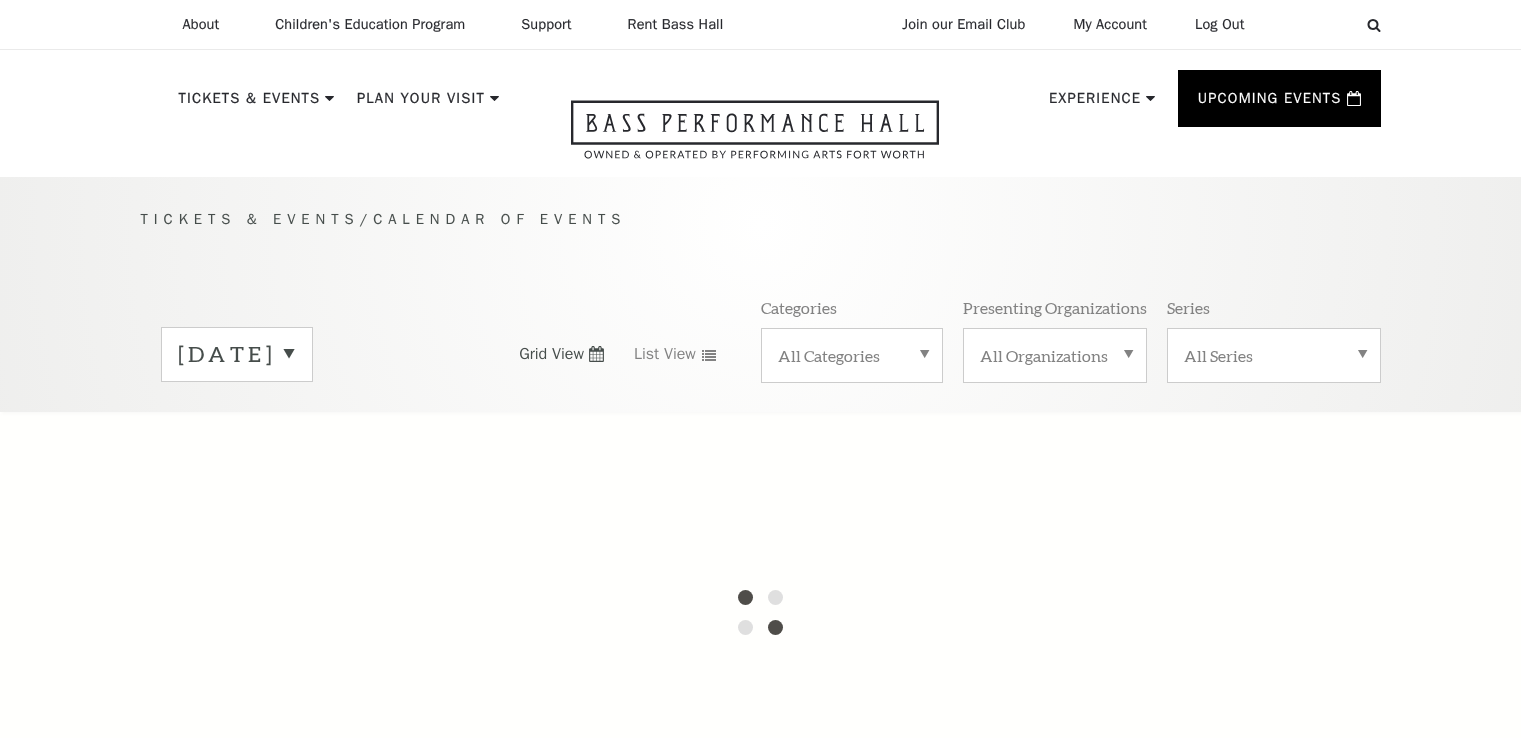 scroll, scrollTop: 0, scrollLeft: 0, axis: both 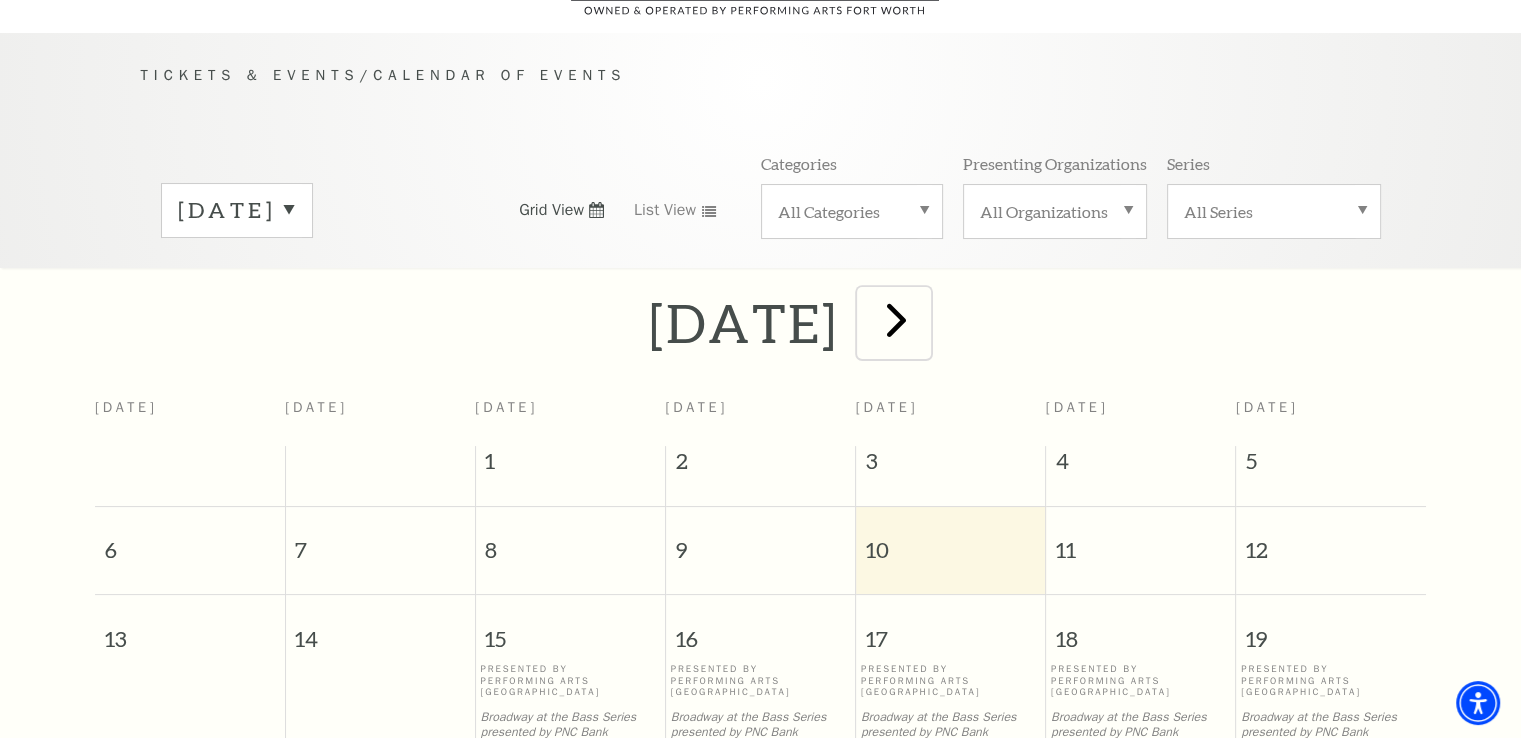 click at bounding box center [896, 319] 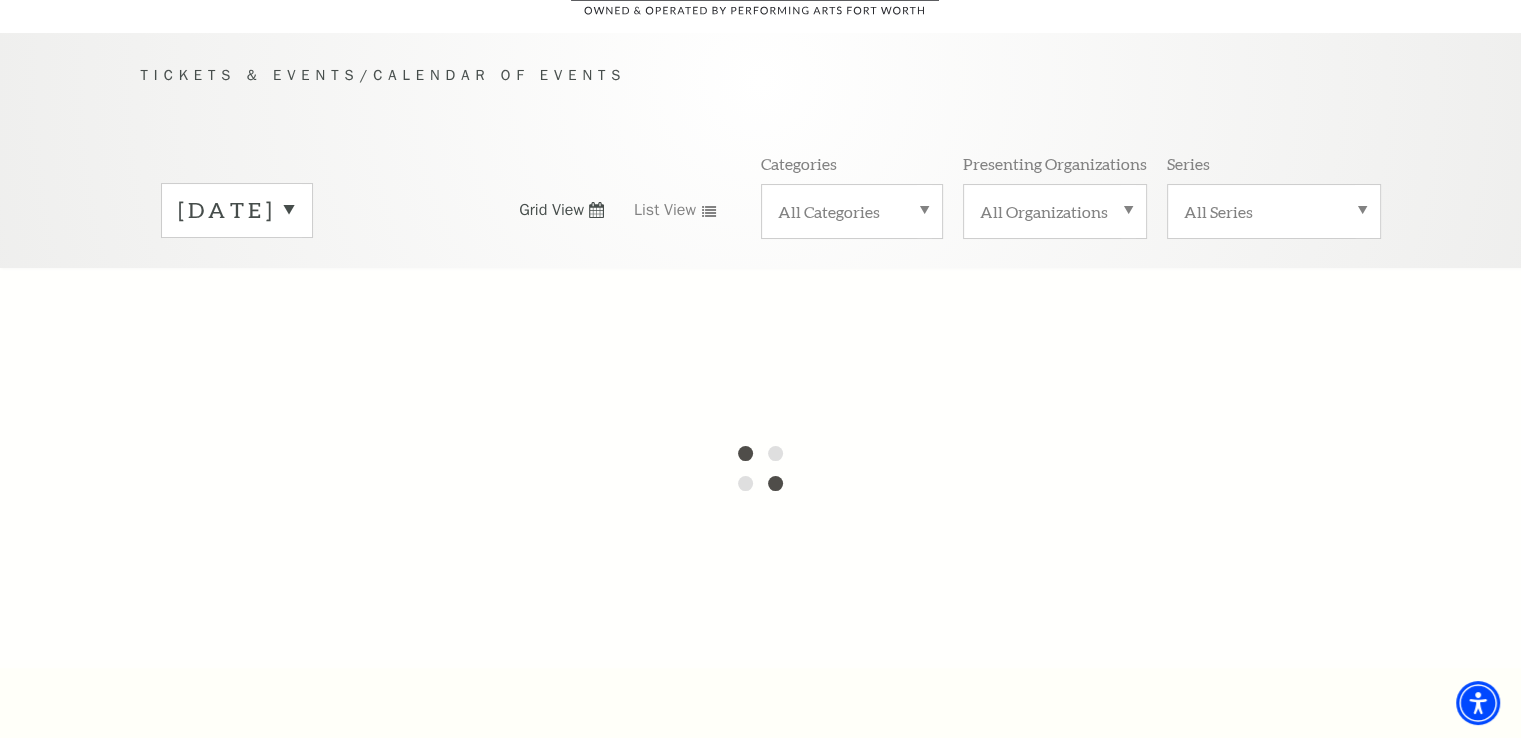 scroll, scrollTop: 176, scrollLeft: 0, axis: vertical 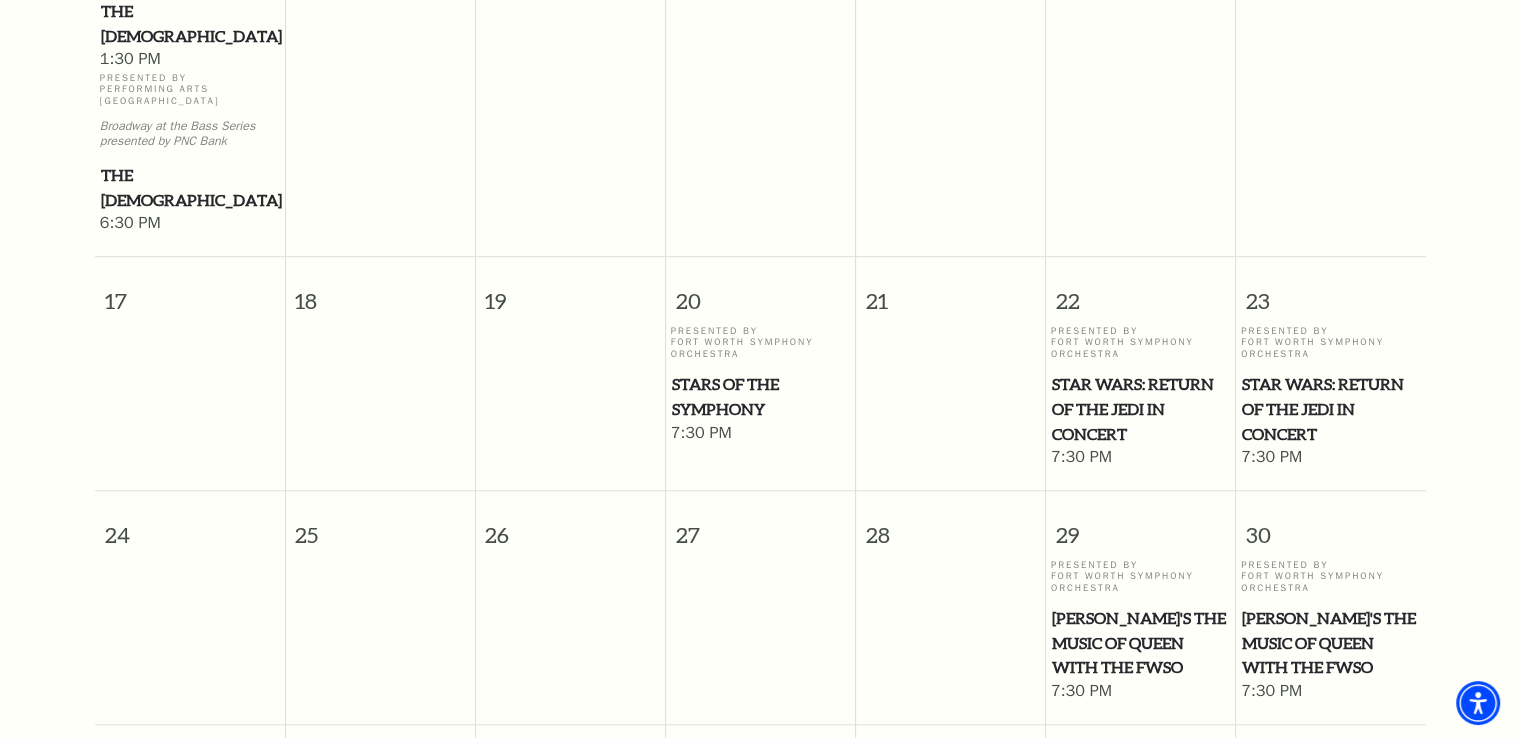 click on "Star Wars: Return of the Jedi in Concert" at bounding box center (1331, 409) 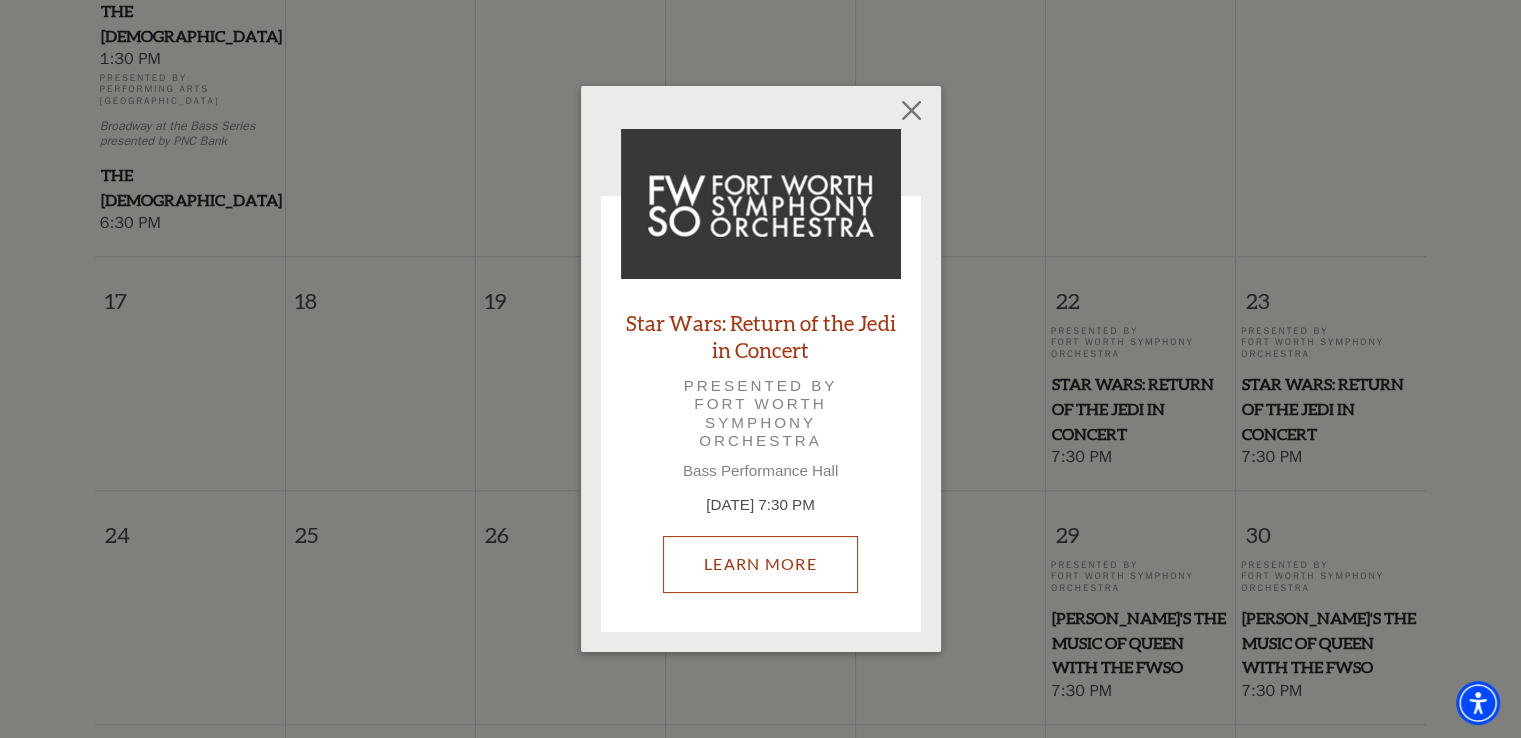 click on "Learn More" at bounding box center (760, 564) 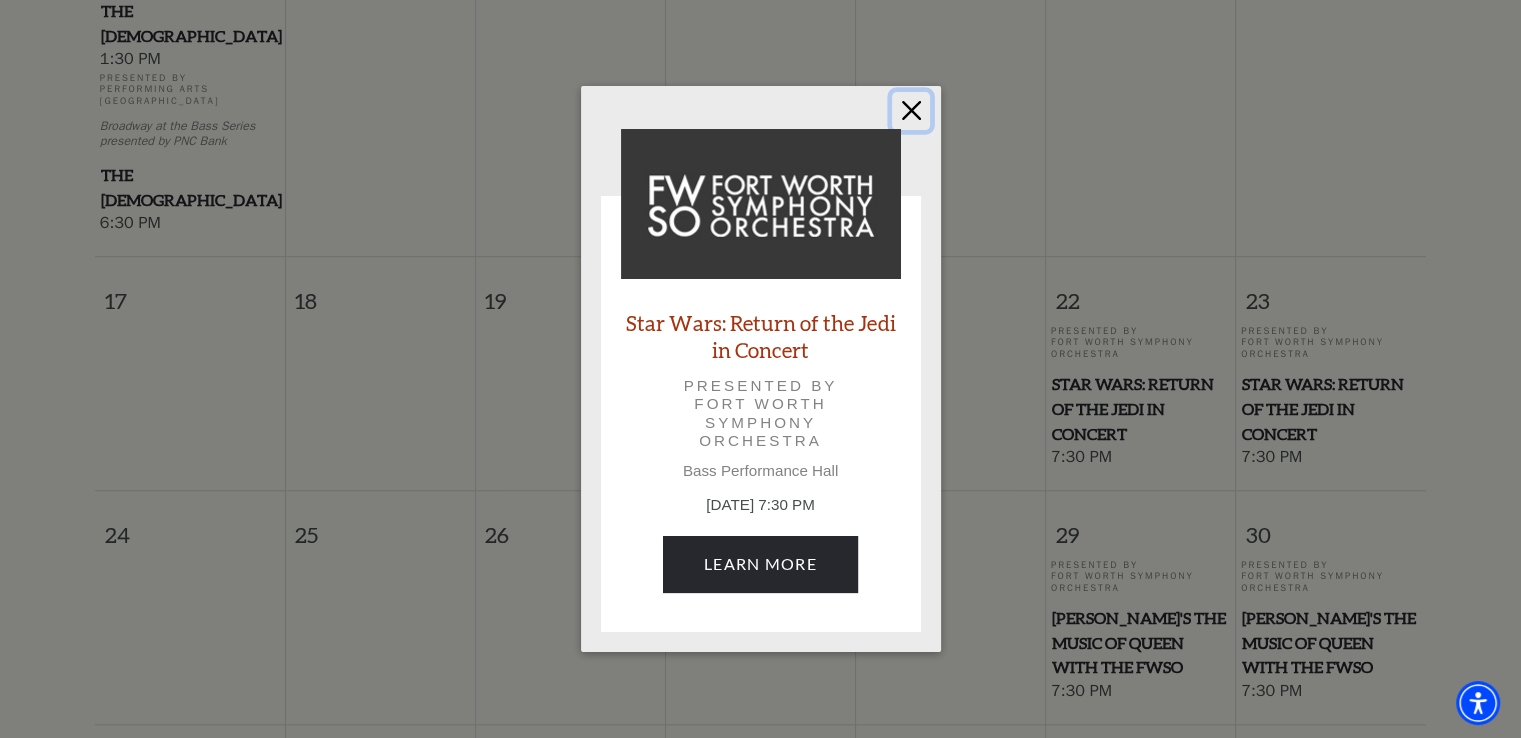 click at bounding box center (911, 111) 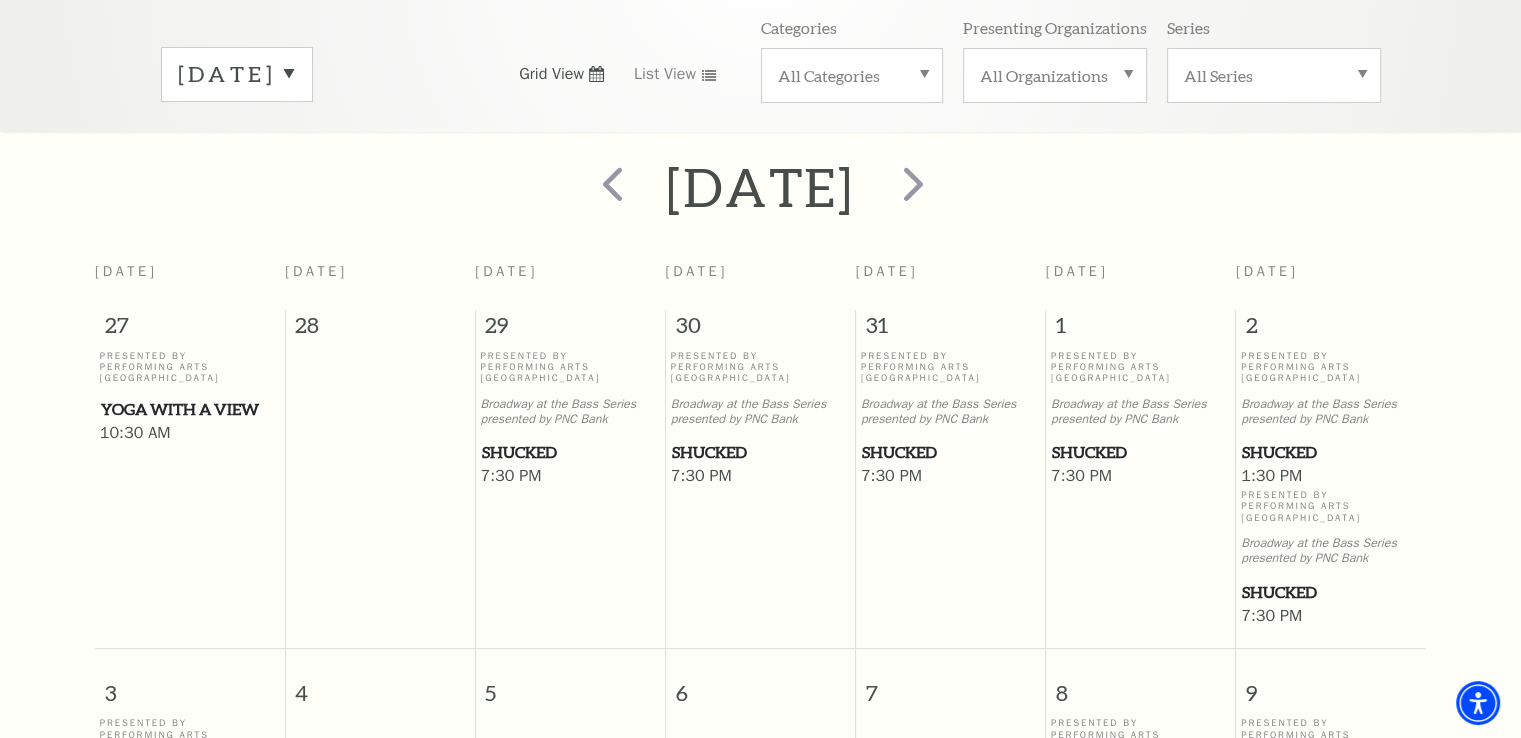 scroll, scrollTop: 276, scrollLeft: 0, axis: vertical 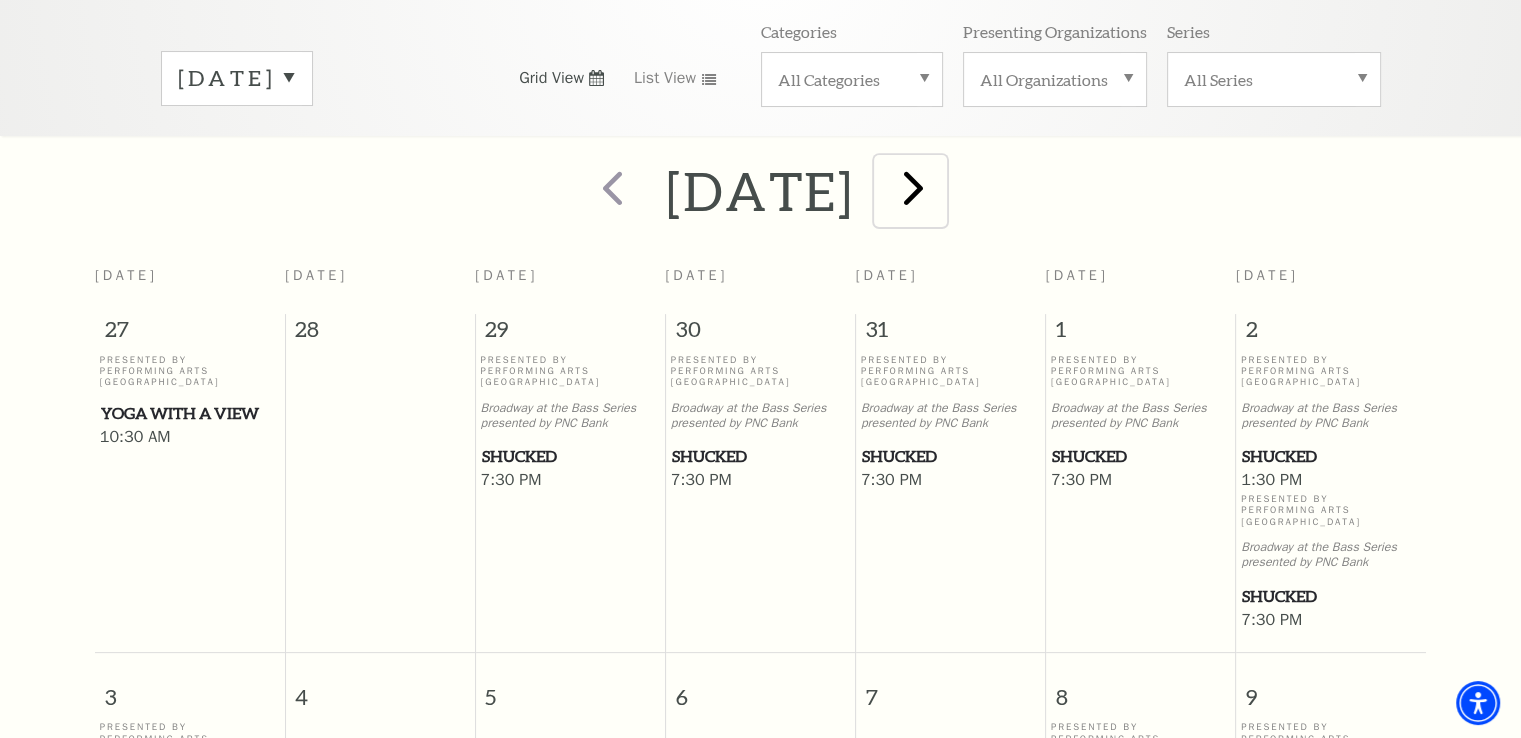 click at bounding box center (913, 187) 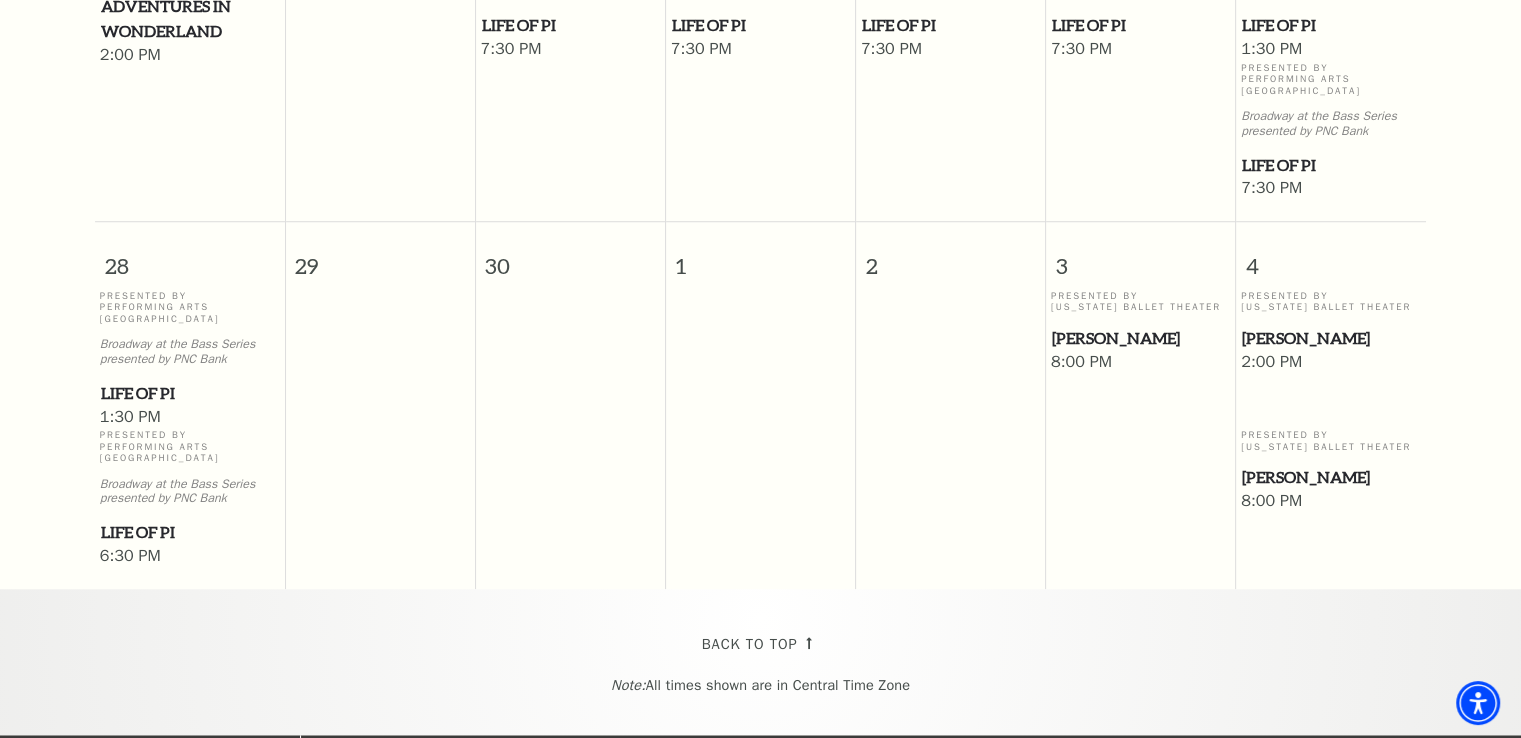 scroll, scrollTop: 1545, scrollLeft: 0, axis: vertical 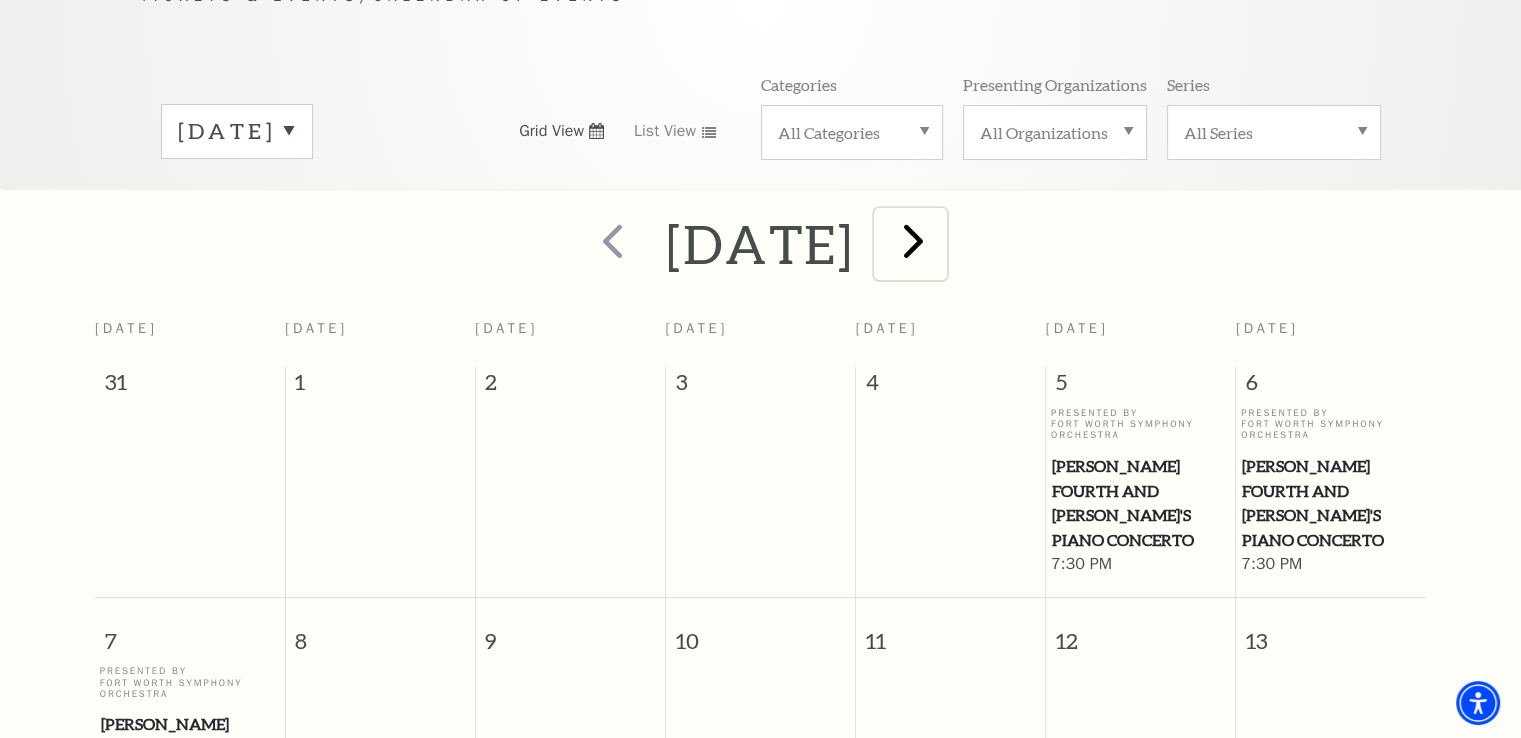 click at bounding box center (913, 240) 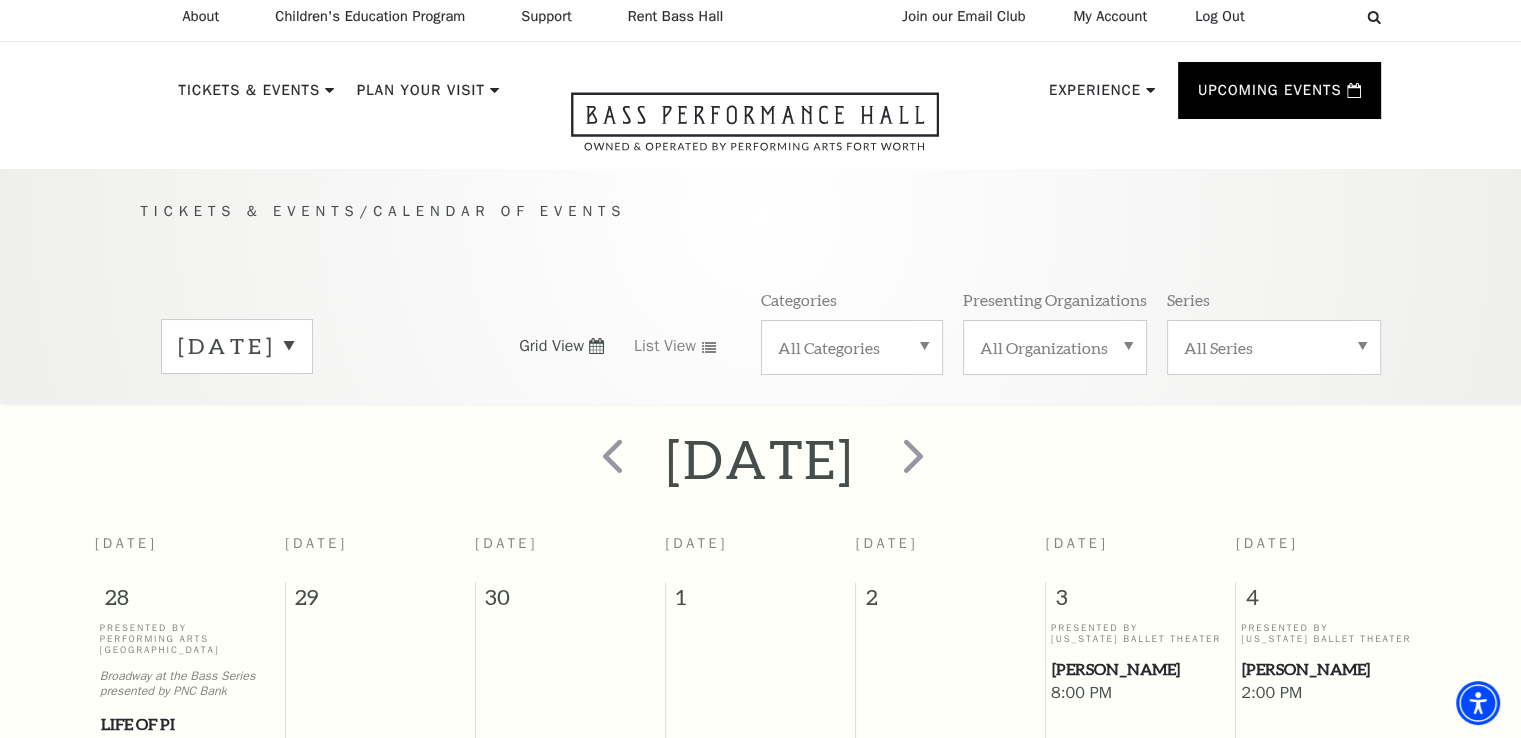 scroll, scrollTop: 0, scrollLeft: 0, axis: both 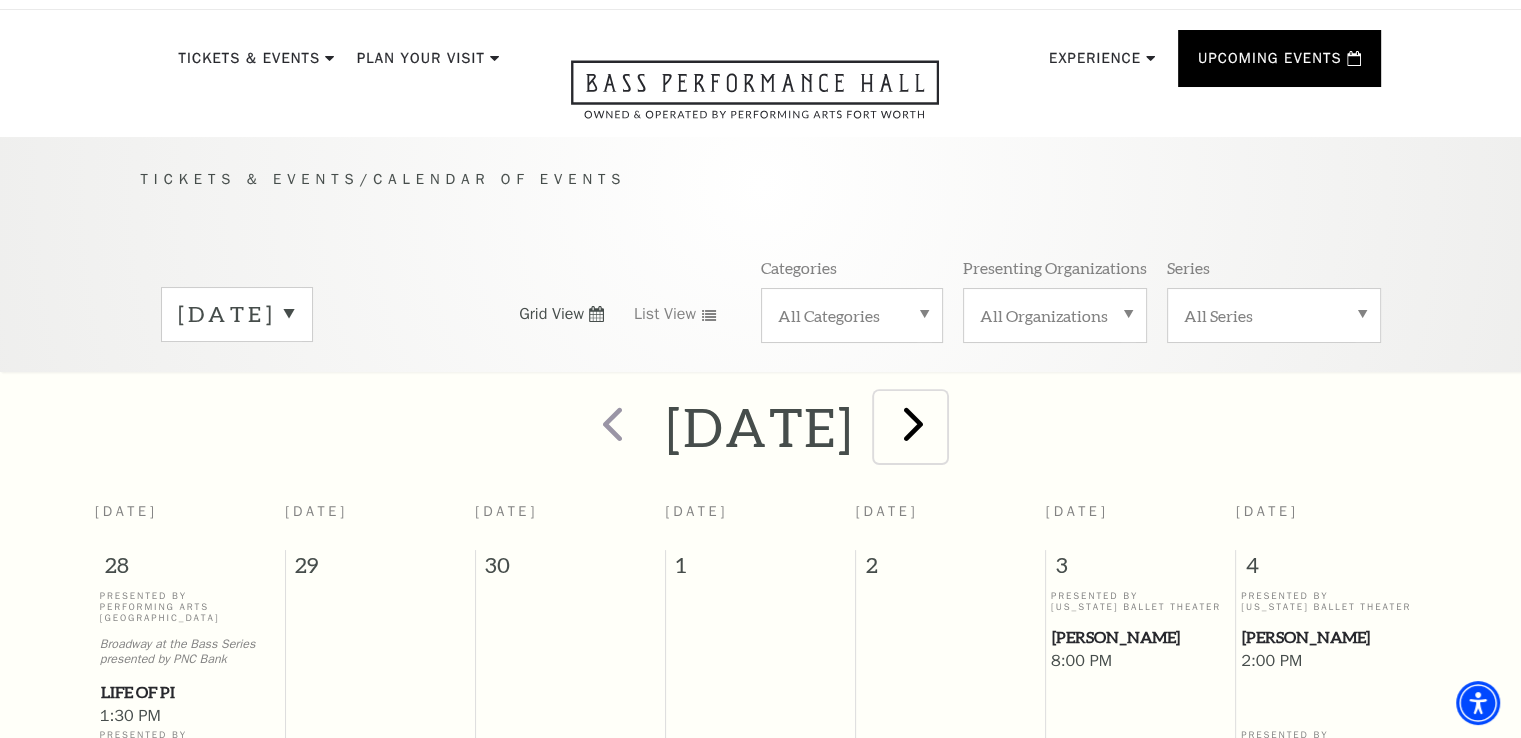 click at bounding box center (913, 423) 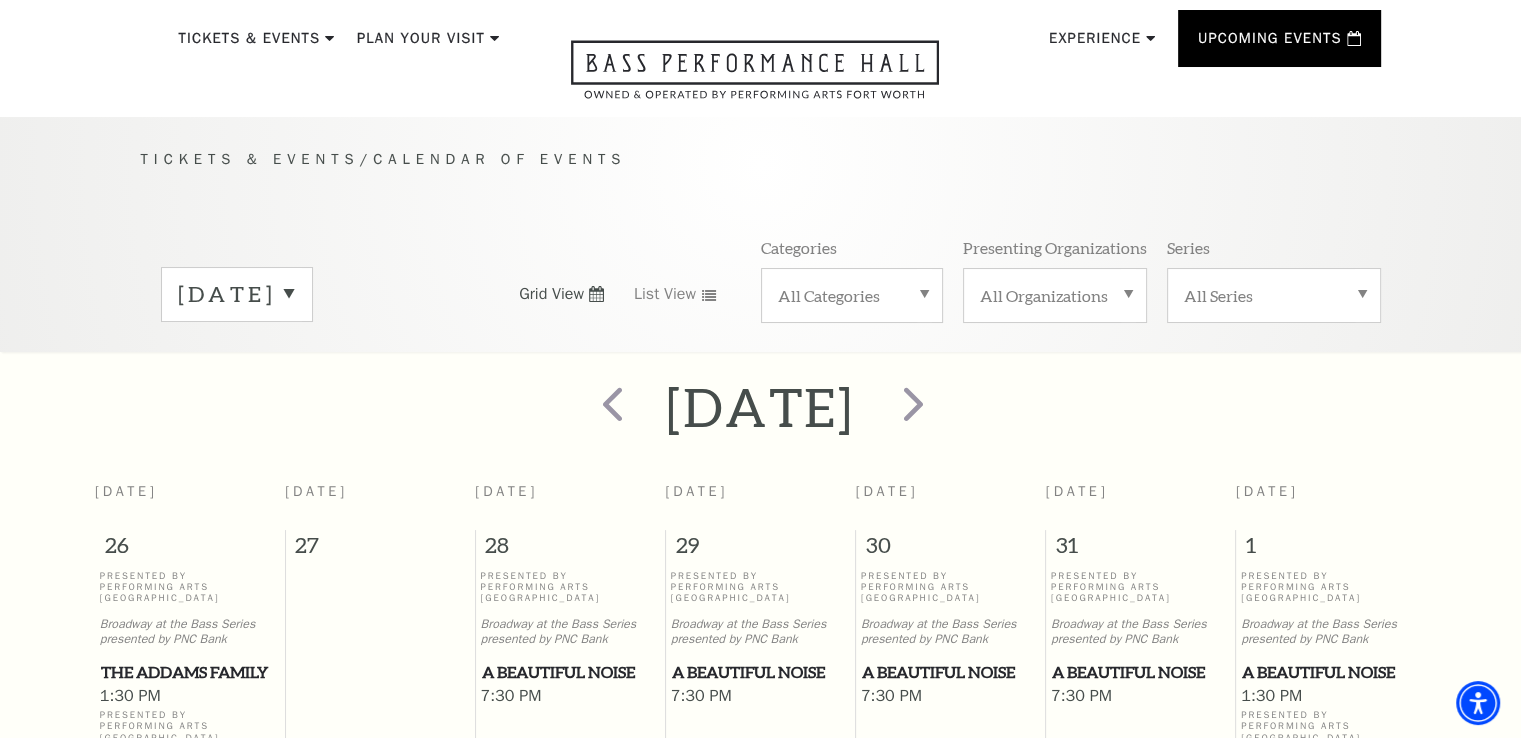 scroll, scrollTop: 52, scrollLeft: 0, axis: vertical 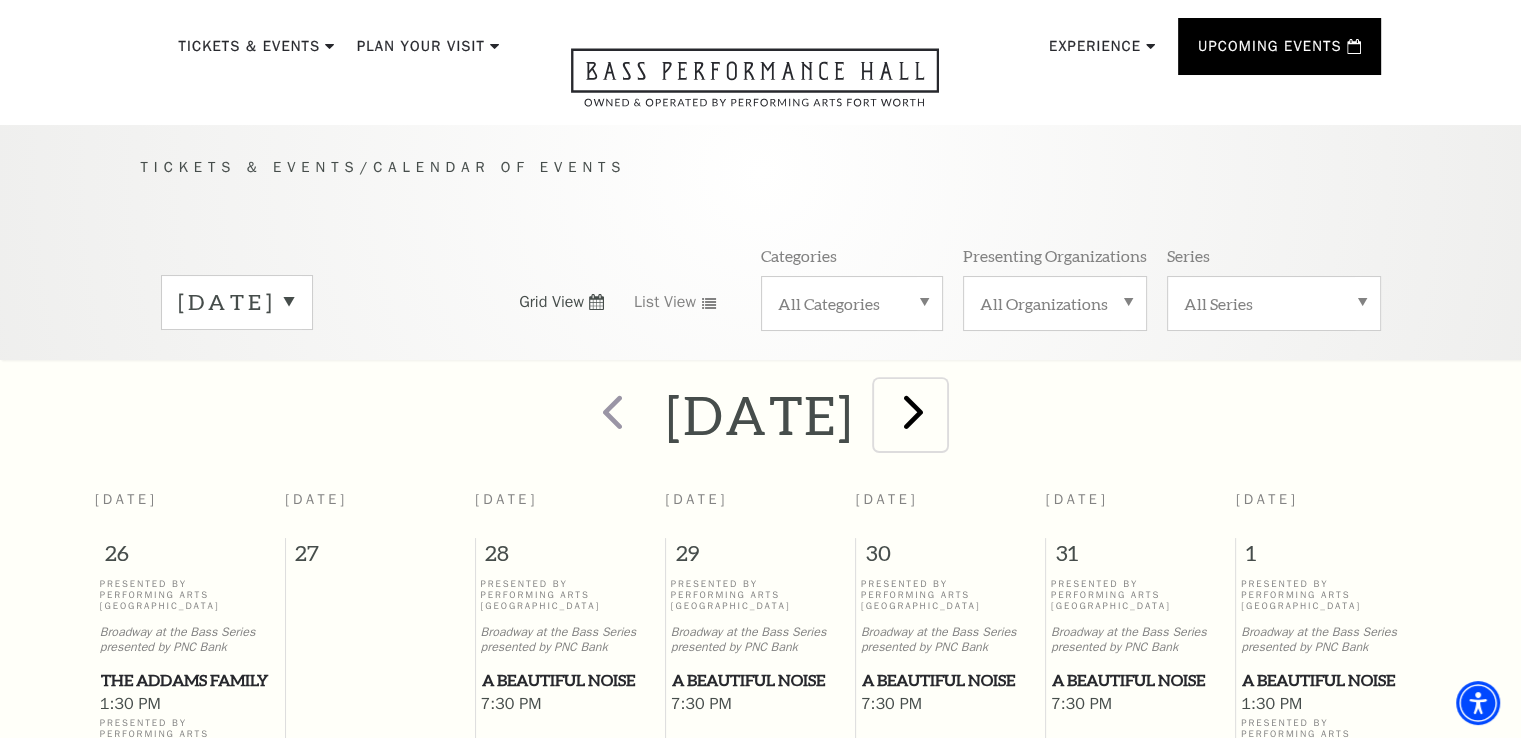 click at bounding box center [913, 411] 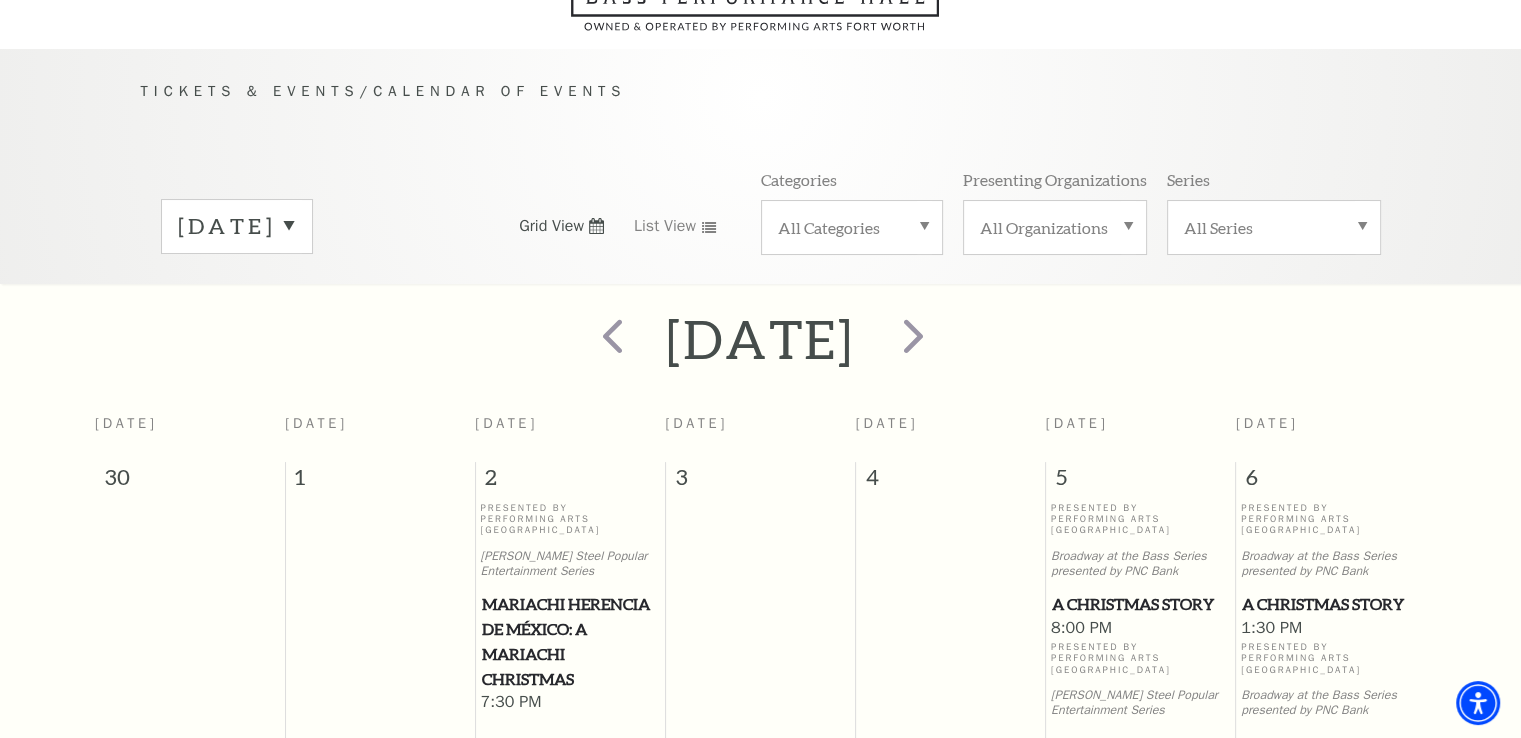 scroll, scrollTop: 176, scrollLeft: 0, axis: vertical 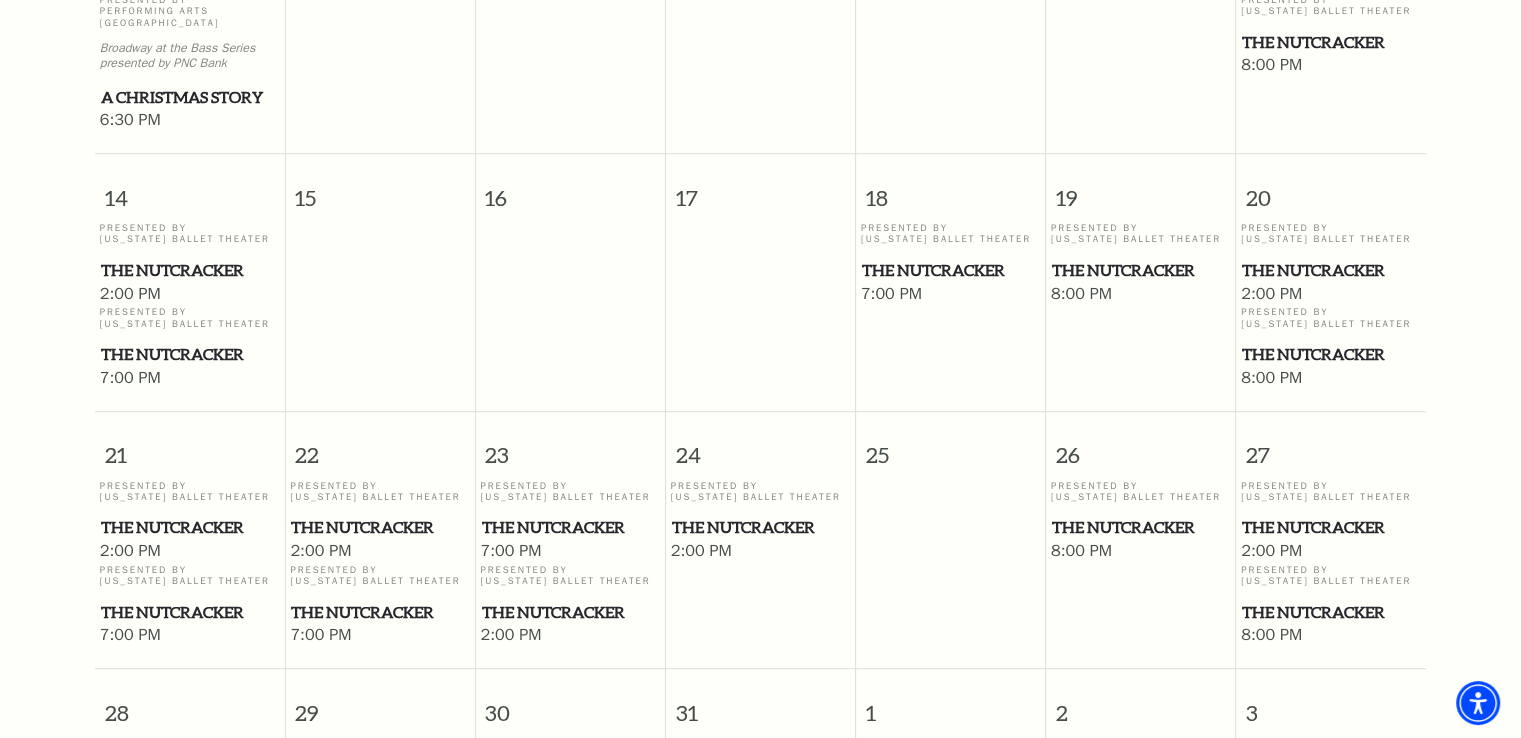 click on "The Nutcracker" at bounding box center [1331, 270] 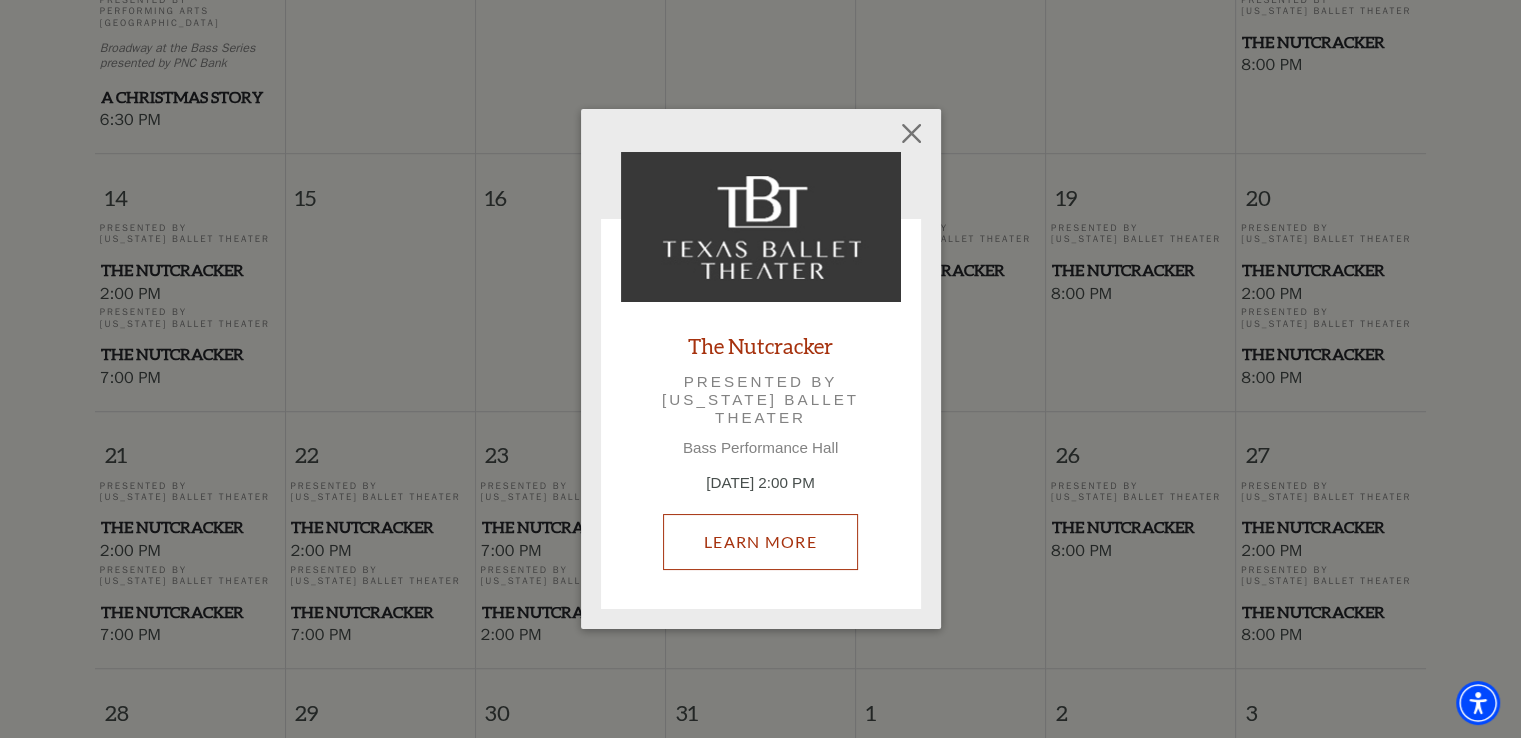click on "Learn More" at bounding box center (760, 542) 